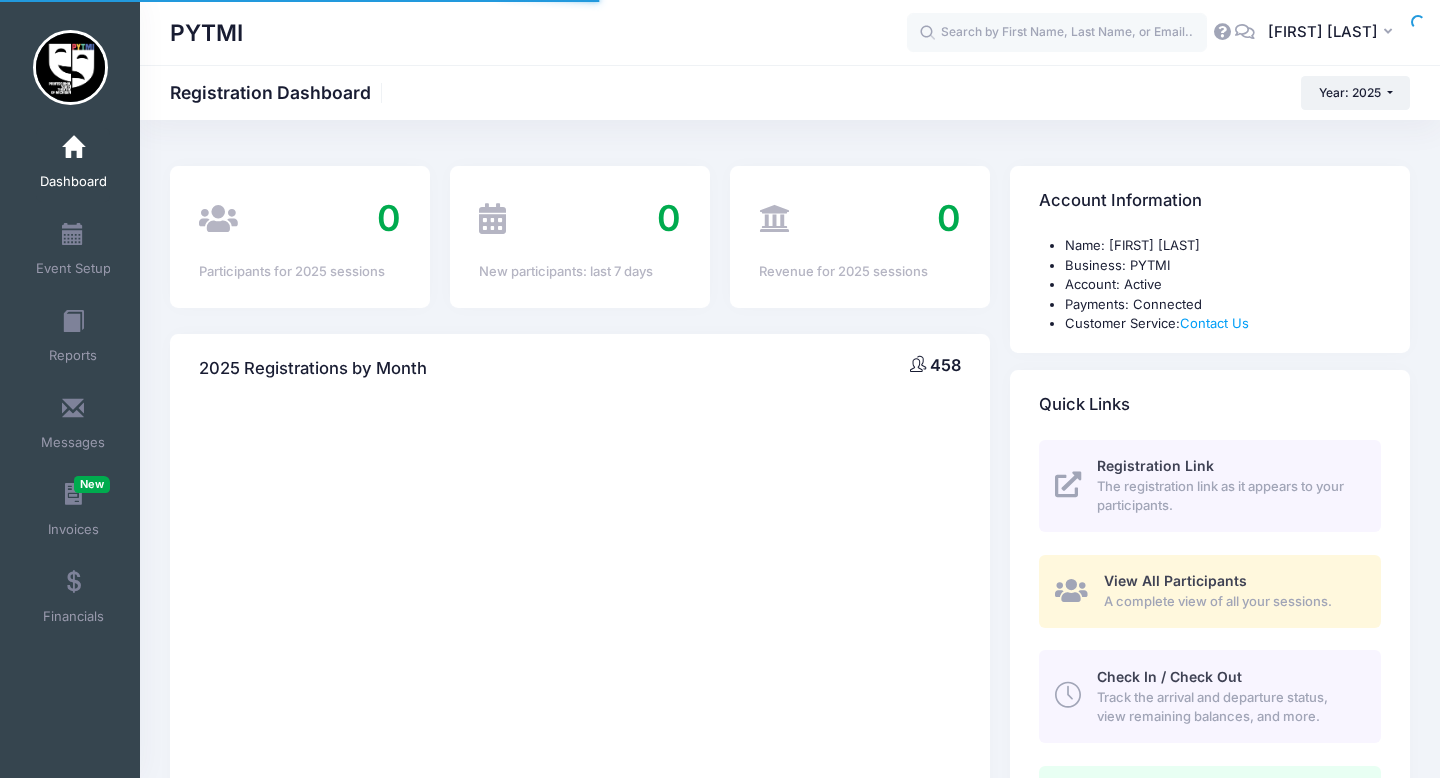 scroll, scrollTop: 0, scrollLeft: 0, axis: both 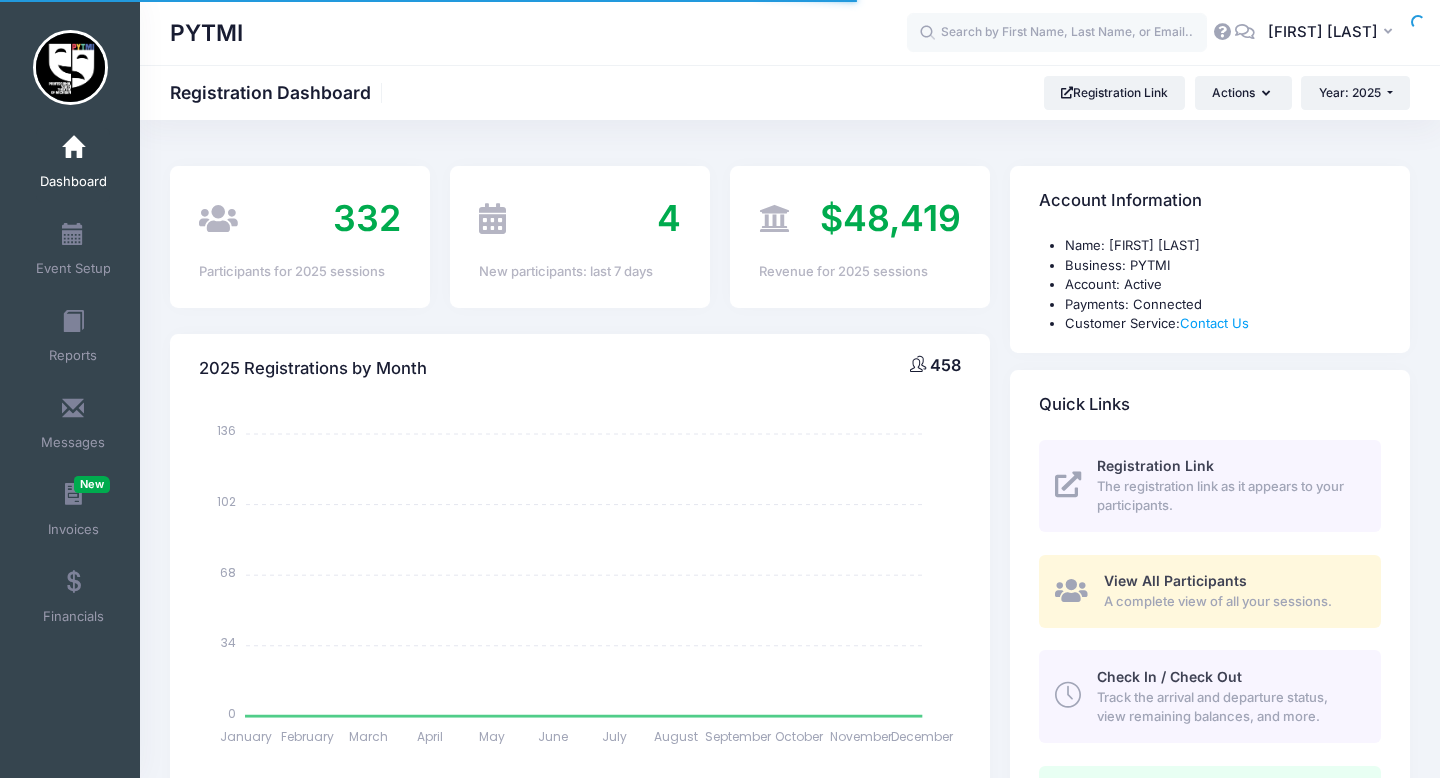 click at bounding box center (0, 0) 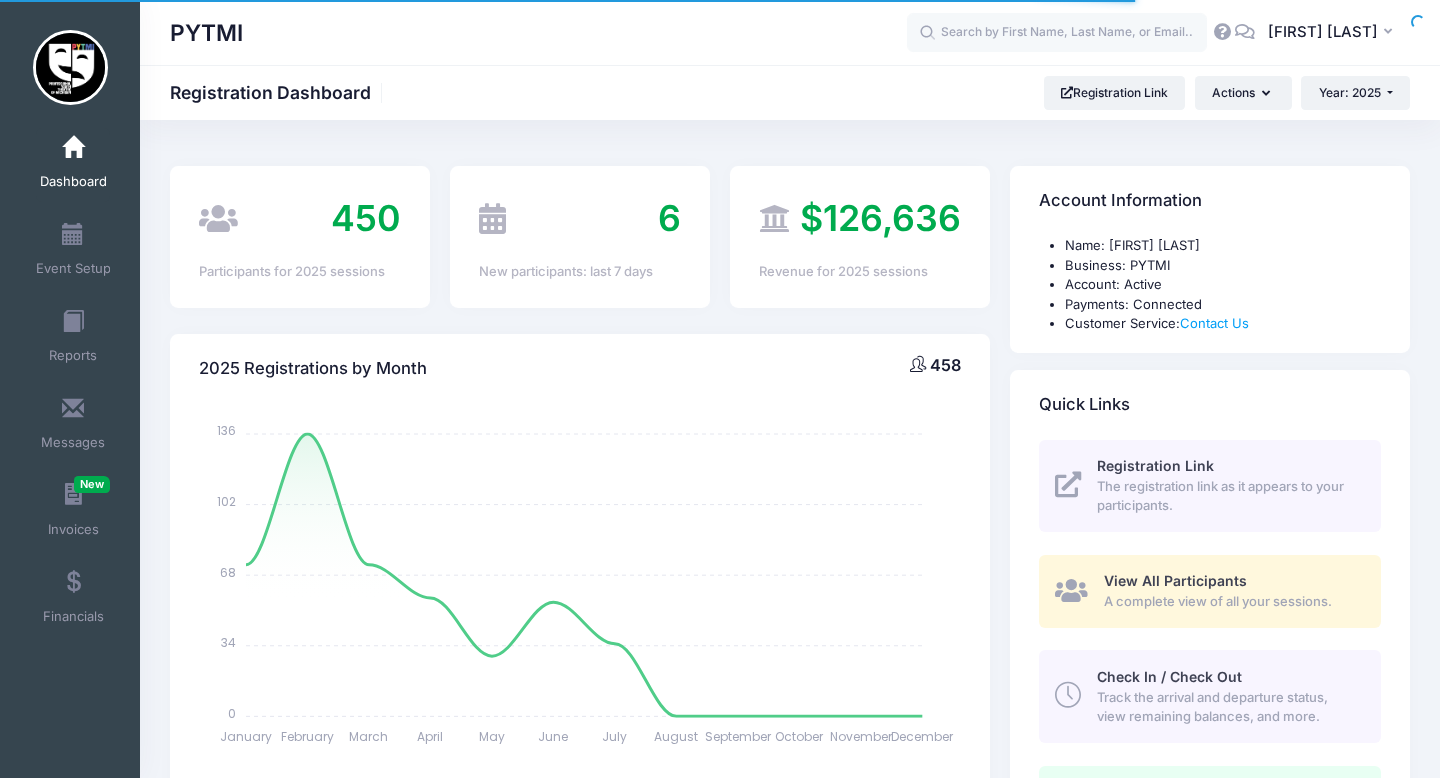 scroll, scrollTop: 0, scrollLeft: 0, axis: both 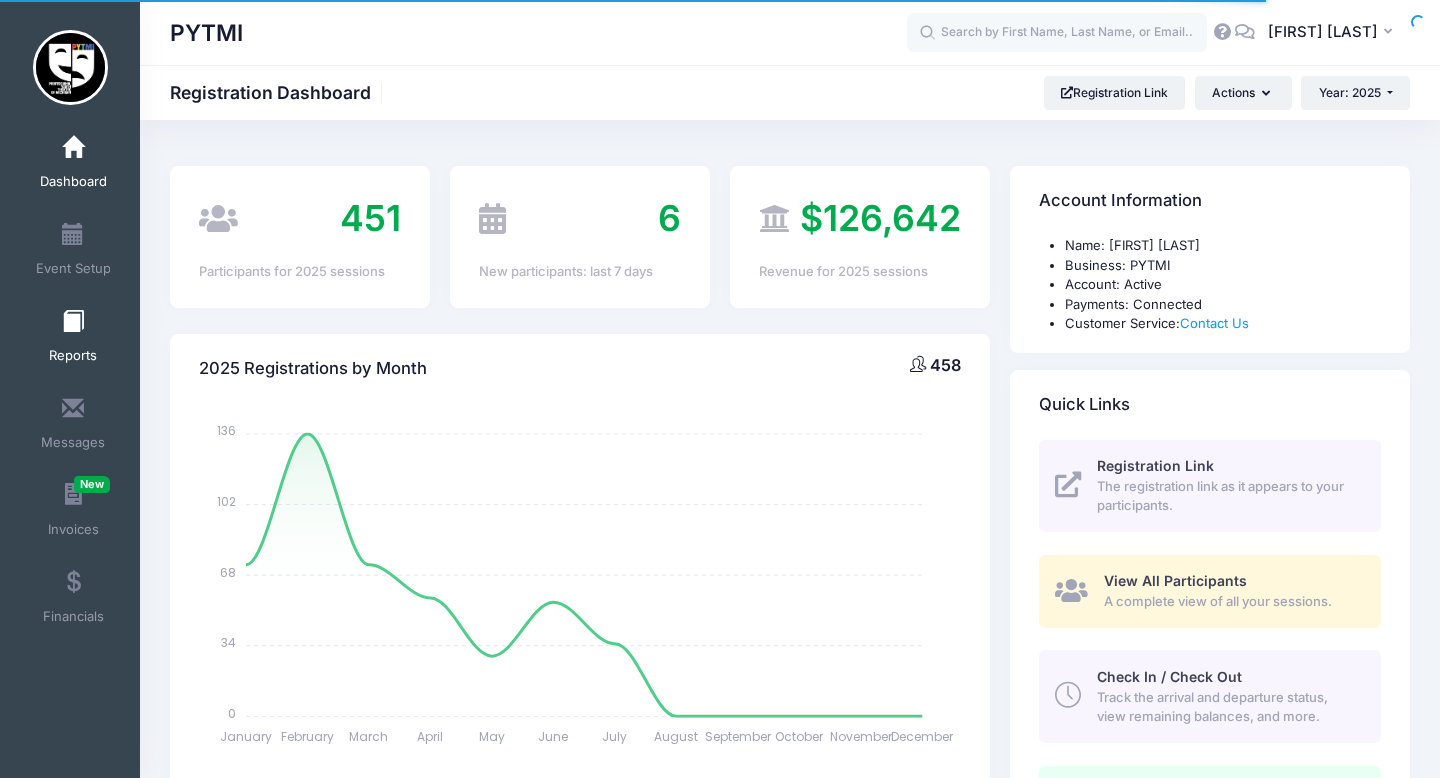 click on "Reports" at bounding box center [73, 339] 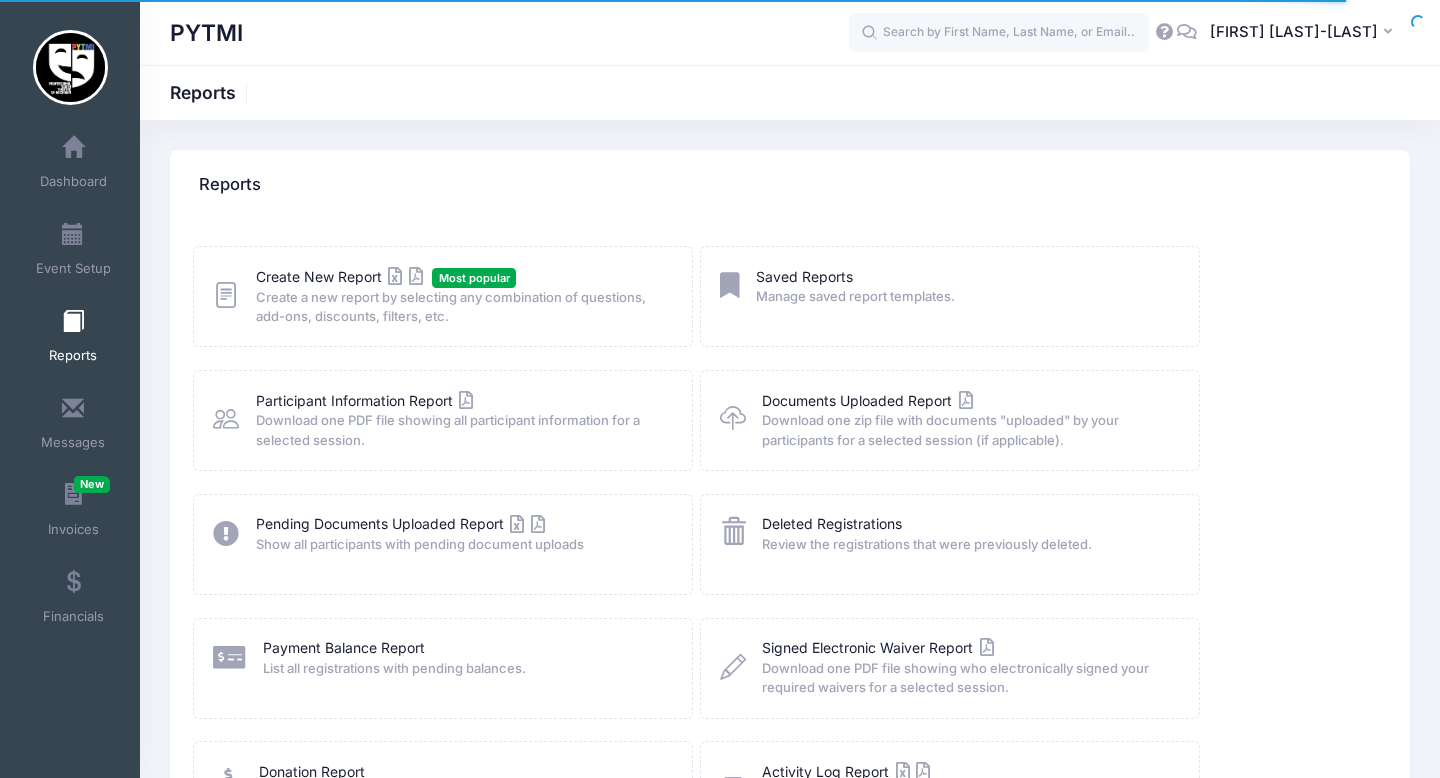 scroll, scrollTop: 0, scrollLeft: 0, axis: both 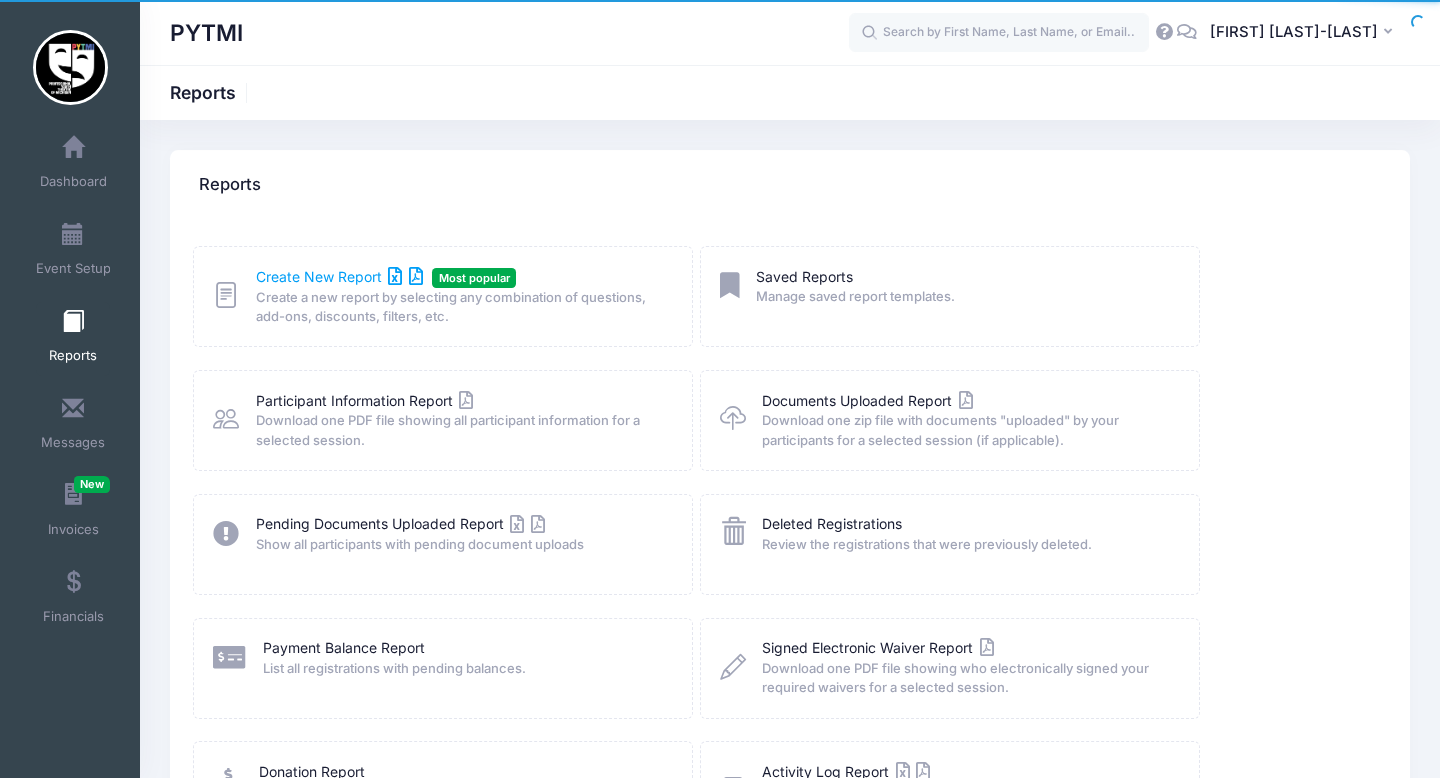 click on "Create New Report" at bounding box center [339, 276] 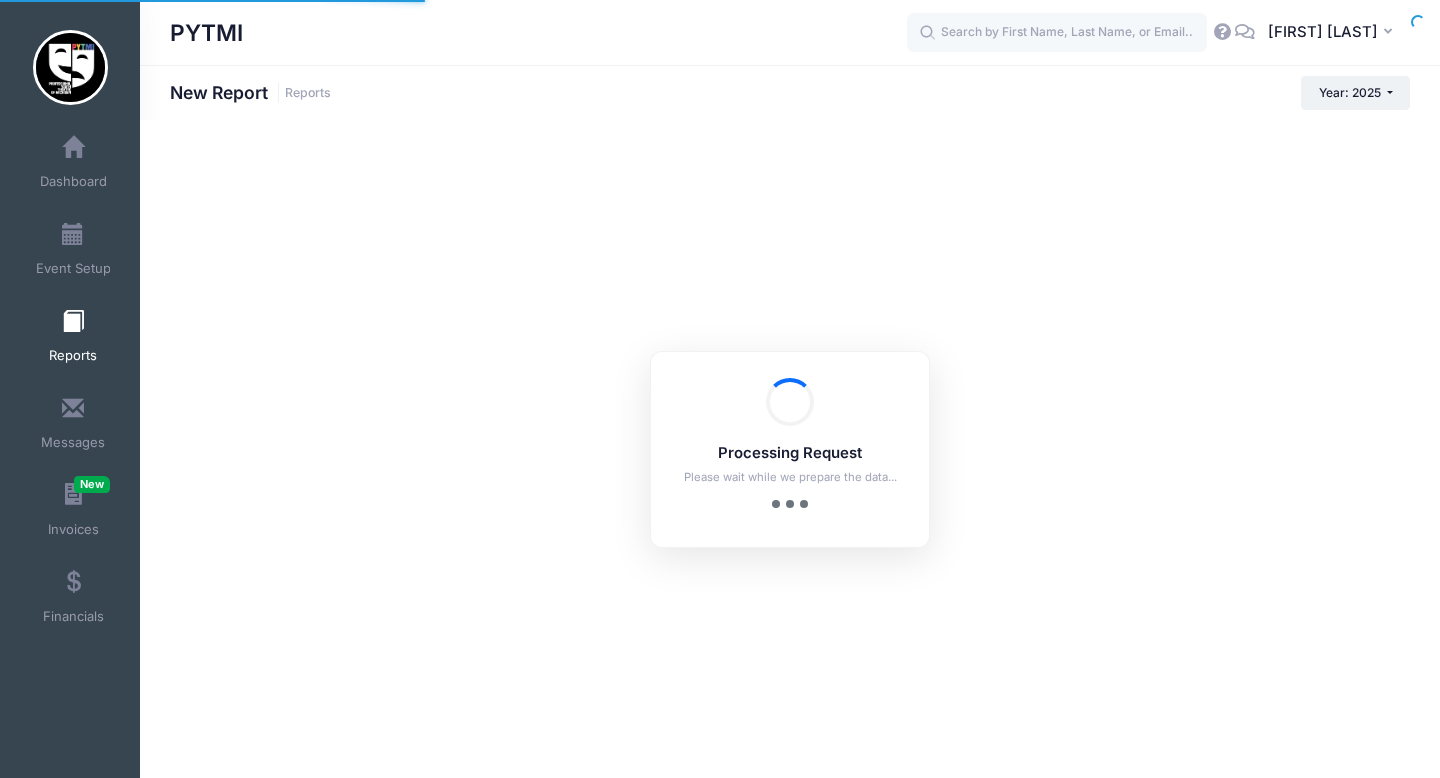 scroll, scrollTop: 0, scrollLeft: 0, axis: both 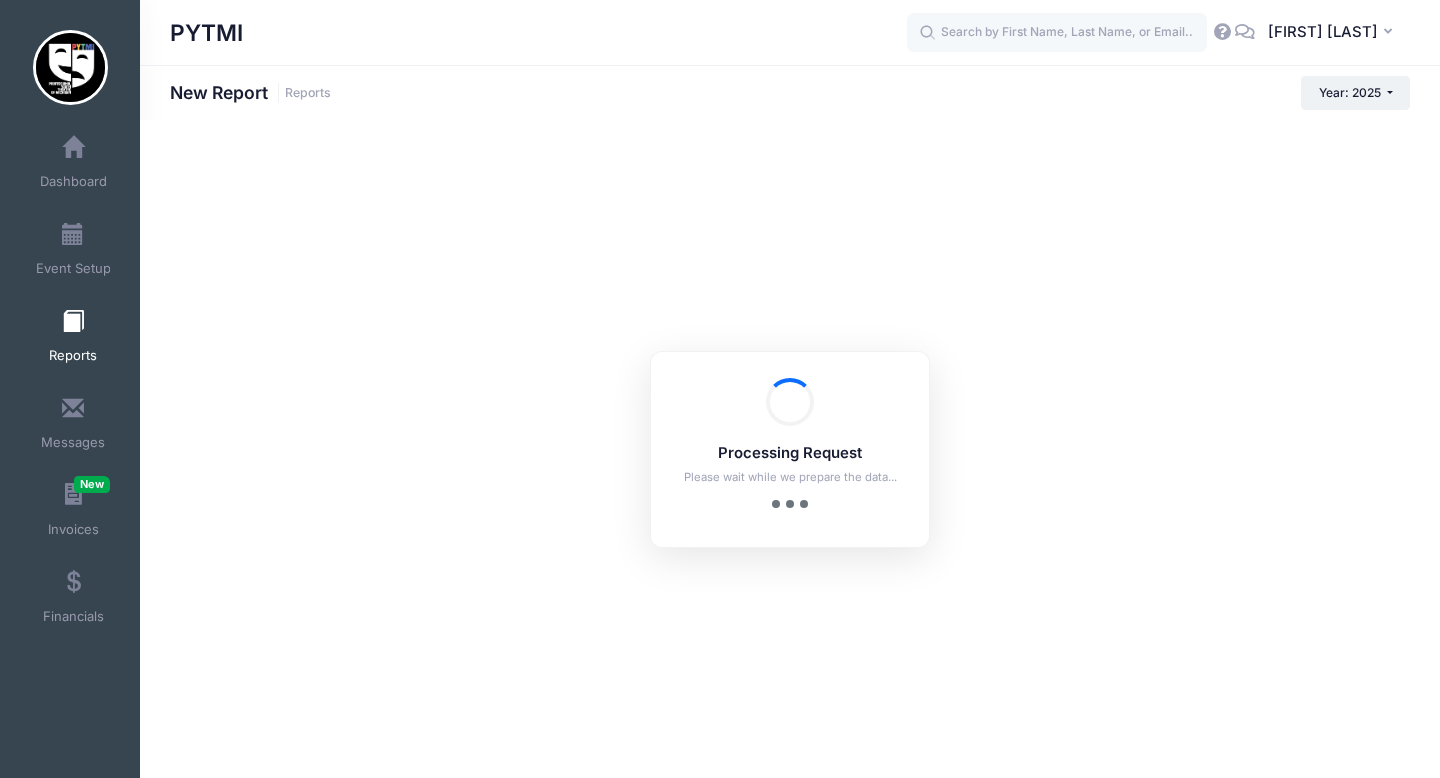 checkbox on "true" 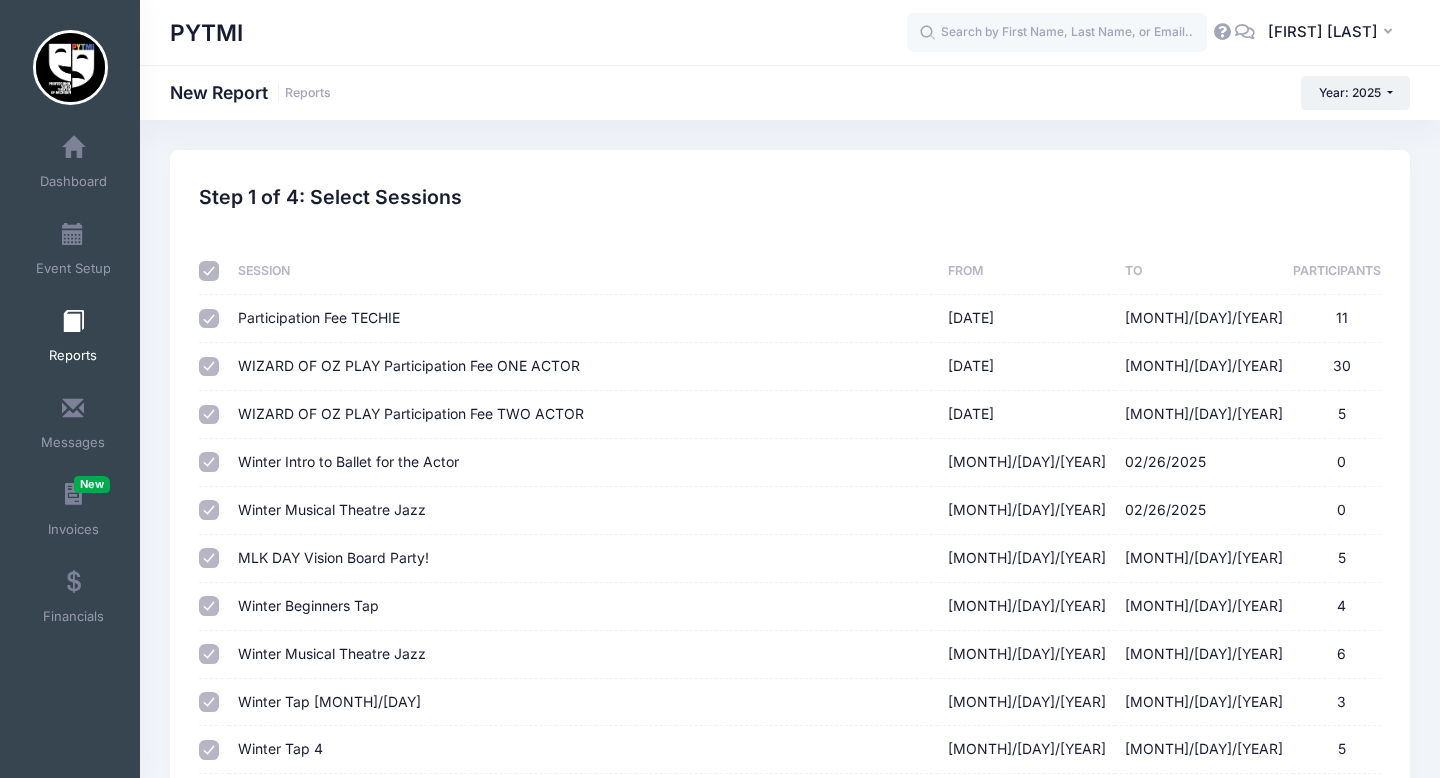 click at bounding box center [209, 271] 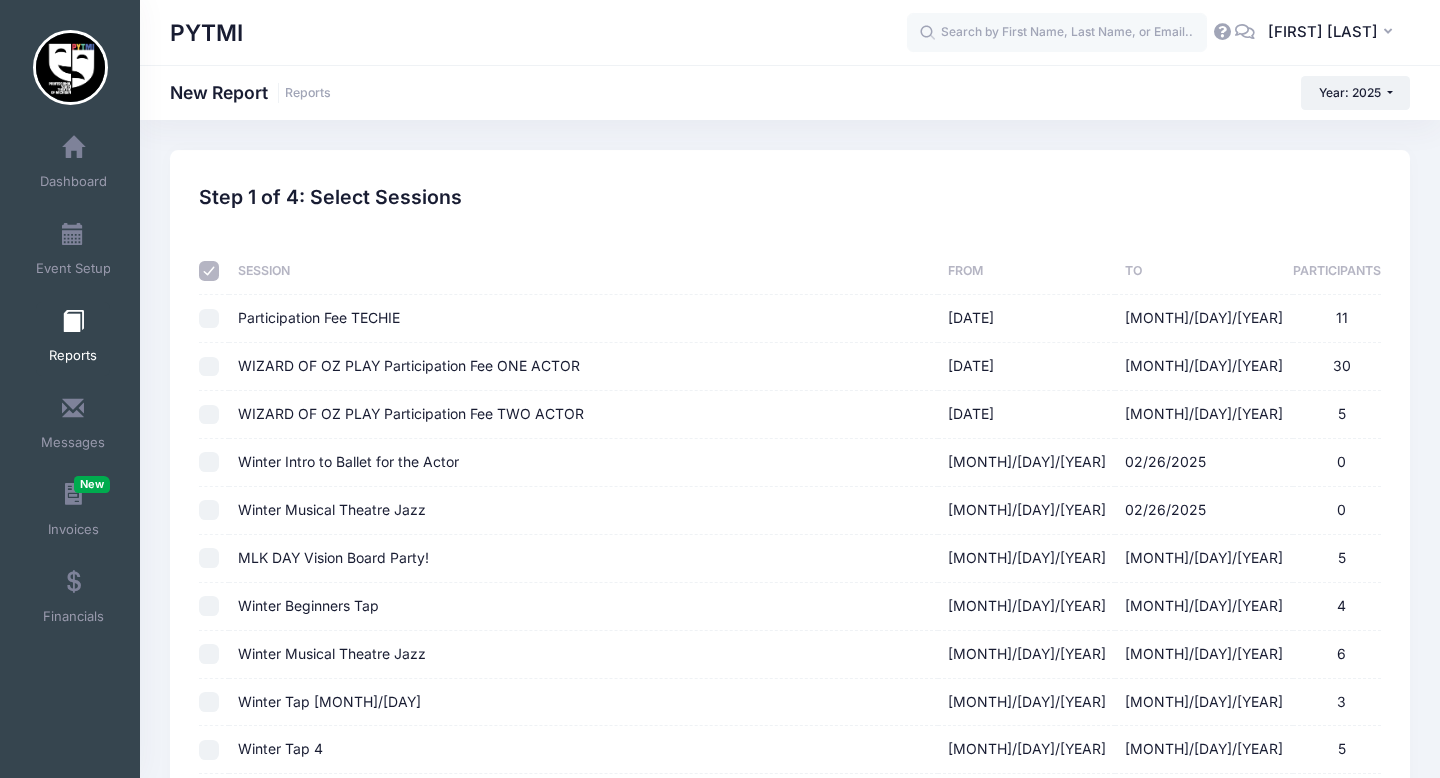 checkbox on "false" 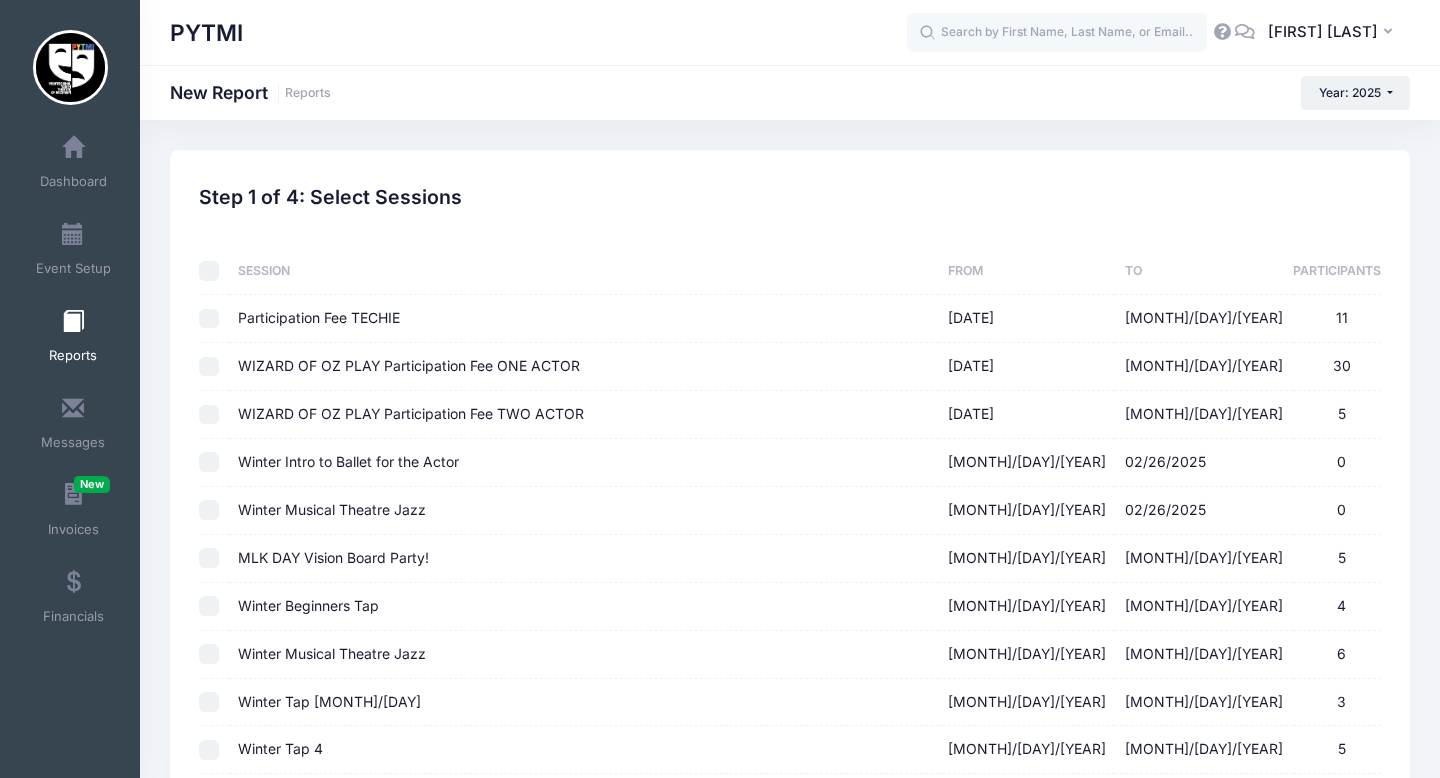 checkbox on "false" 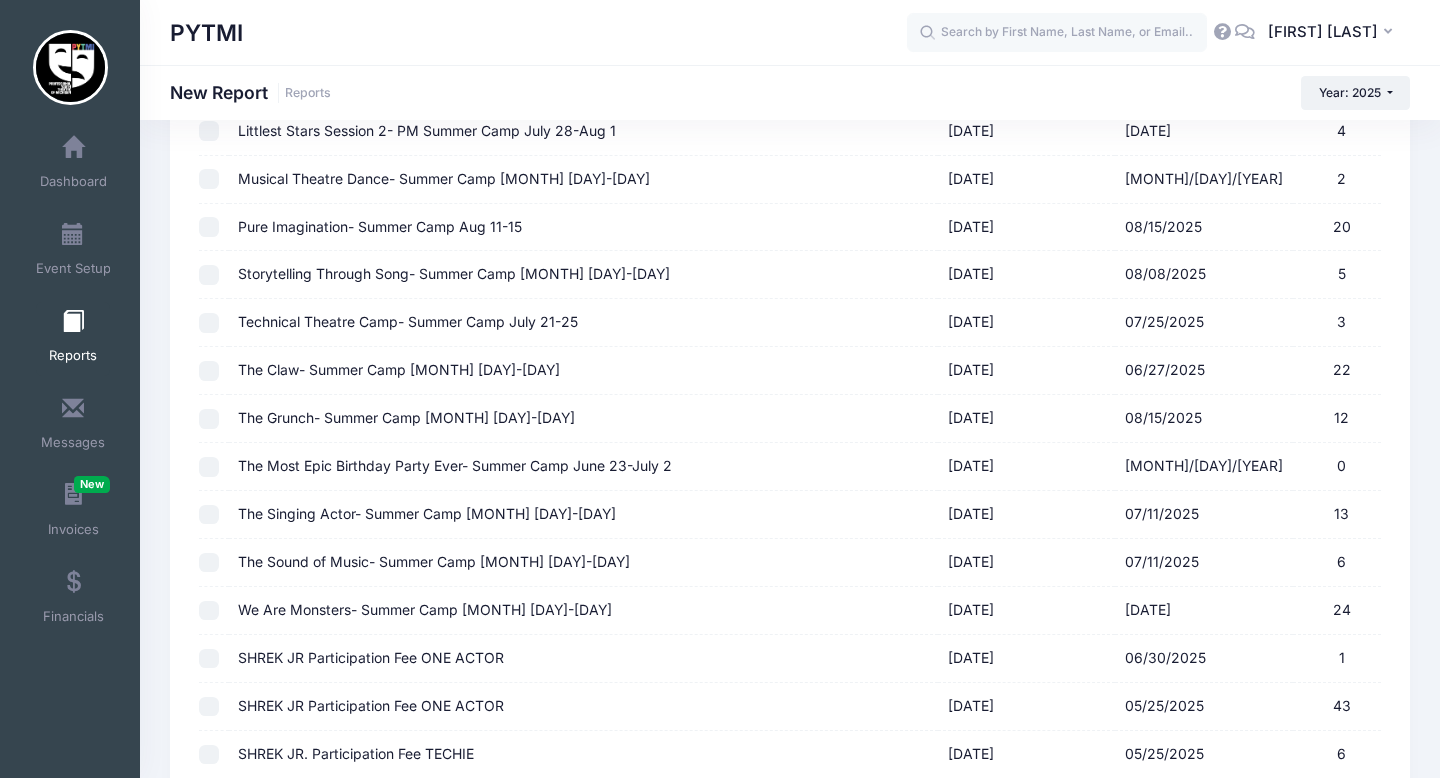 scroll, scrollTop: 1484, scrollLeft: 0, axis: vertical 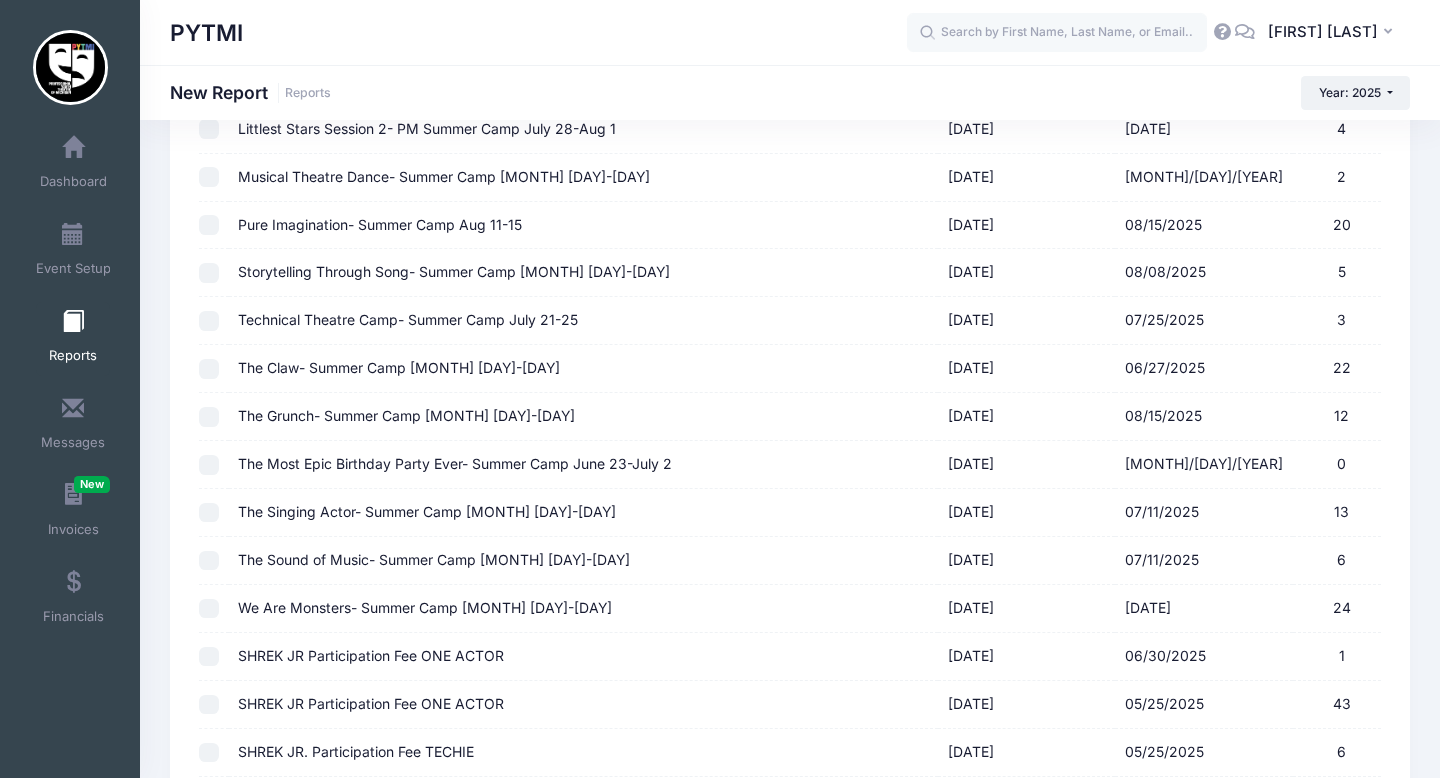 click on "Storytelling Through Song- Summer Camp [MONTH] [DATE]-[DATE]  5" at bounding box center [209, 273] 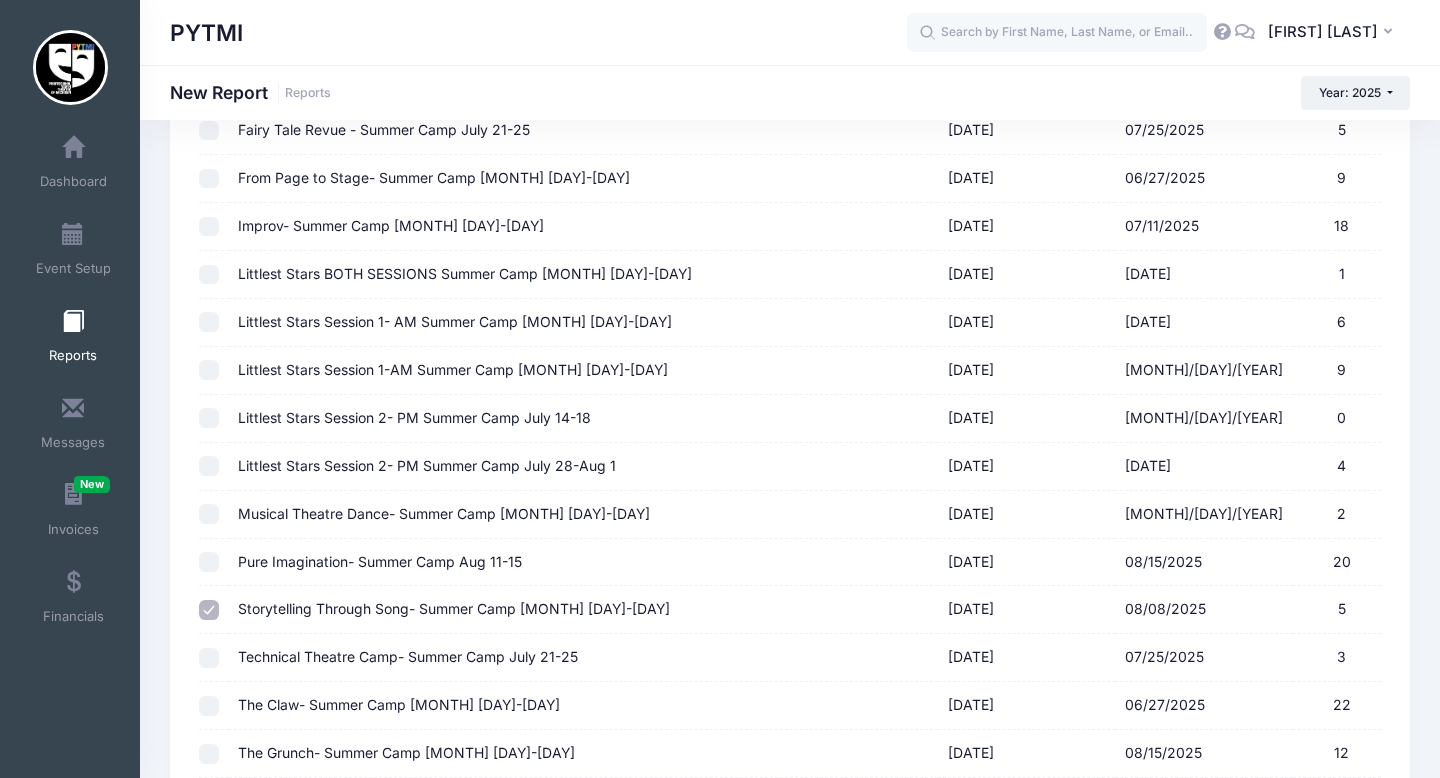 scroll, scrollTop: 1146, scrollLeft: 0, axis: vertical 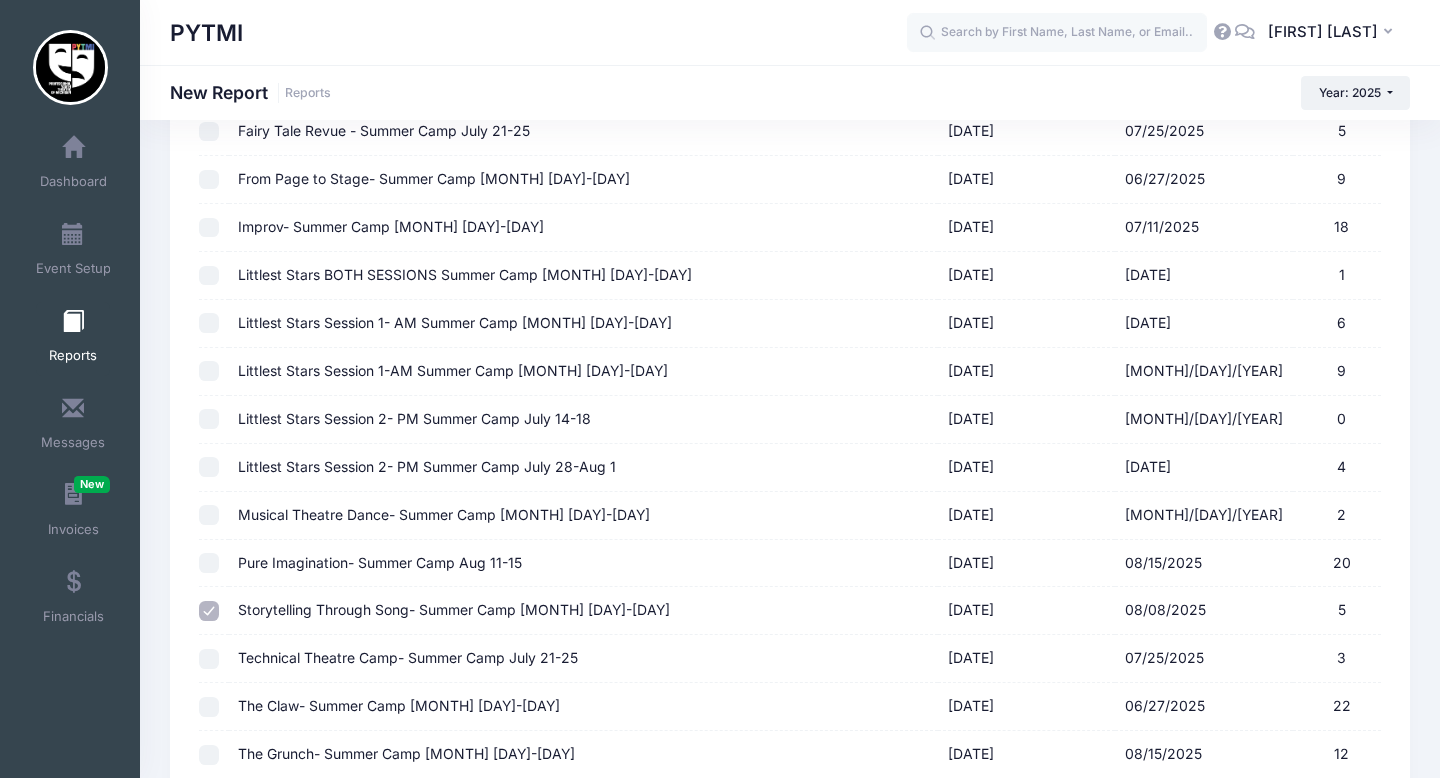 click on "Storytelling Through Song- Summer Camp [MONTH] [DATE]-[DATE]  5" at bounding box center [209, 611] 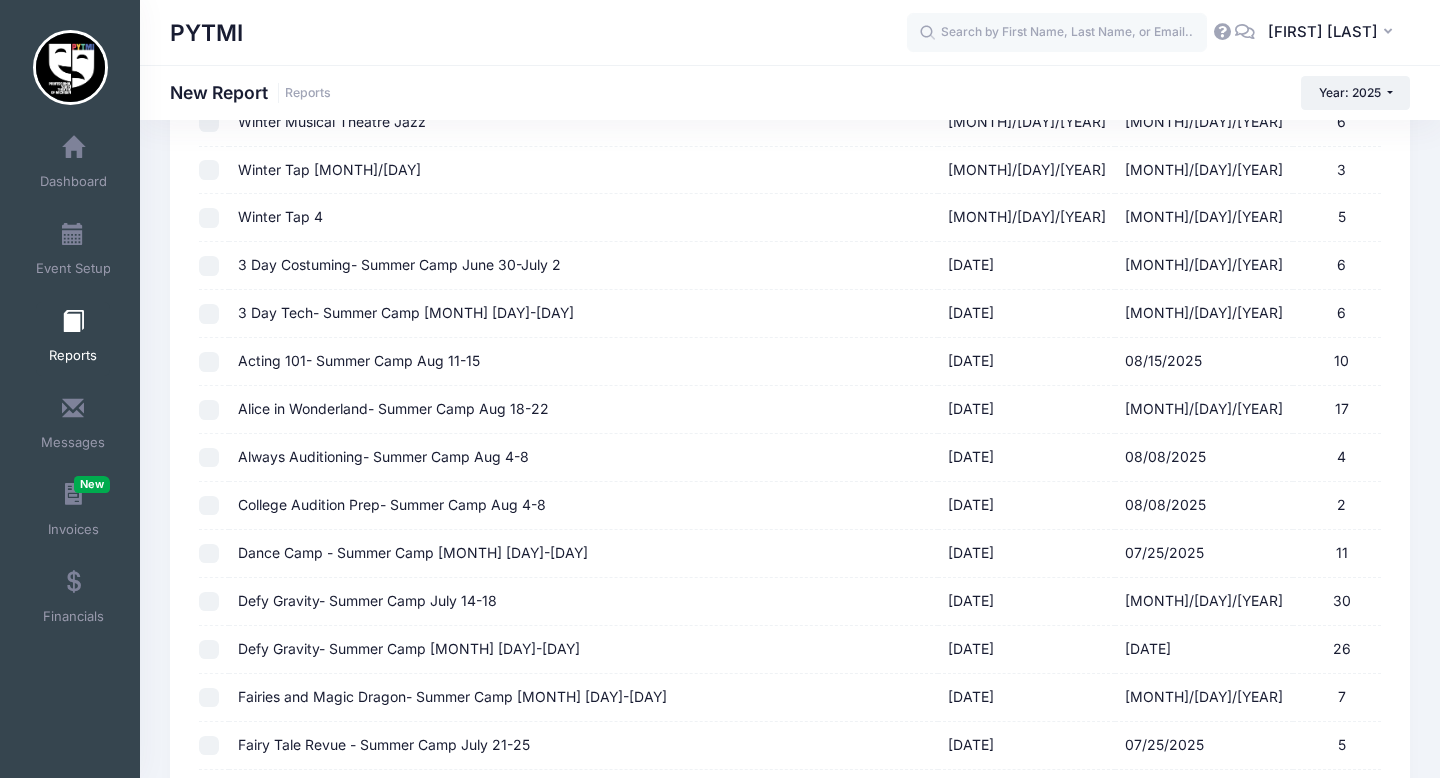 scroll, scrollTop: 533, scrollLeft: 0, axis: vertical 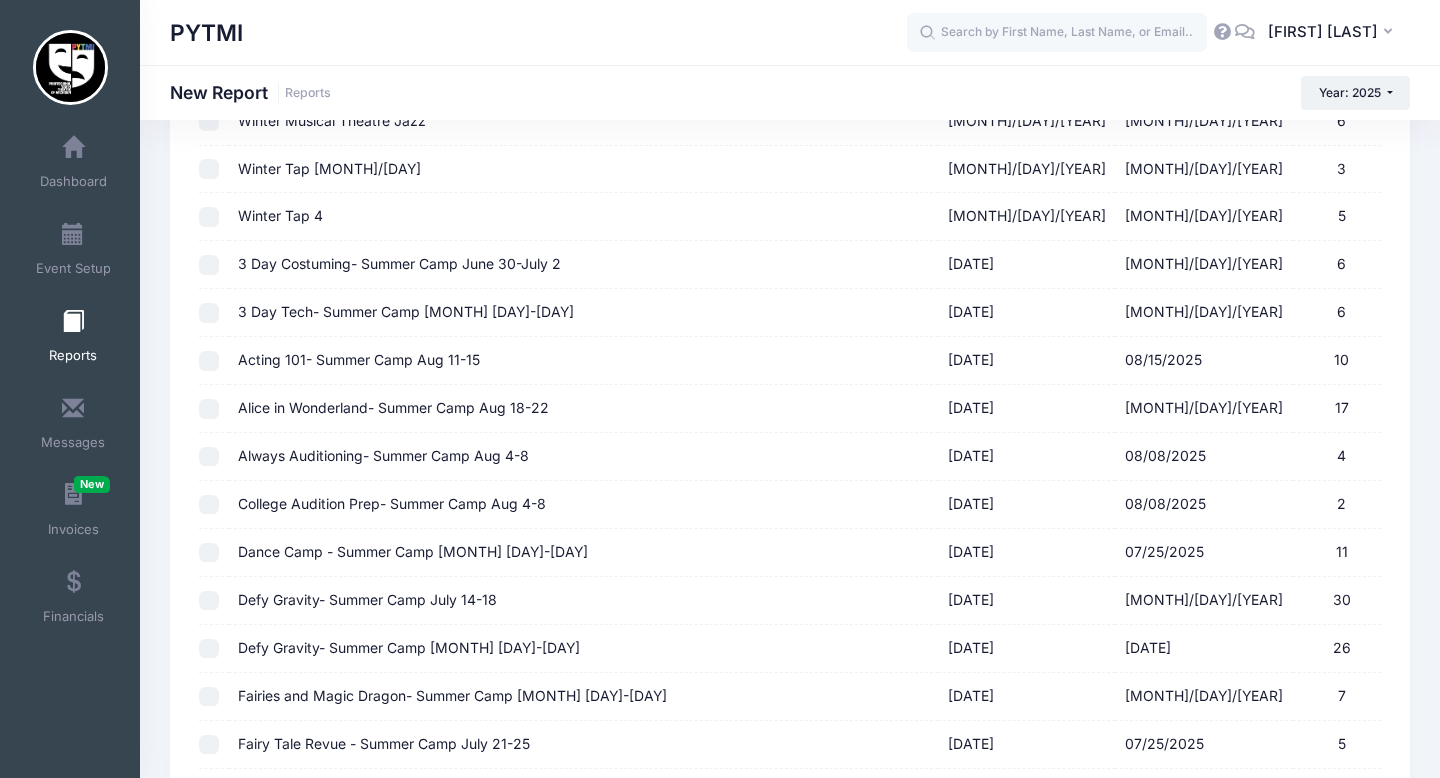 click on "College Audition Prep- Summer Camp Aug 4-8 02/01/2025 - 08/08/2025  2" at bounding box center [209, 505] 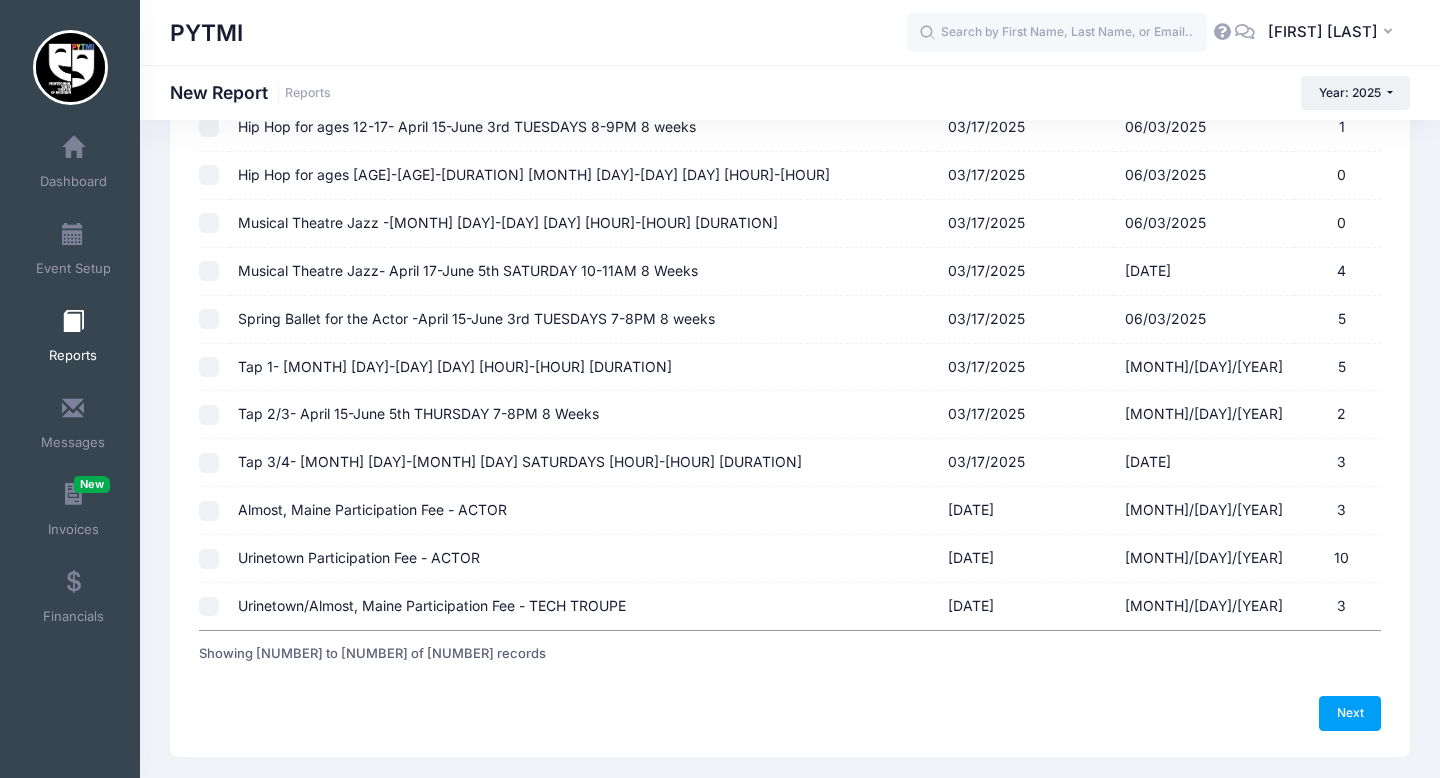 scroll, scrollTop: 2451, scrollLeft: 0, axis: vertical 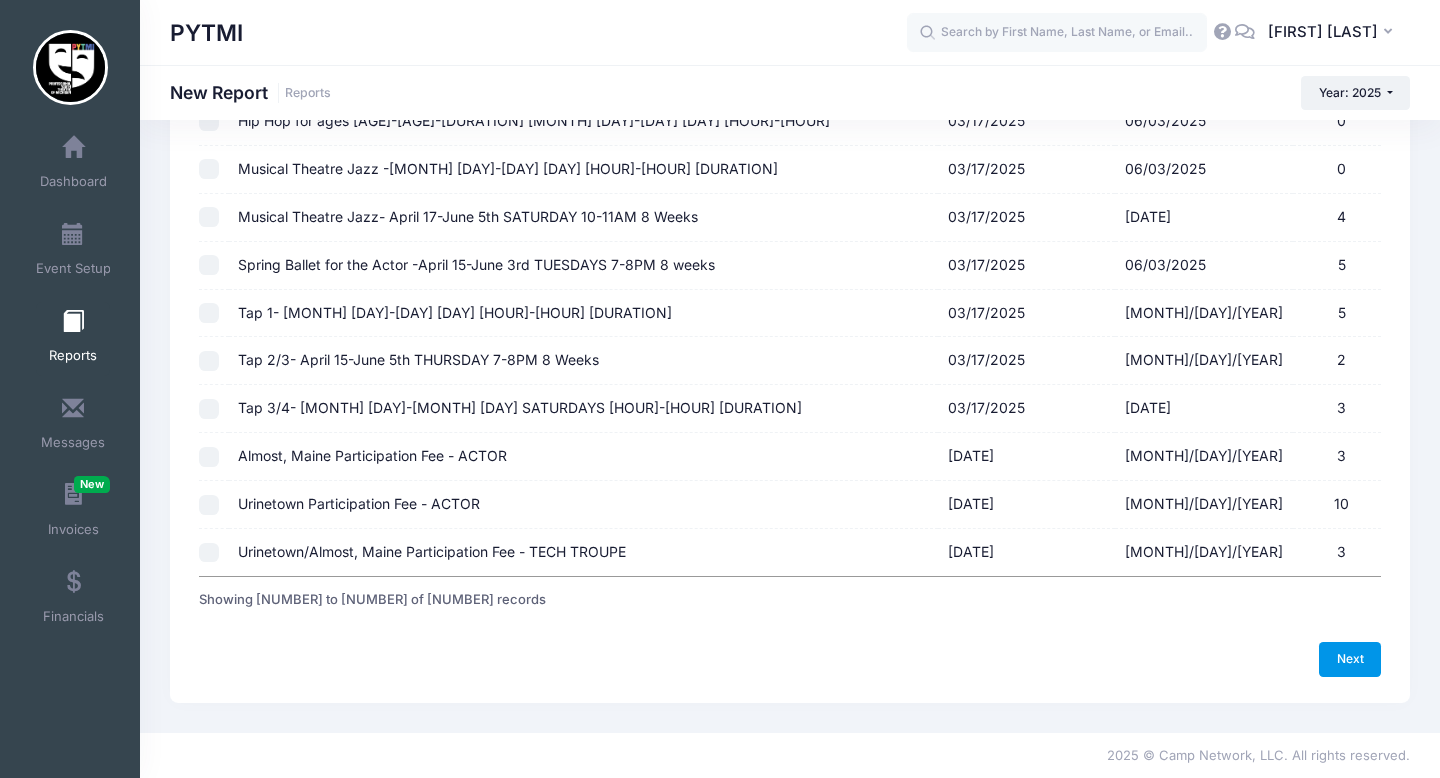 click on "Next" at bounding box center [1350, 659] 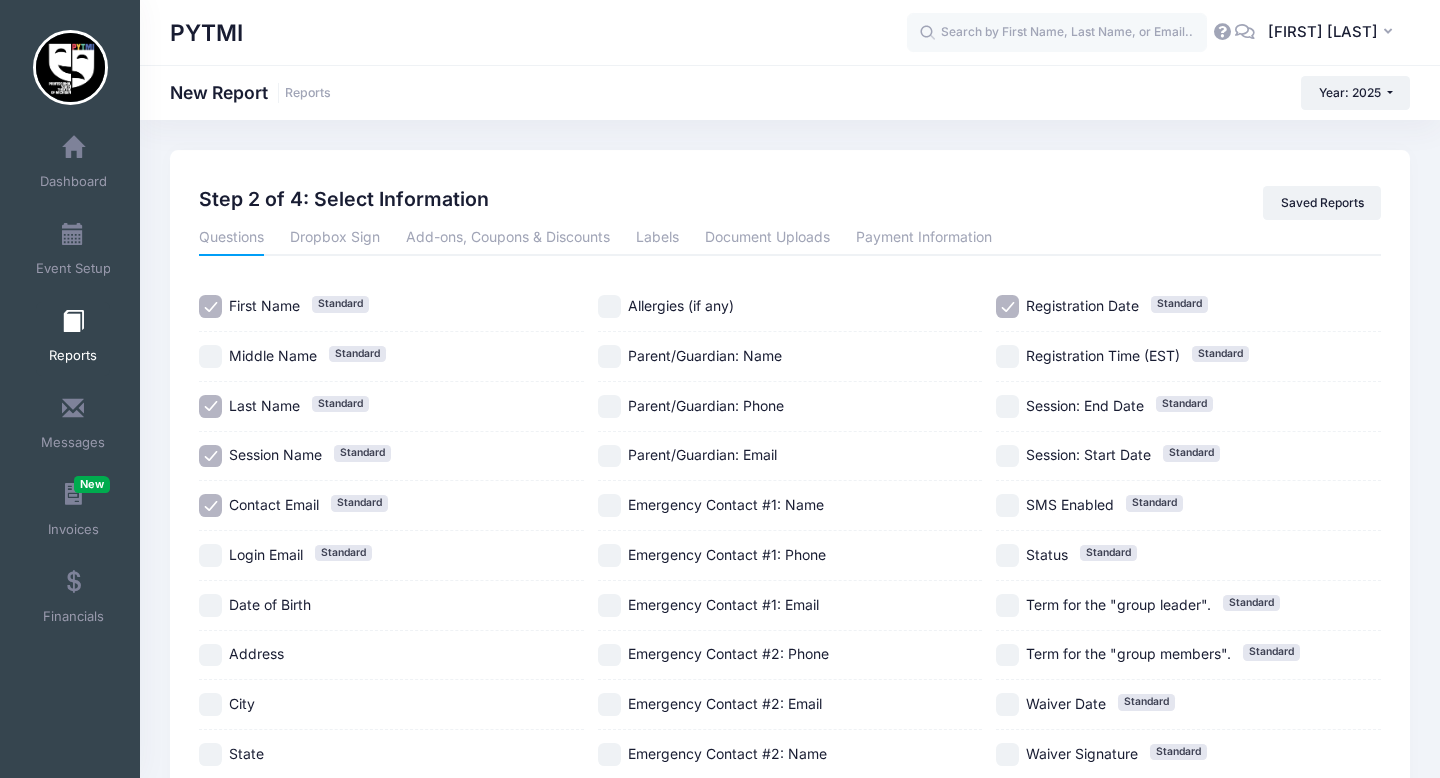scroll, scrollTop: 256, scrollLeft: 0, axis: vertical 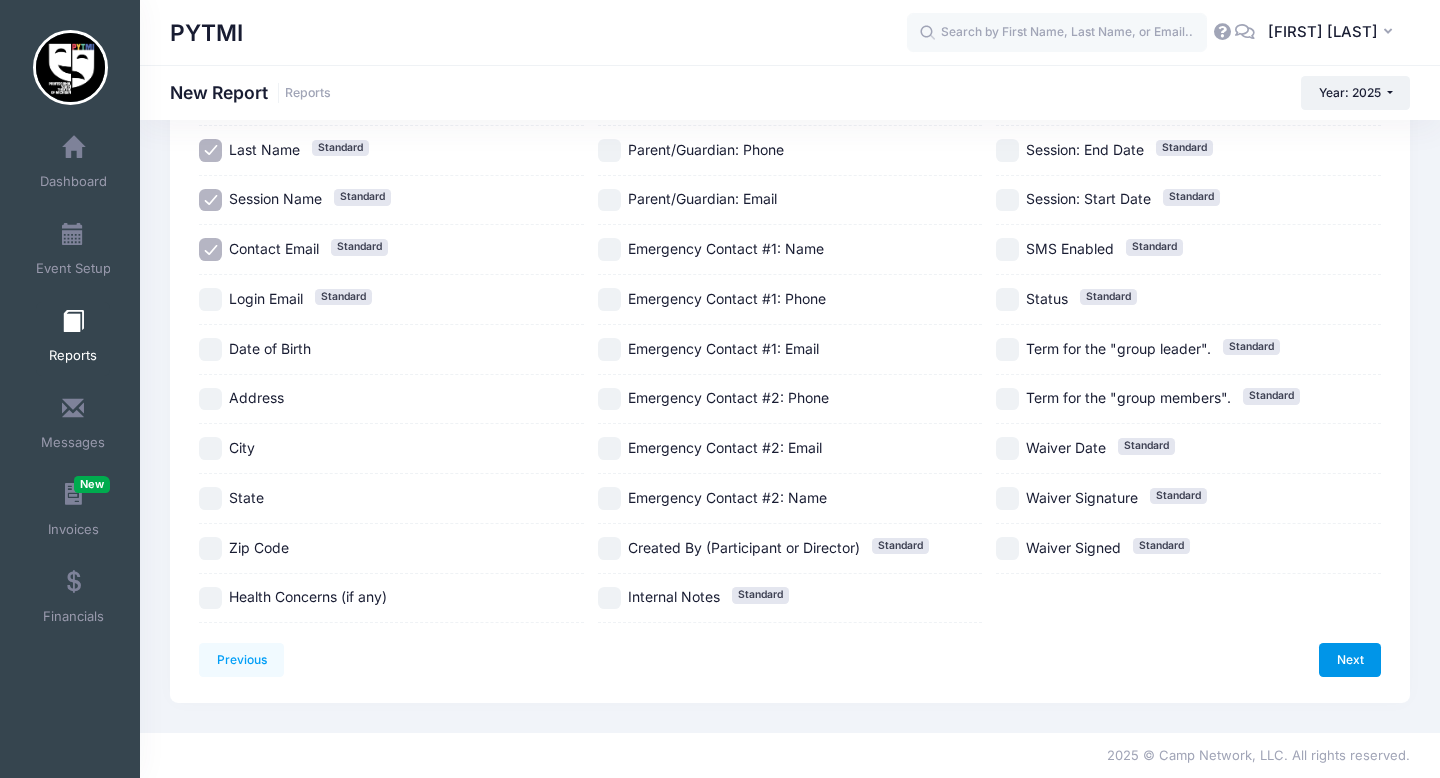 click on "Next" at bounding box center [1350, 660] 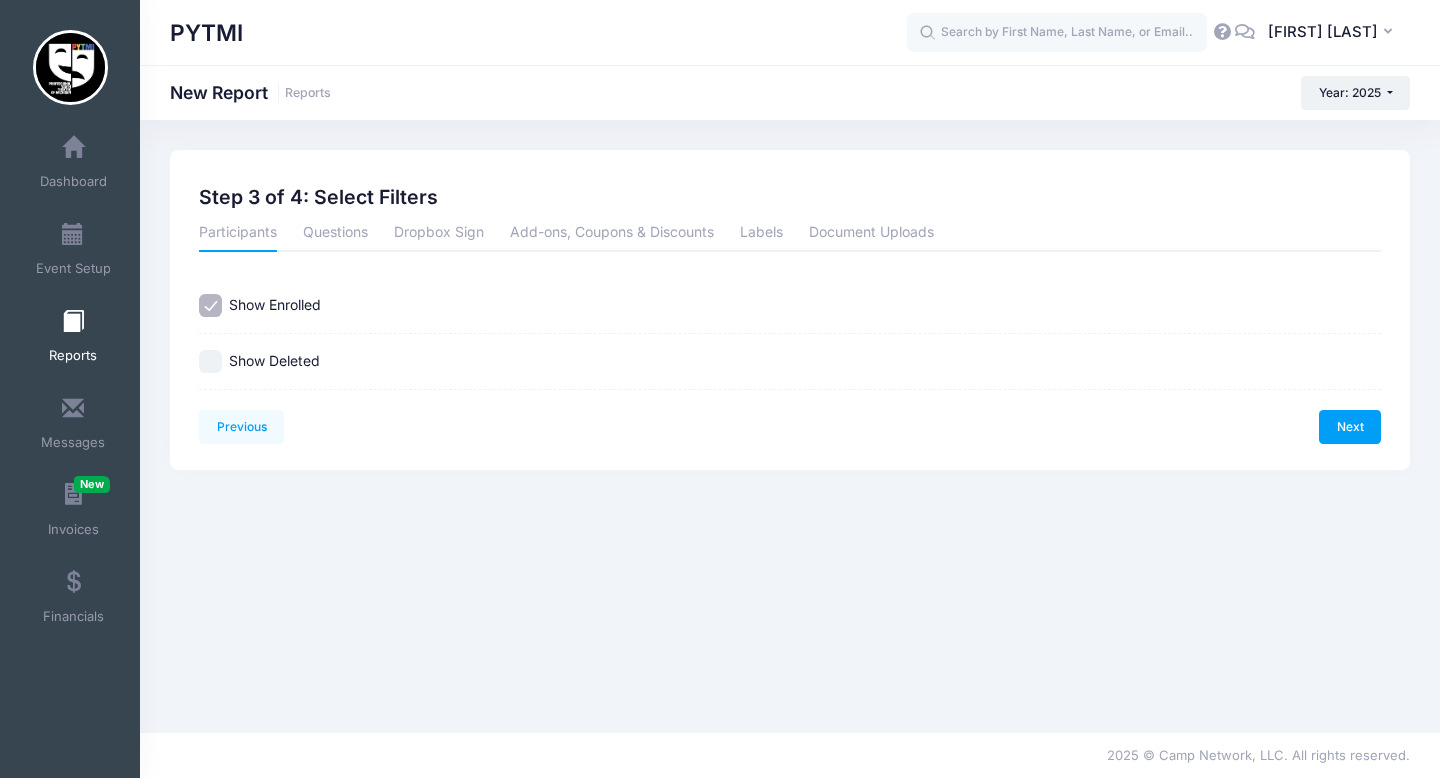 scroll, scrollTop: 0, scrollLeft: 0, axis: both 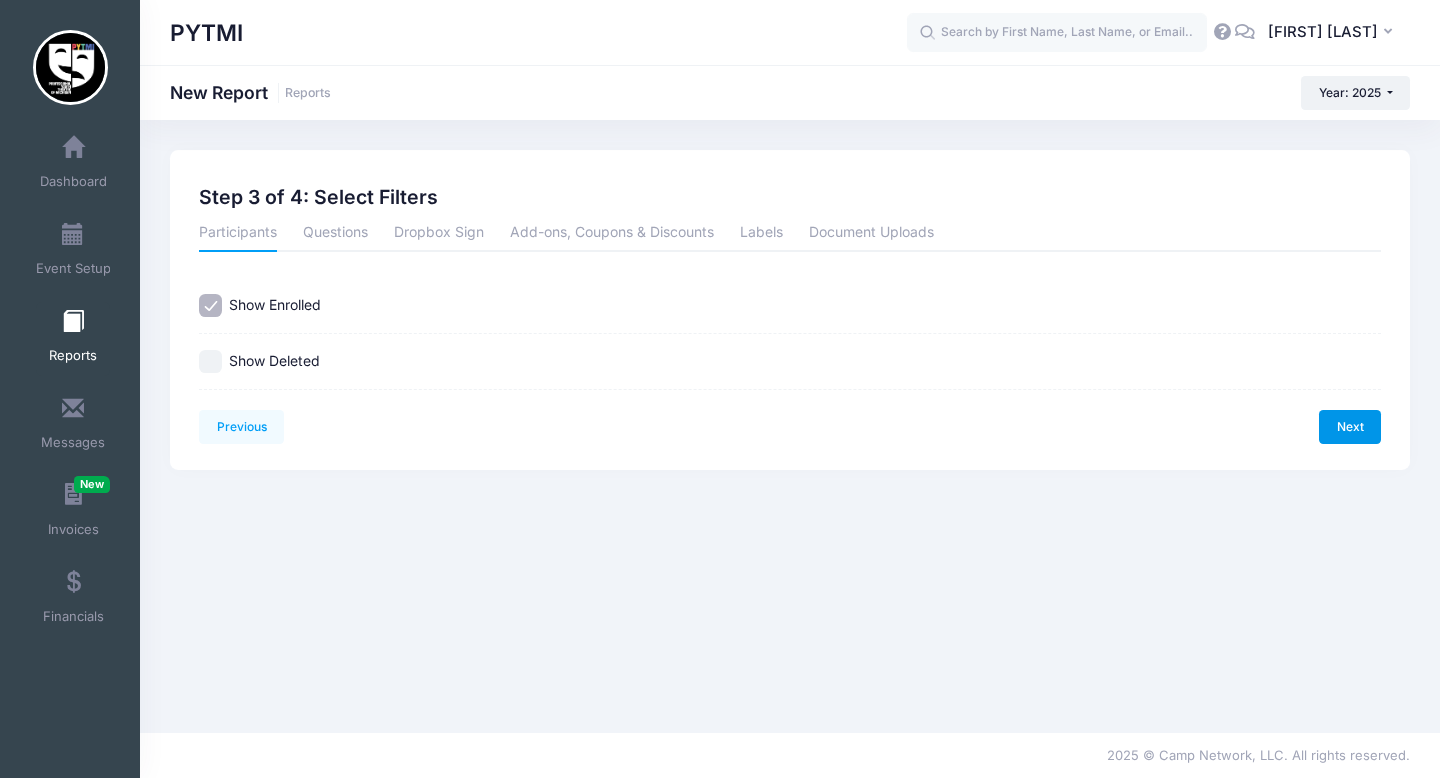 click on "Next" at bounding box center (1350, 427) 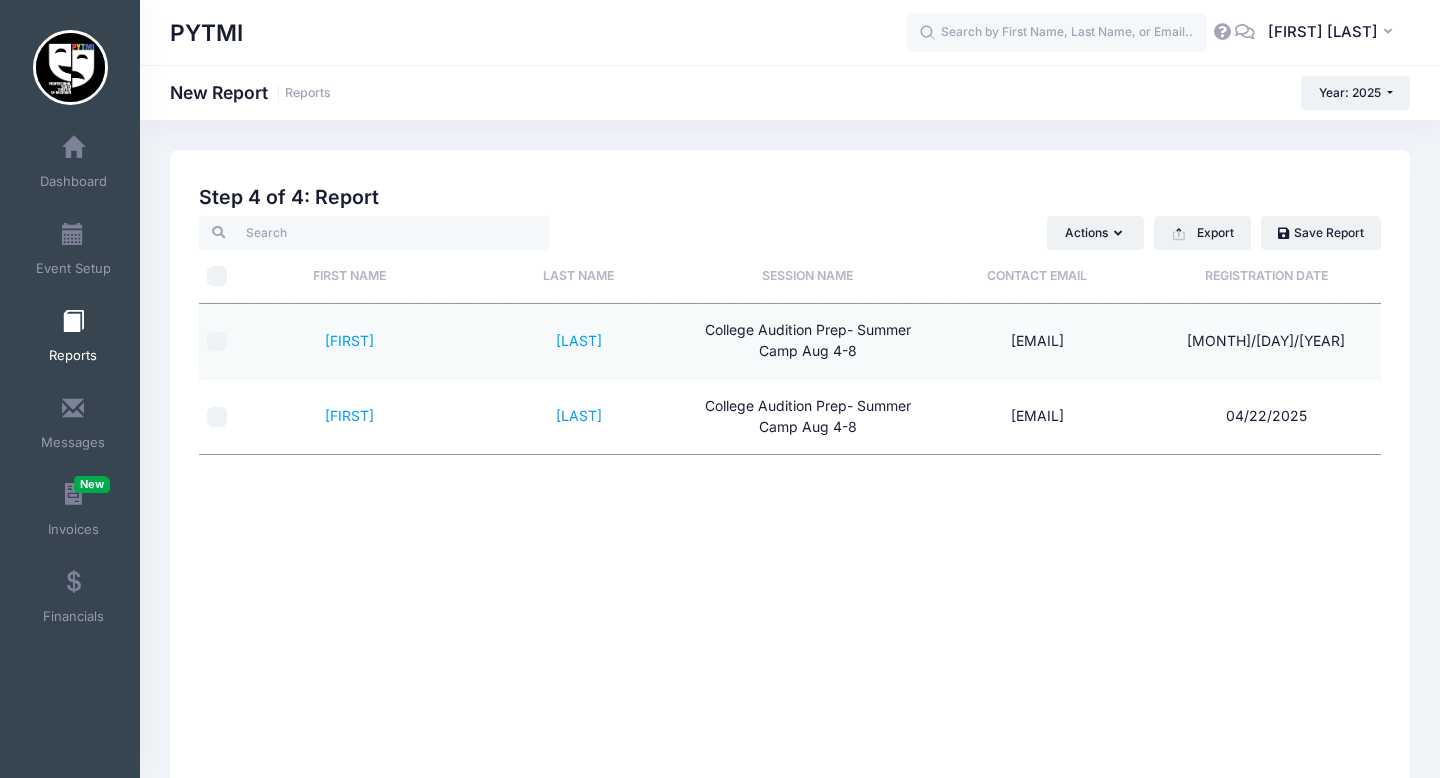 drag, startPoint x: 1135, startPoint y: 418, endPoint x: 938, endPoint y: 423, distance: 197.06345 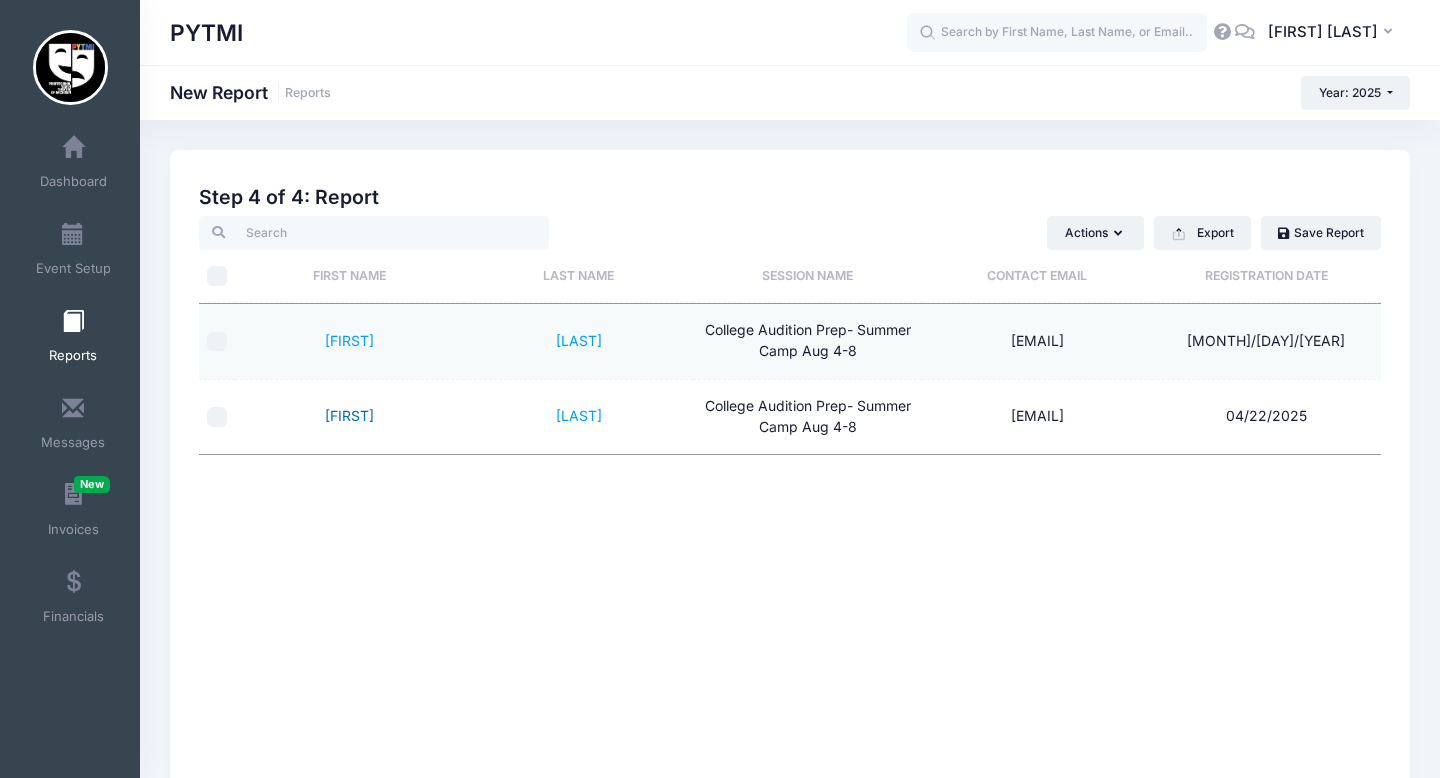 click on "[NAME]" at bounding box center (349, 415) 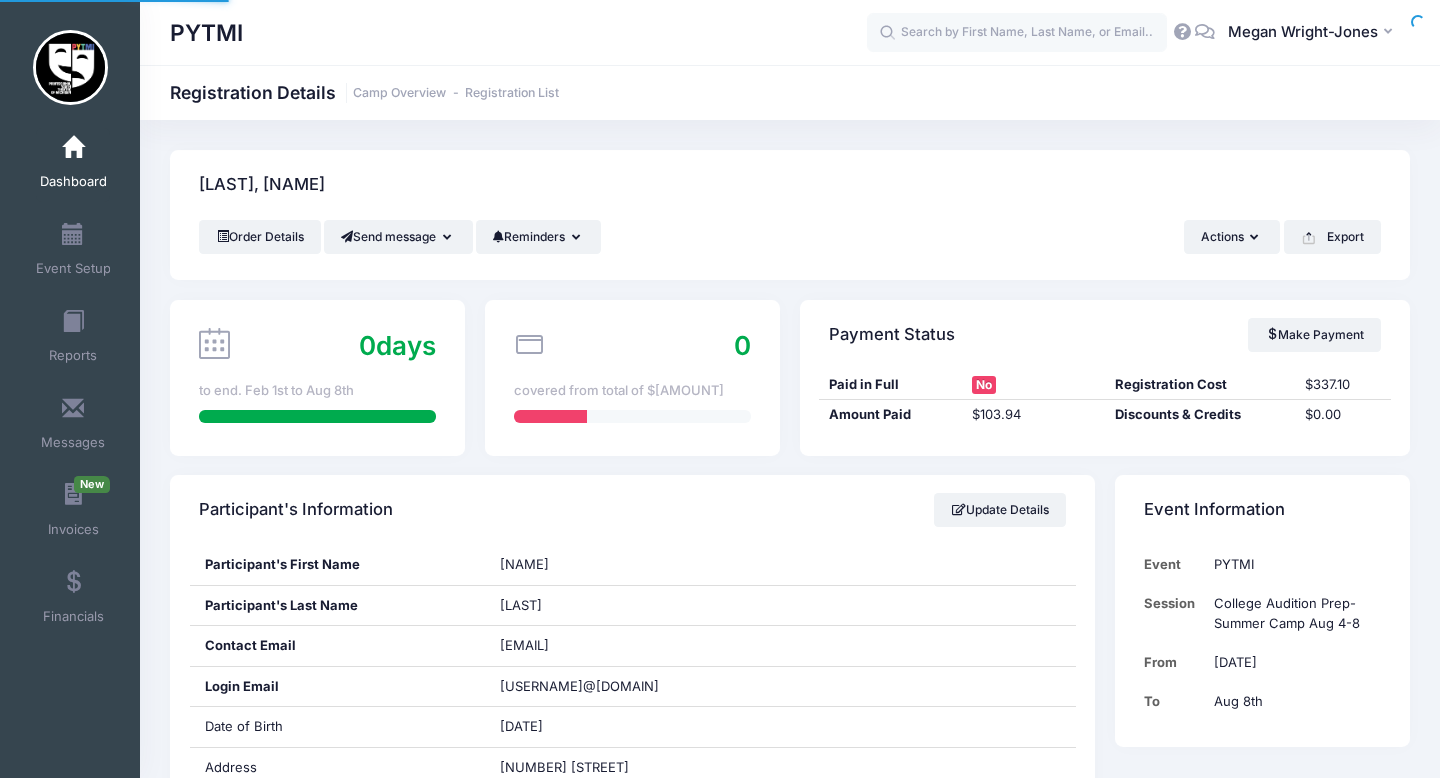 scroll, scrollTop: 0, scrollLeft: 0, axis: both 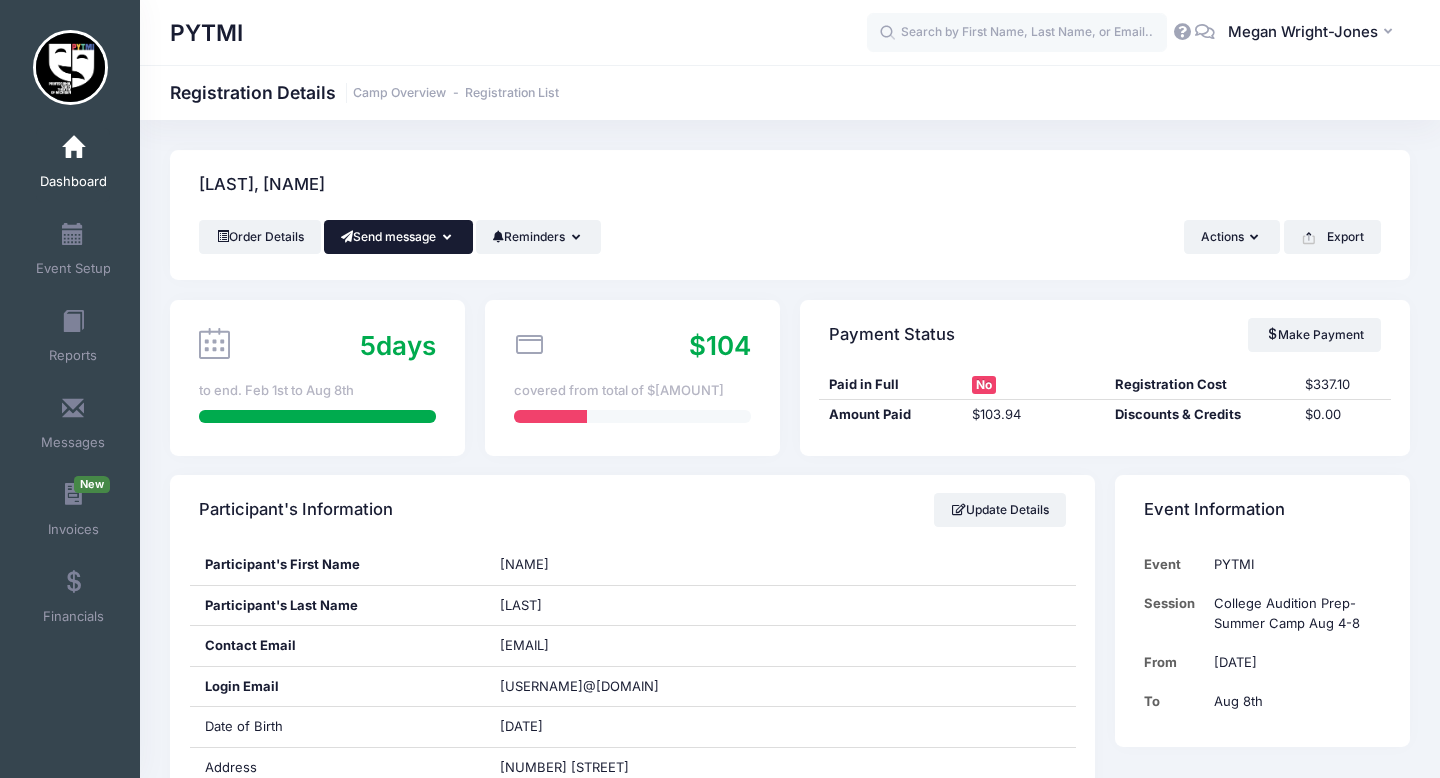 click on "Send message" at bounding box center [398, 237] 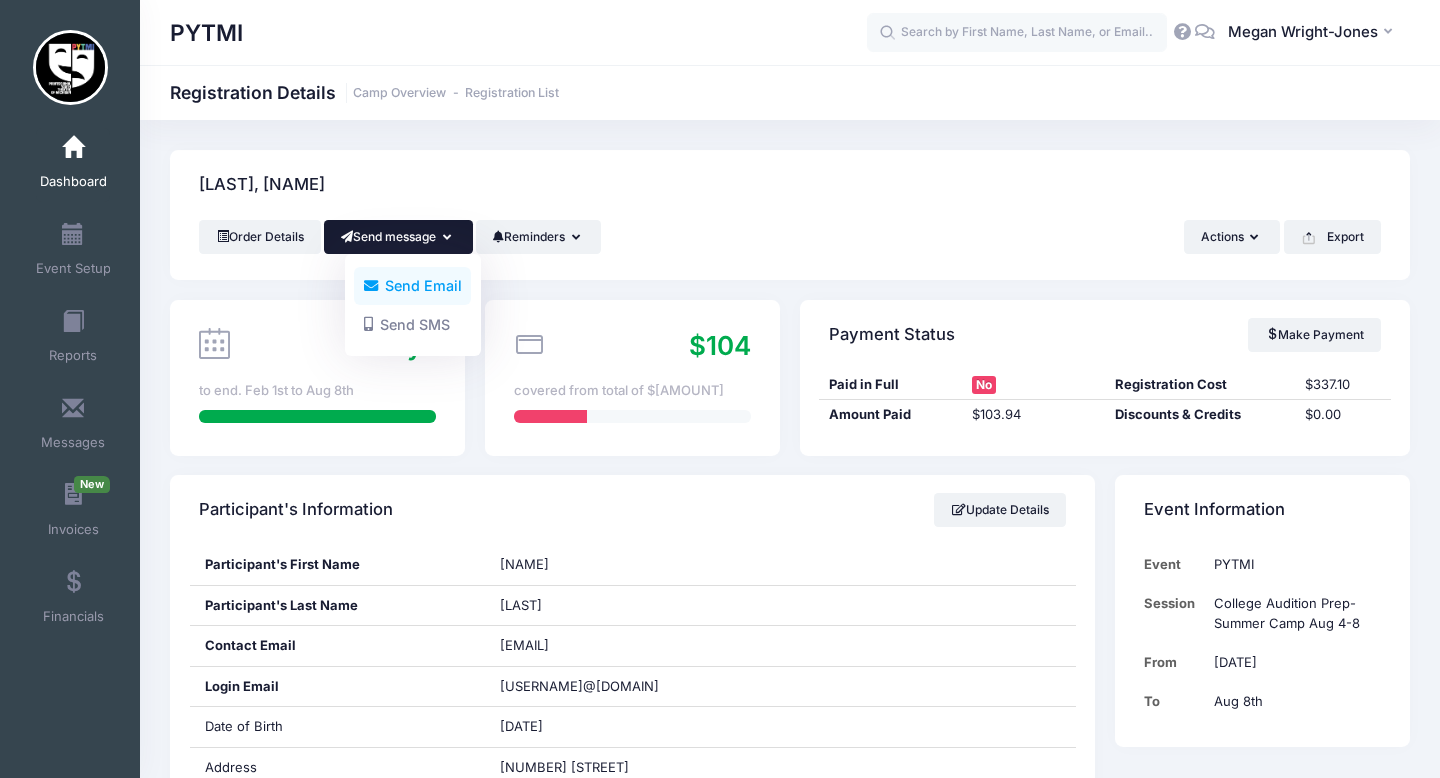 click on "Send Email" at bounding box center (412, 286) 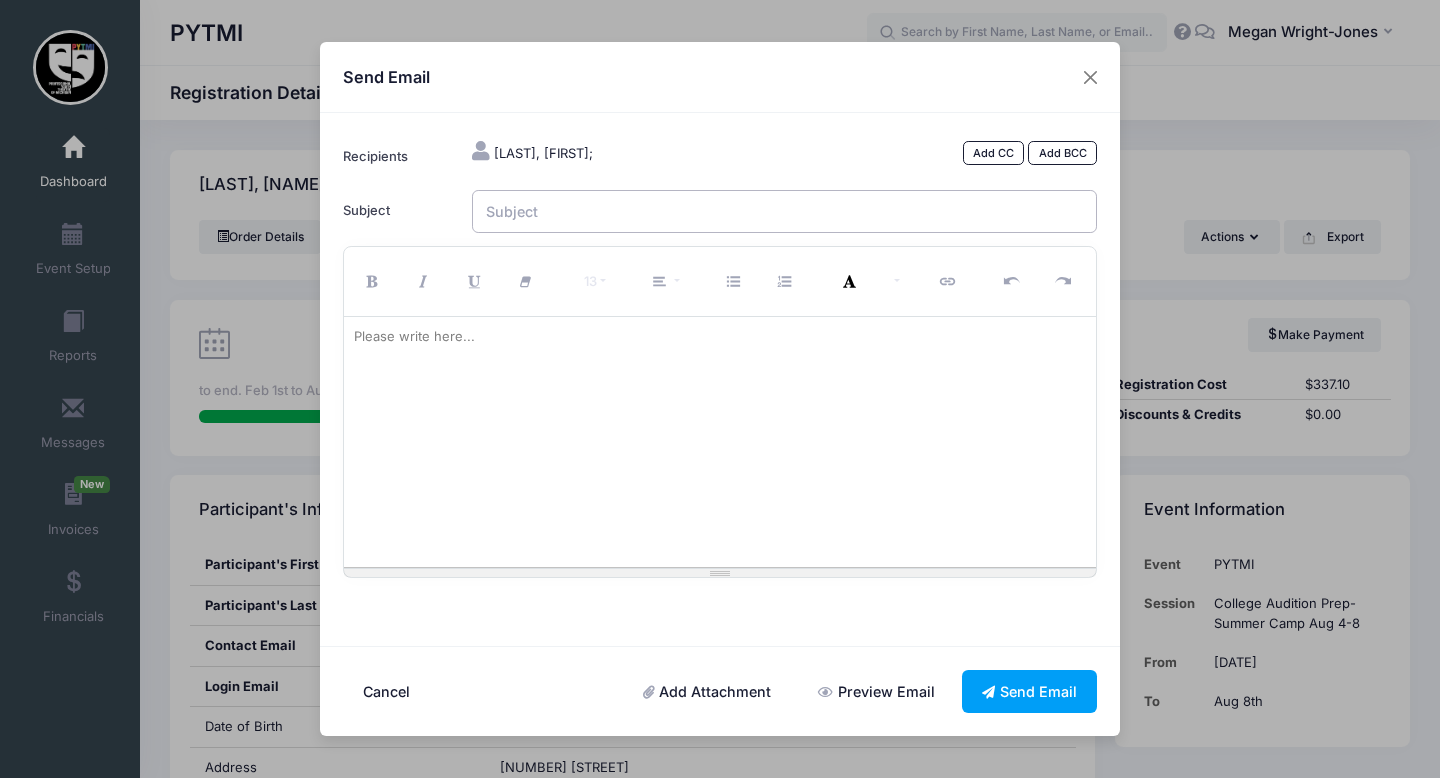 click on "Subject" at bounding box center (785, 211) 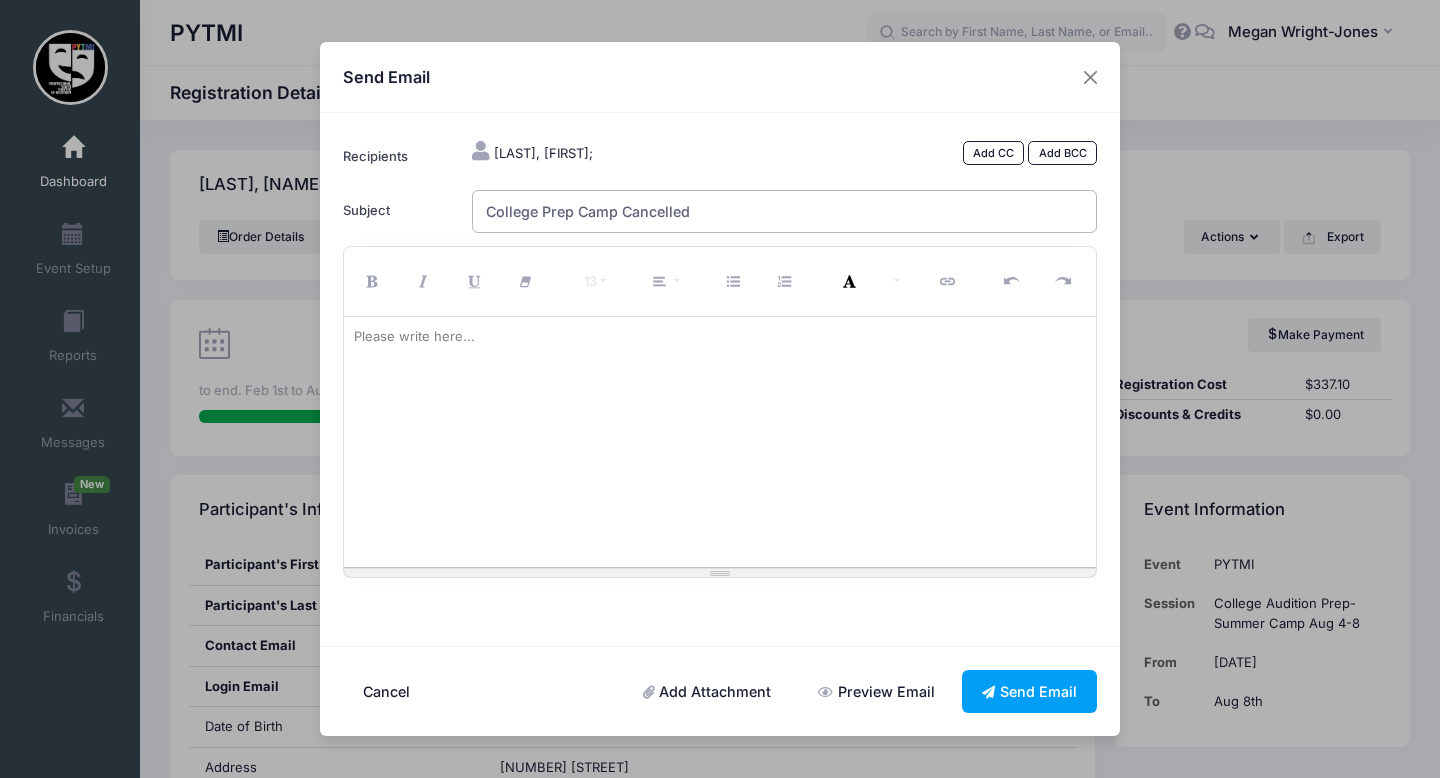 type on "College Prep Camp Cancelled" 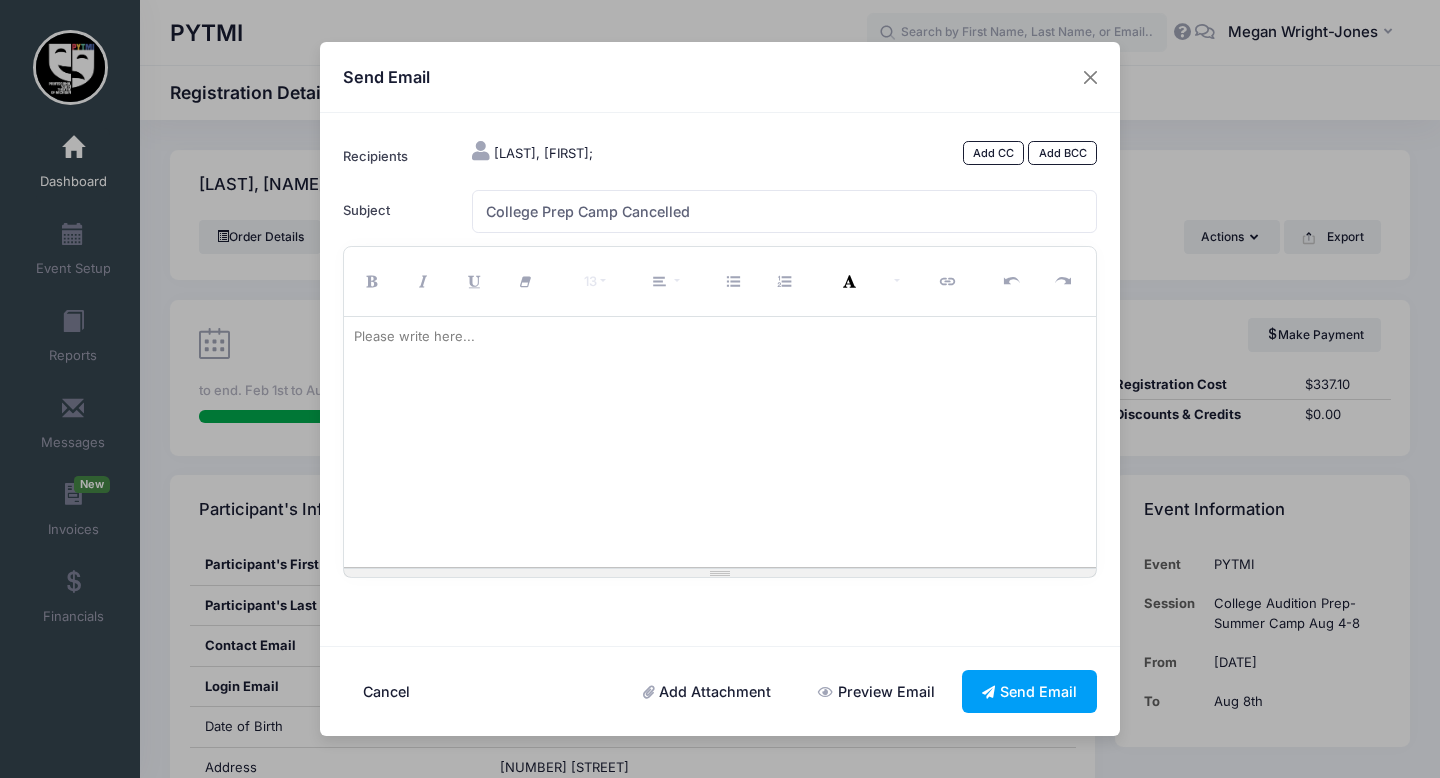 click at bounding box center [720, 442] 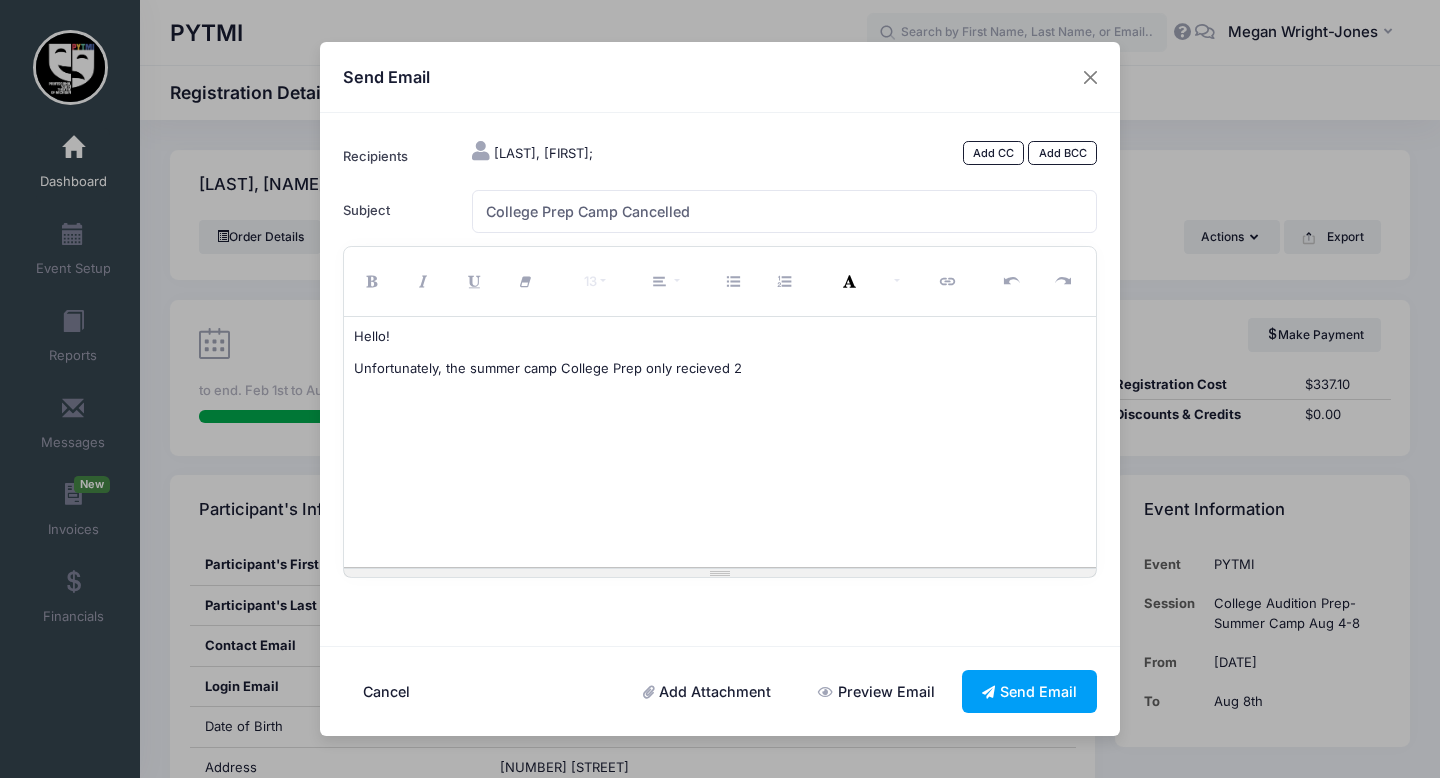 click on "Unfortunately, the summer camp College Prep only recieved 2" at bounding box center (720, 369) 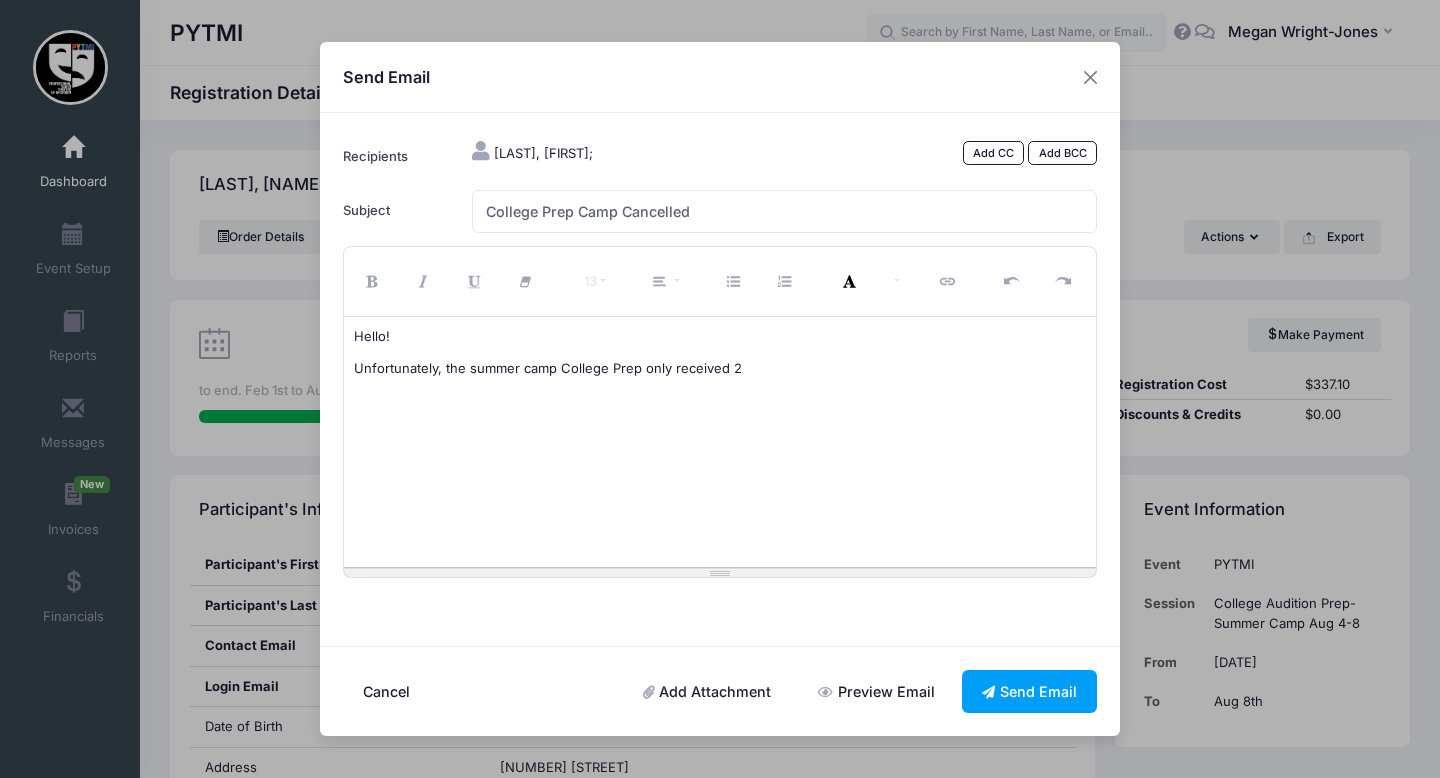 click on "Unfortunately, the summer camp College Prep only received 2" at bounding box center (720, 369) 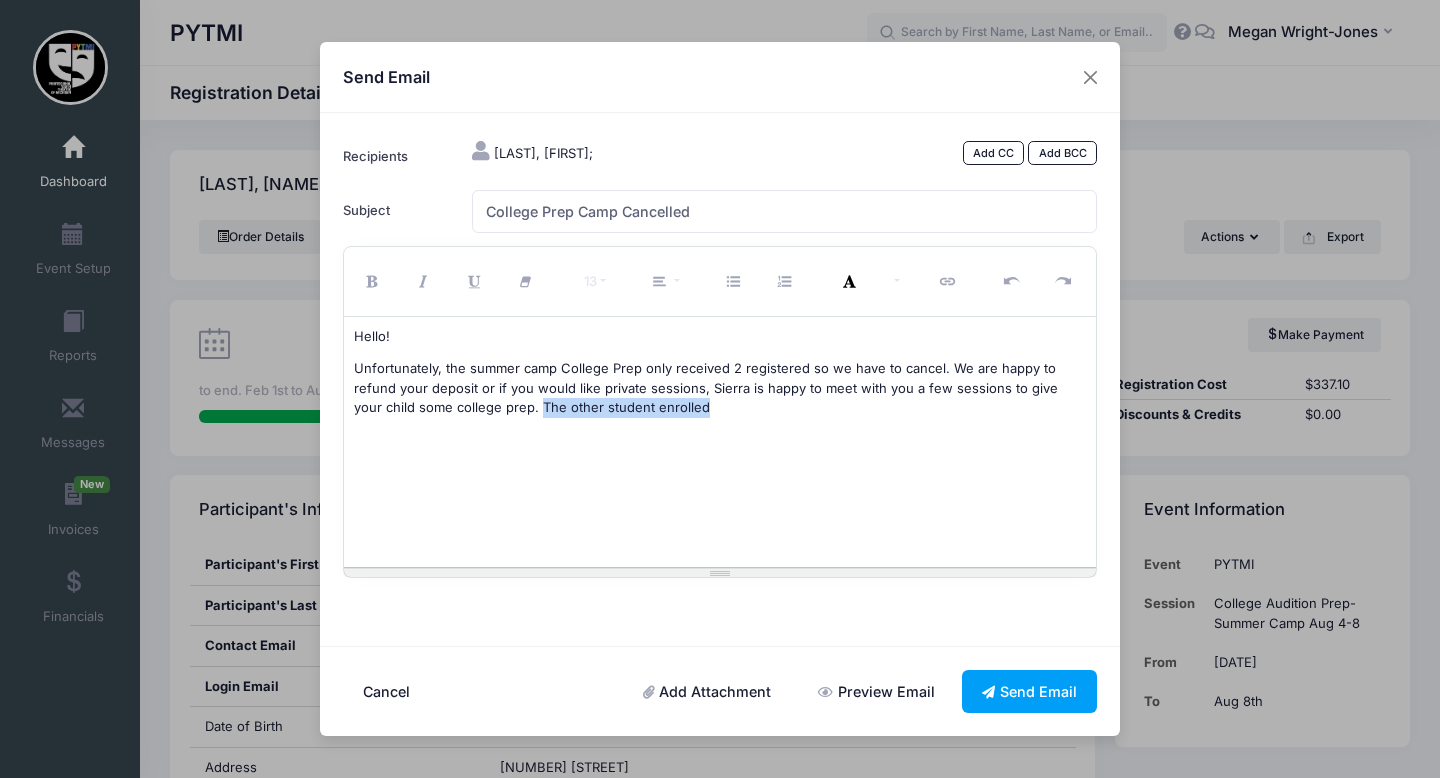 drag, startPoint x: 656, startPoint y: 403, endPoint x: 476, endPoint y: 413, distance: 180.27756 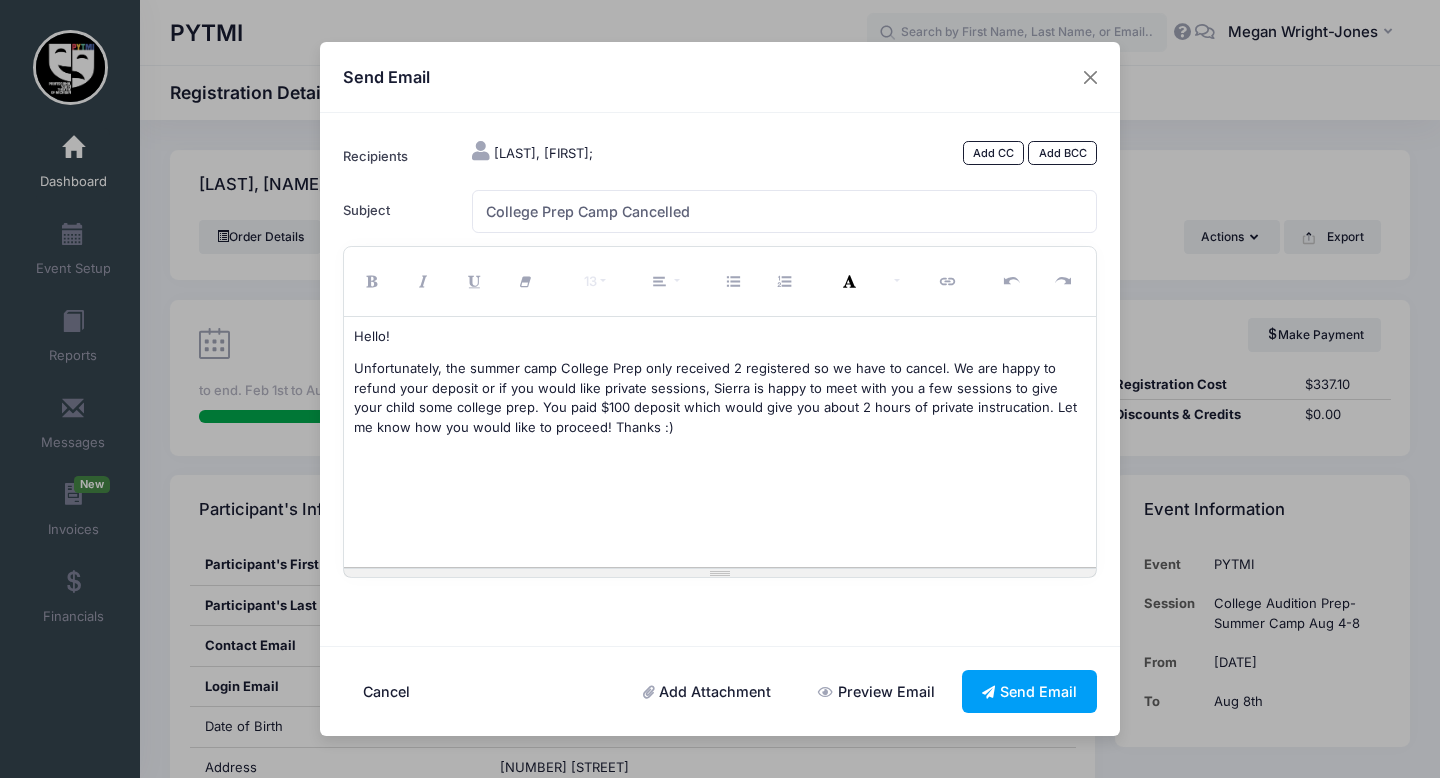click on "Unfortunately, the summer camp College Prep only received 2 registered so we have to cancel. We are happy to refund your deposit or if you would like private sessions, Sierra is happy to meet with you a few sessions to give your child some college prep. You paid $100 deposit which would give you about 2 hours of private instrucation. Let me know how you would like to proceed! Thanks :)" at bounding box center [720, 398] 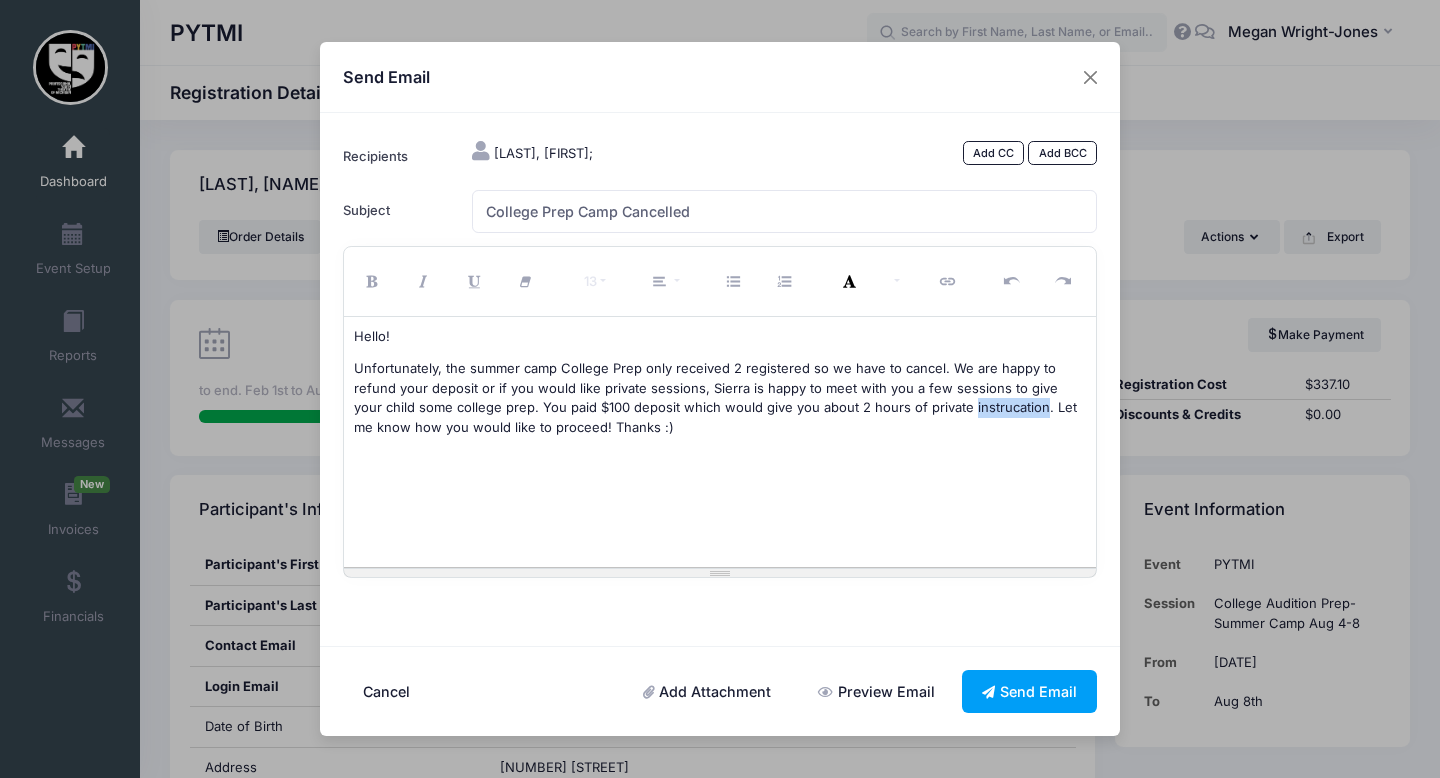 click on "Unfortunately, the summer camp College Prep only received 2 registered so we have to cancel. We are happy to refund your deposit or if you would like private sessions, Sierra is happy to meet with you a few sessions to give your child some college prep. You paid $100 deposit which would give you about 2 hours of private instrucation. Let me know how you would like to proceed! Thanks :)" at bounding box center [720, 398] 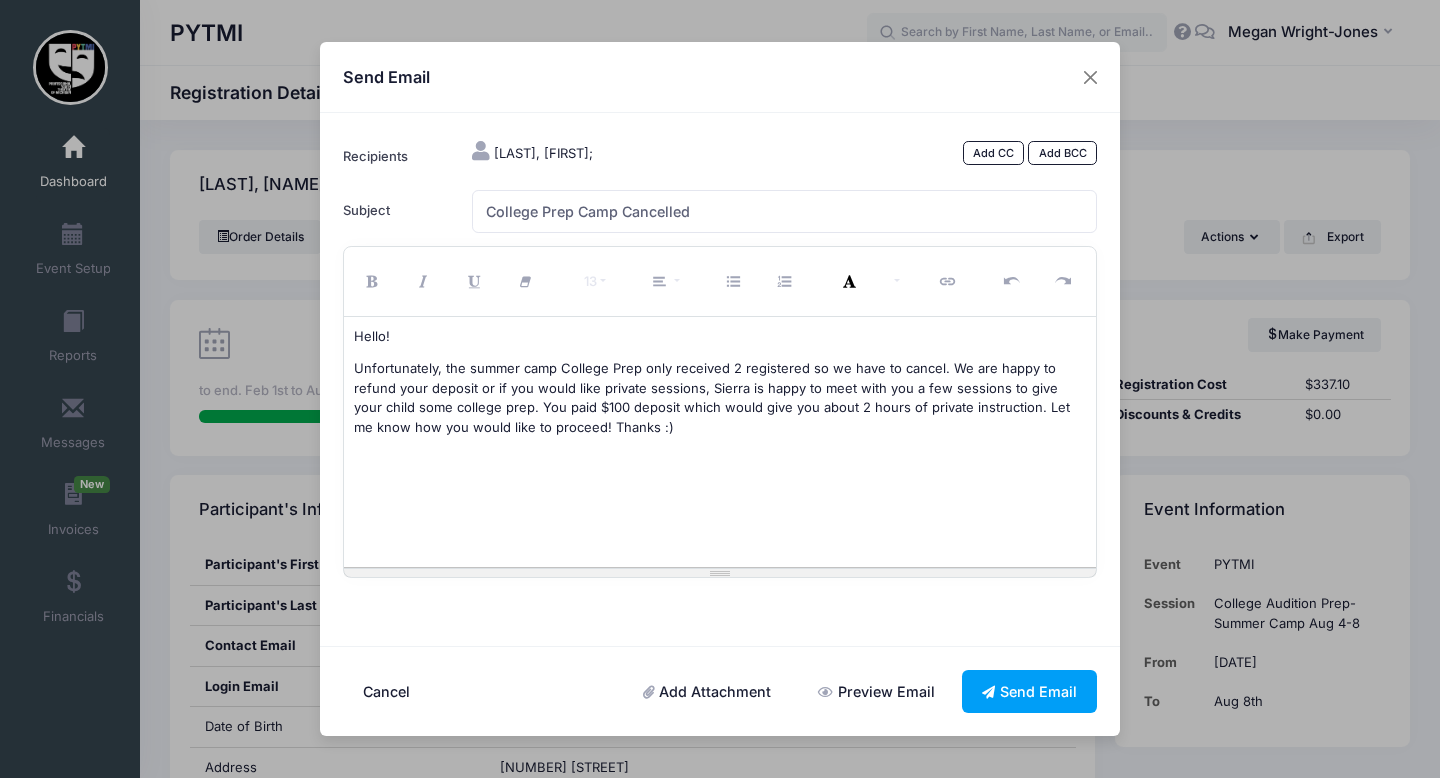 drag, startPoint x: 584, startPoint y: 427, endPoint x: 349, endPoint y: 363, distance: 243.55902 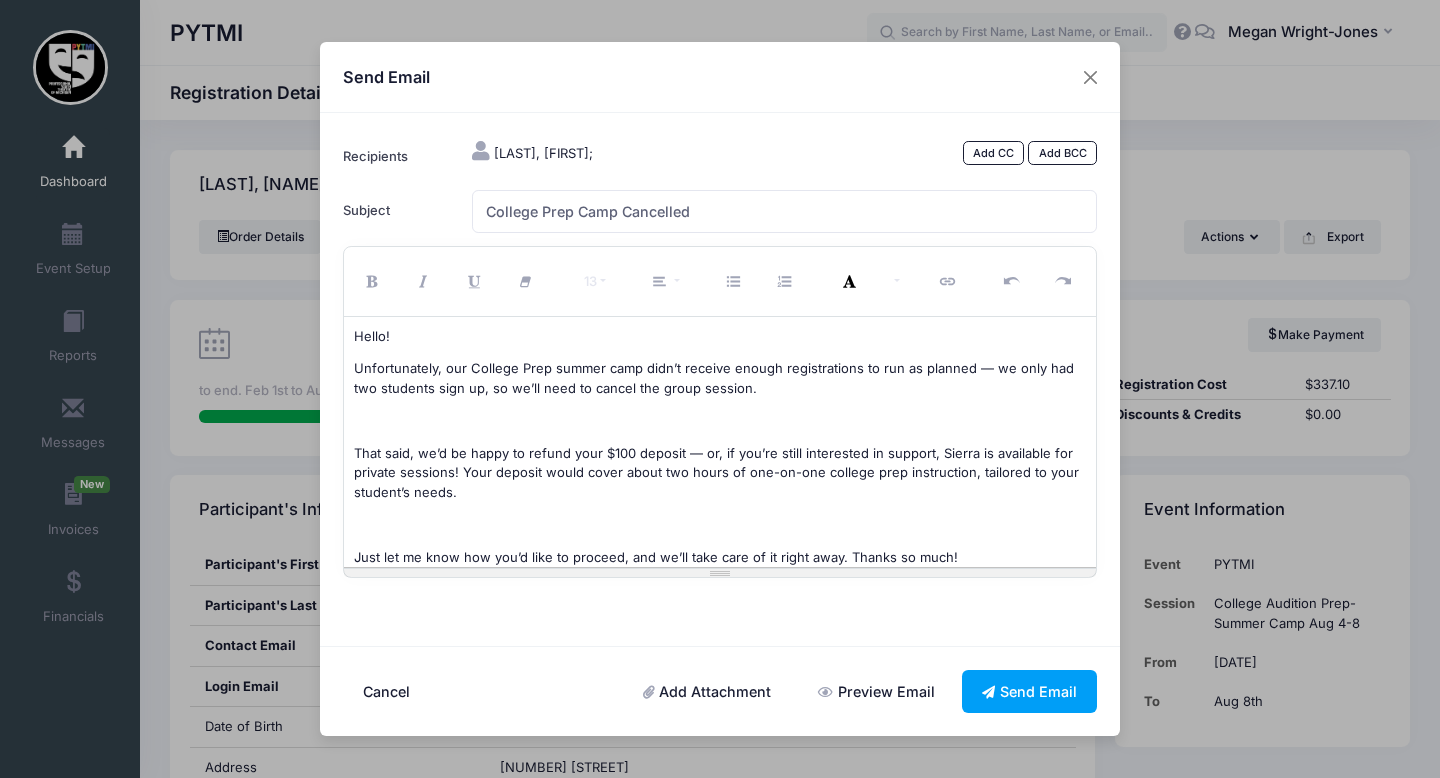 click on "That said, we’d be happy to refund your $100 deposit — or, if you’re still interested in support, Sierra is available for private sessions! Your deposit would cover about two hours of one-on-one college prep instruction, tailored to your student’s needs." at bounding box center [716, 472] 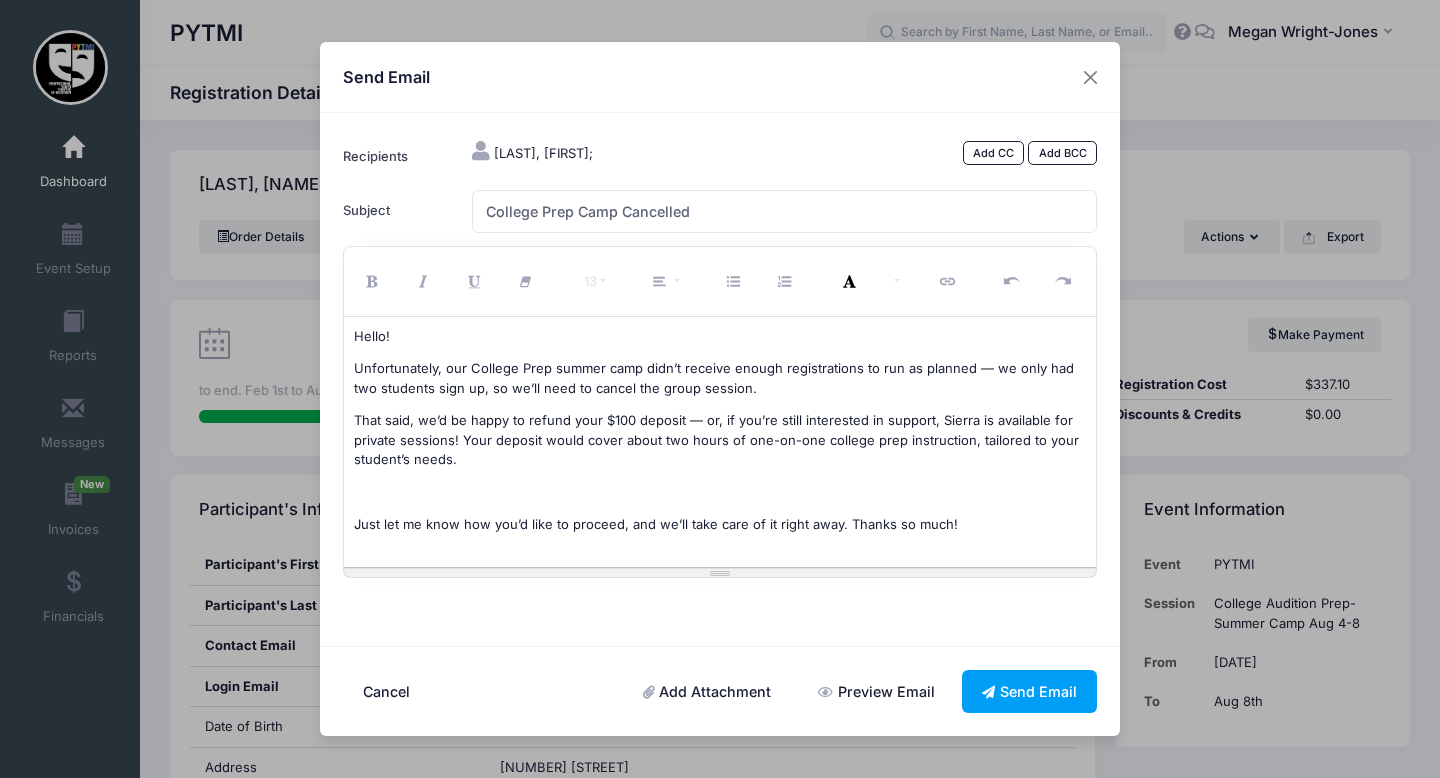 click on "Hello!  Unfortunately, our College Prep summer camp didn’t receive enough registrations to run as planned — we only had two students sign up, so we’ll need to cancel the group session. That said, we’d be happy to refund your $100 deposit — or, if you’re still interested in support, Sierra is available for private sessions! Your deposit would cover about two hours of one-on-one college prep instruction, tailored to your student’s needs.
Just let me know how you’d like to proceed, and we’ll take care of it right away. Thanks so much!" at bounding box center (720, 442) 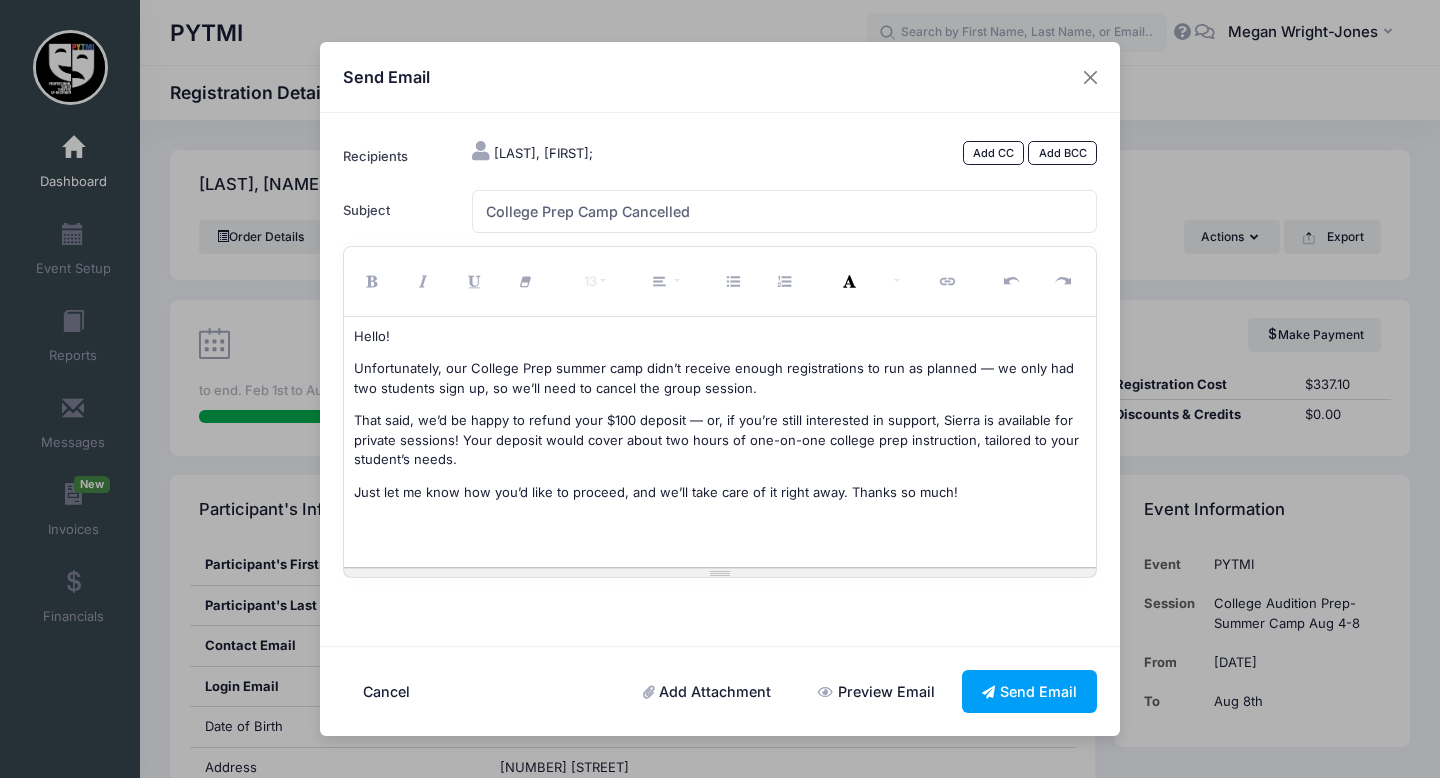 click on "Hello!  Unfortunately, our College Prep summer camp didn’t receive enough registrations to run as planned — we only had two students sign up, so we’ll need to cancel the group session. That said, we’d be happy to refund your $100 deposit — or, if you’re still interested in support, Sierra is available for private sessions! Your deposit would cover about two hours of one-on-one college prep instruction, tailored to your student’s needs. Just let me know how you’d like to proceed, and we’ll take care of it right away. Thanks so much!" at bounding box center [720, 442] 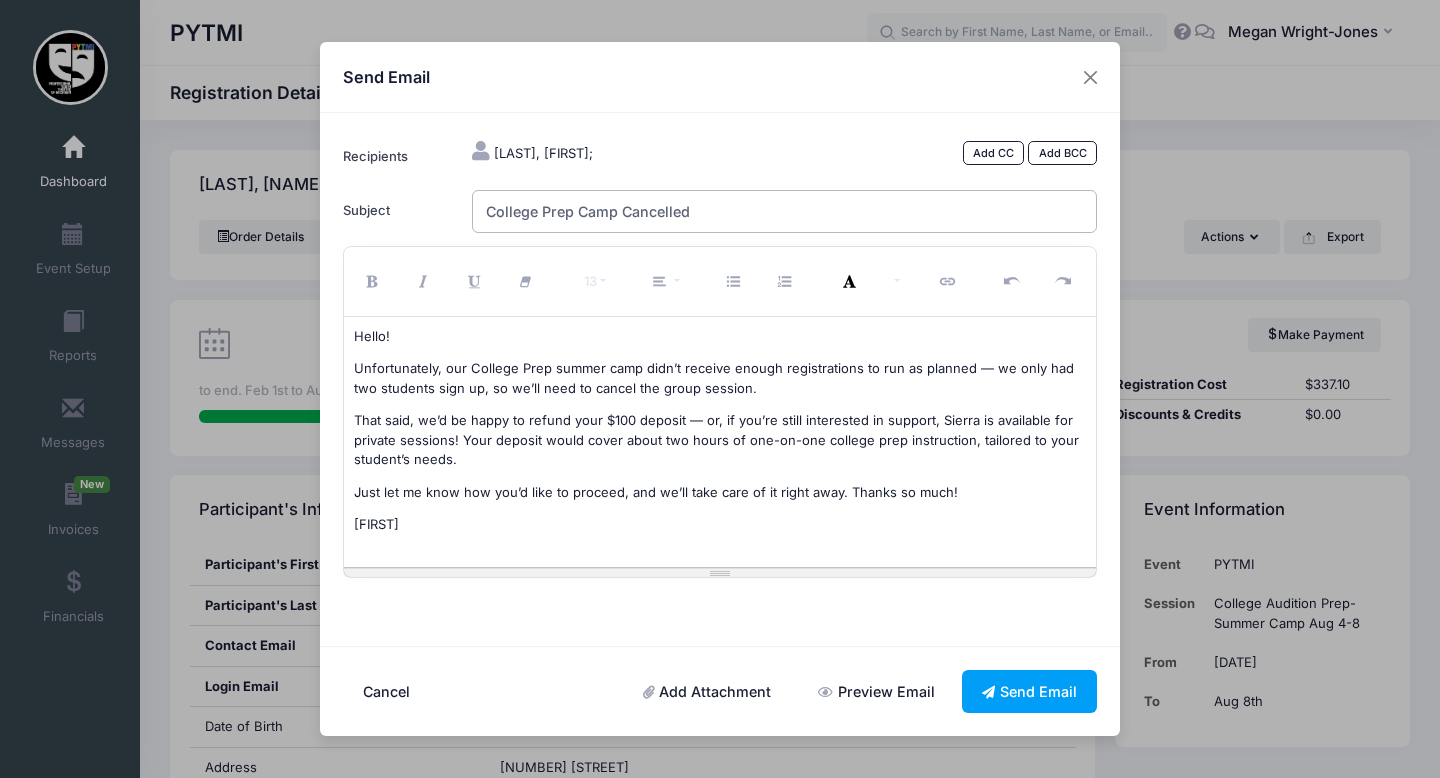 click on "College Prep Camp Cancelled" at bounding box center [785, 211] 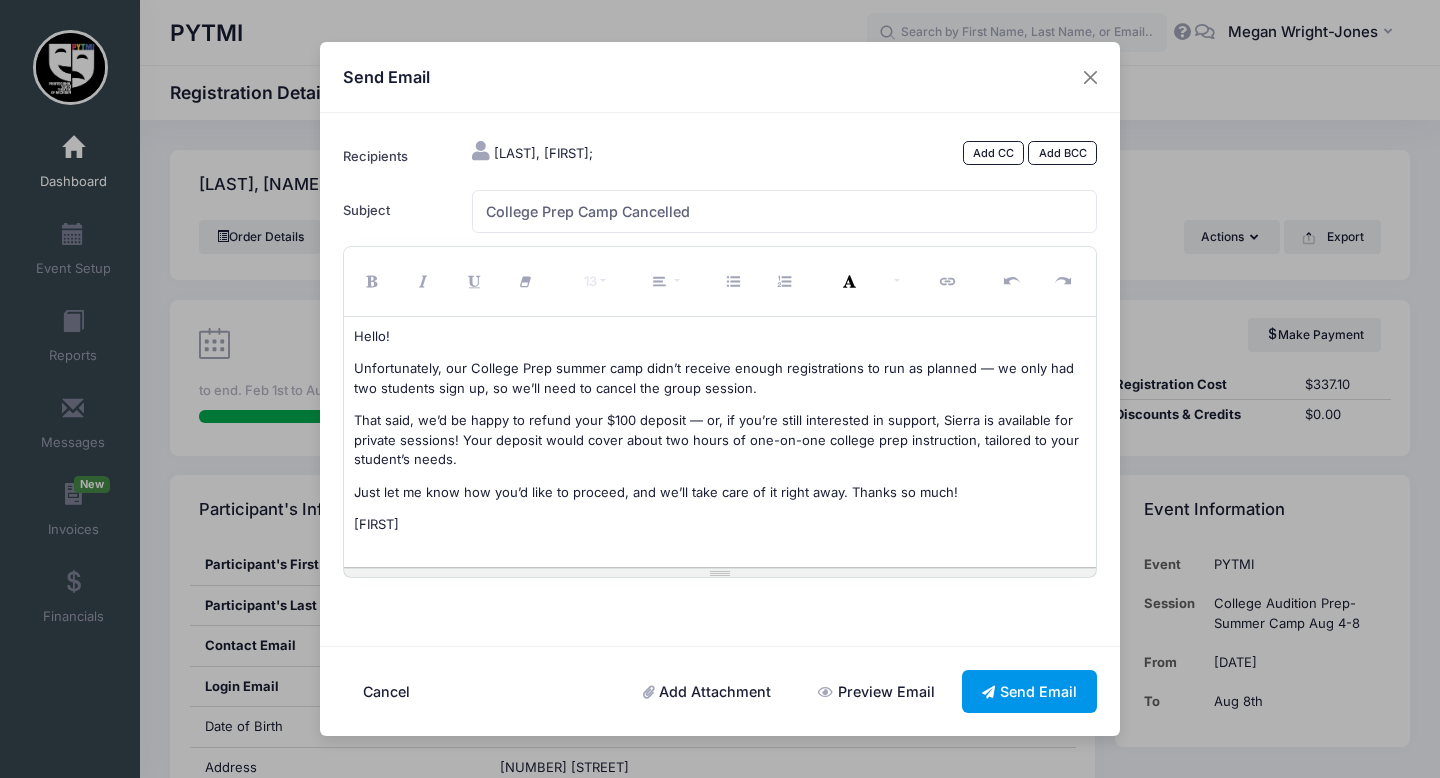 click on "Send Email" at bounding box center [1030, 691] 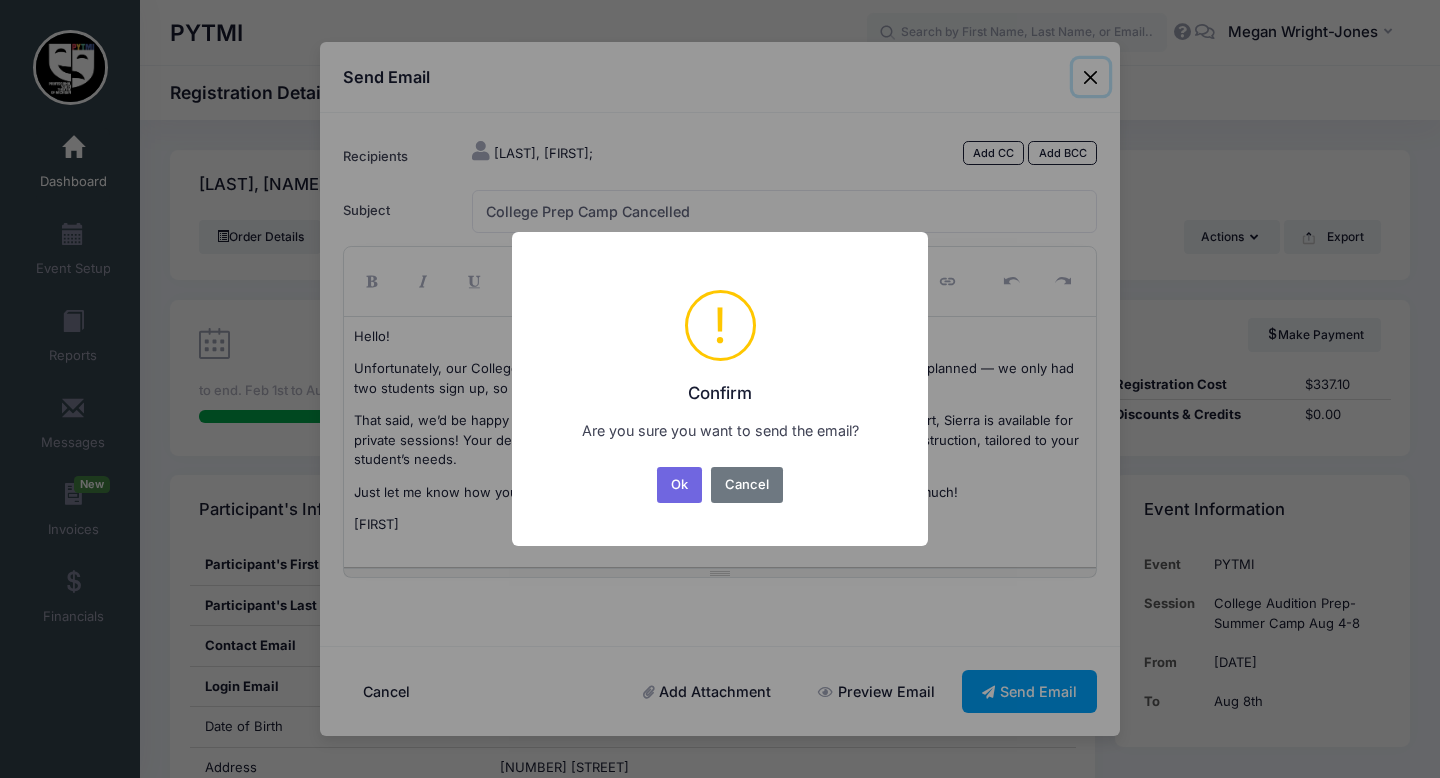 click on "Ok" at bounding box center (680, 485) 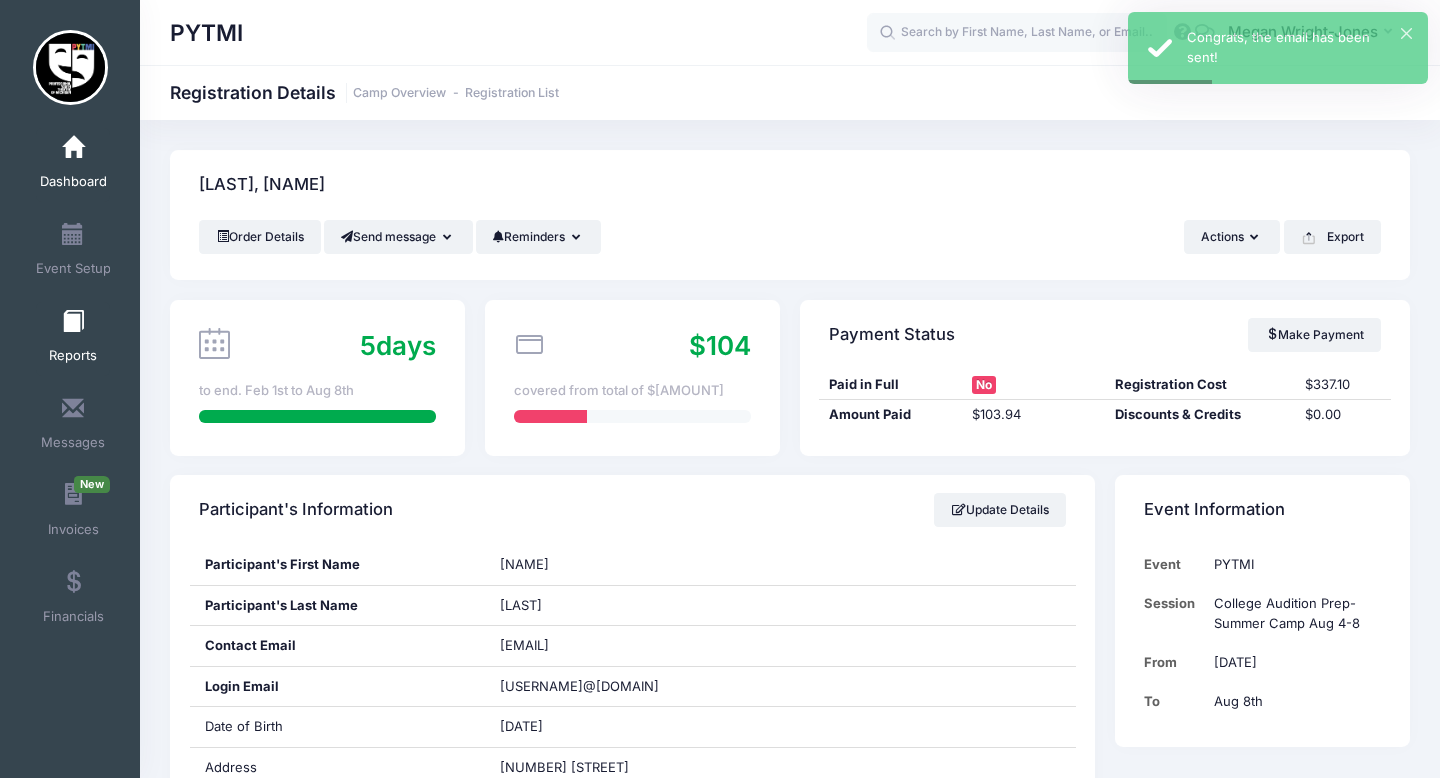 click on "Reports" at bounding box center (73, 339) 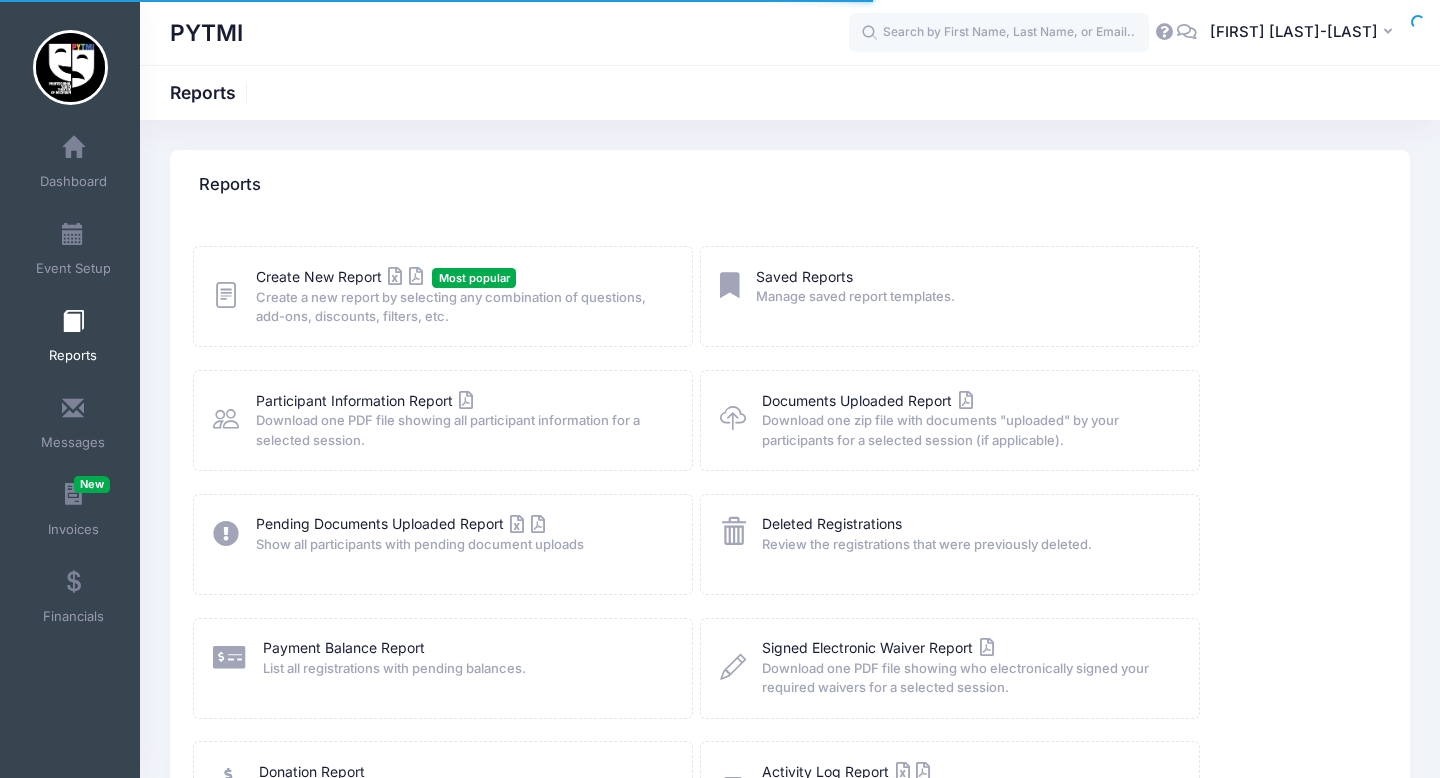 scroll, scrollTop: 0, scrollLeft: 0, axis: both 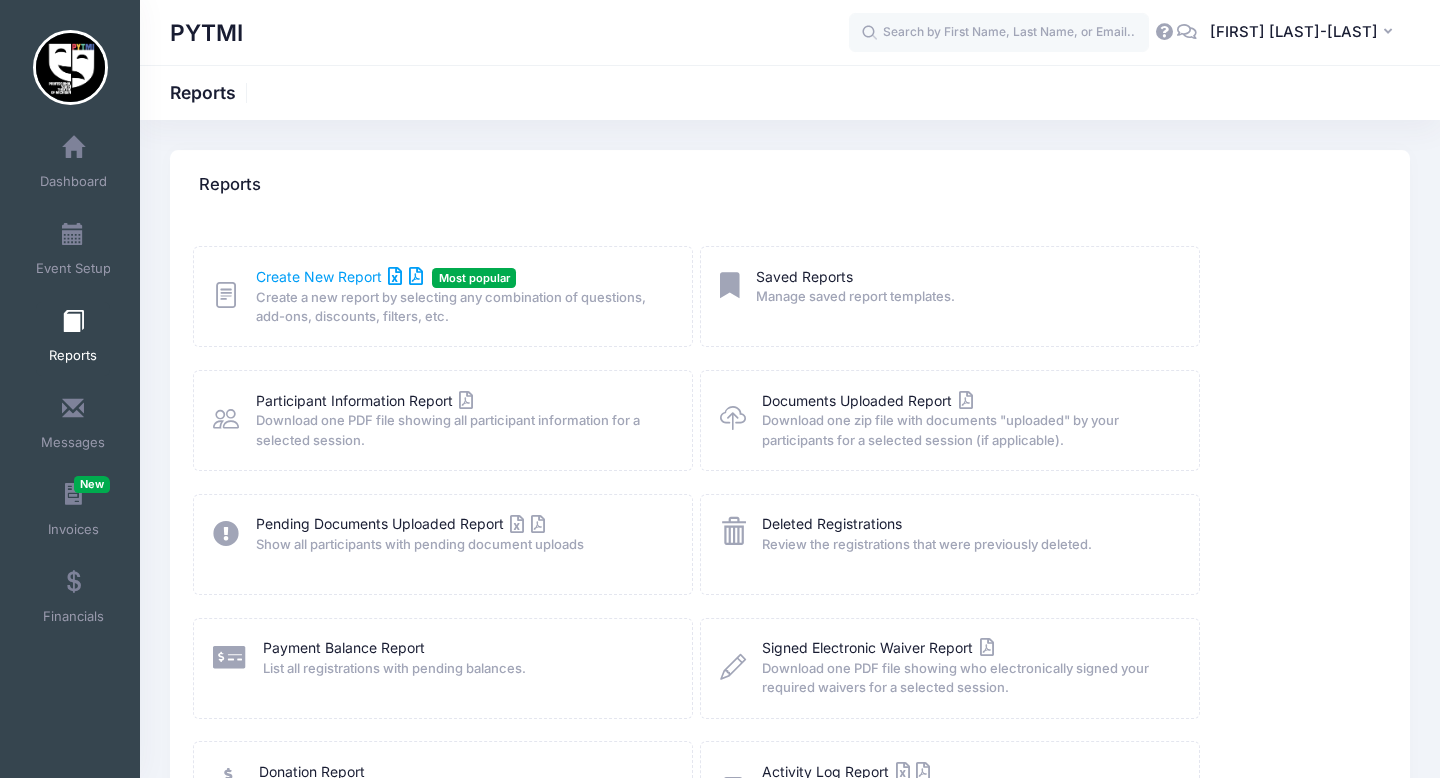 click on "Create New Report" at bounding box center [339, 276] 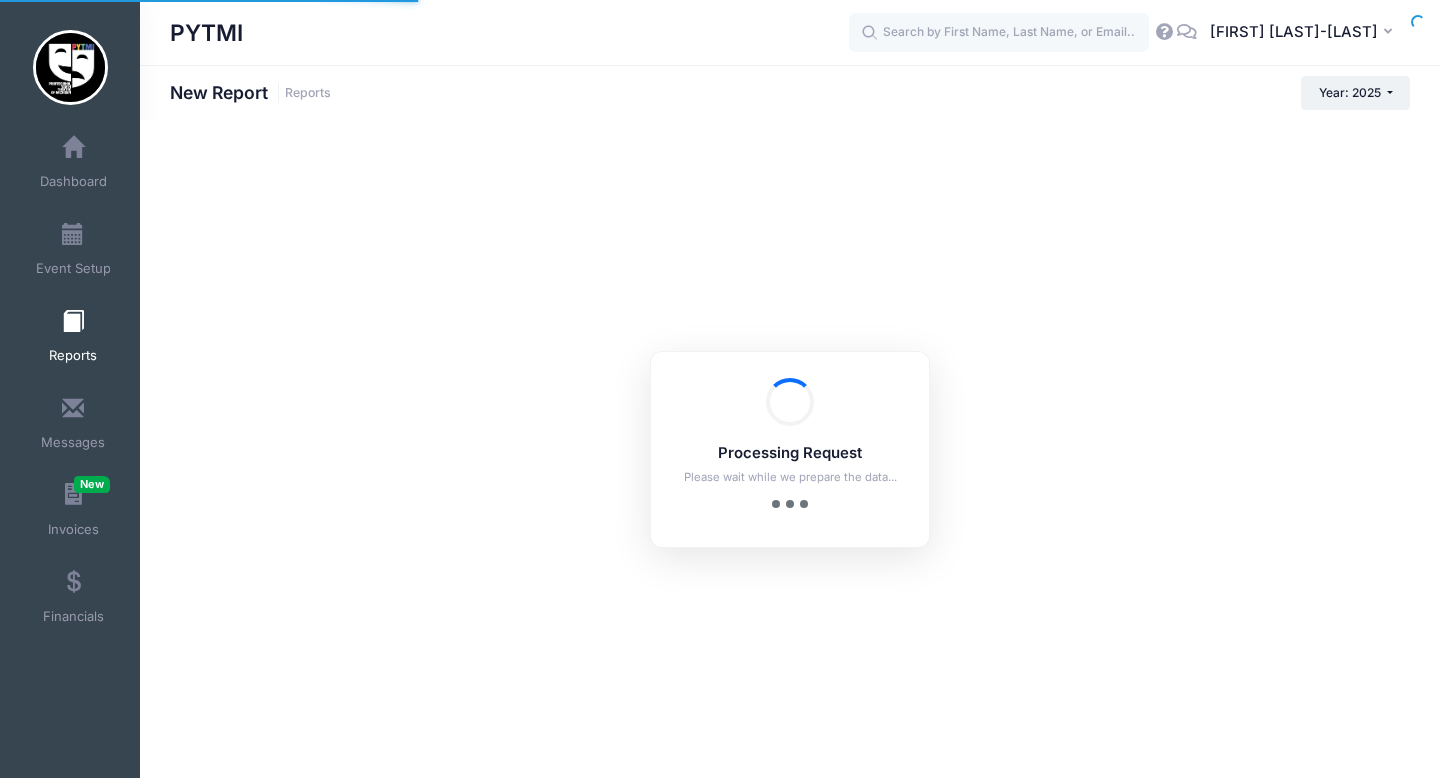 scroll, scrollTop: 0, scrollLeft: 0, axis: both 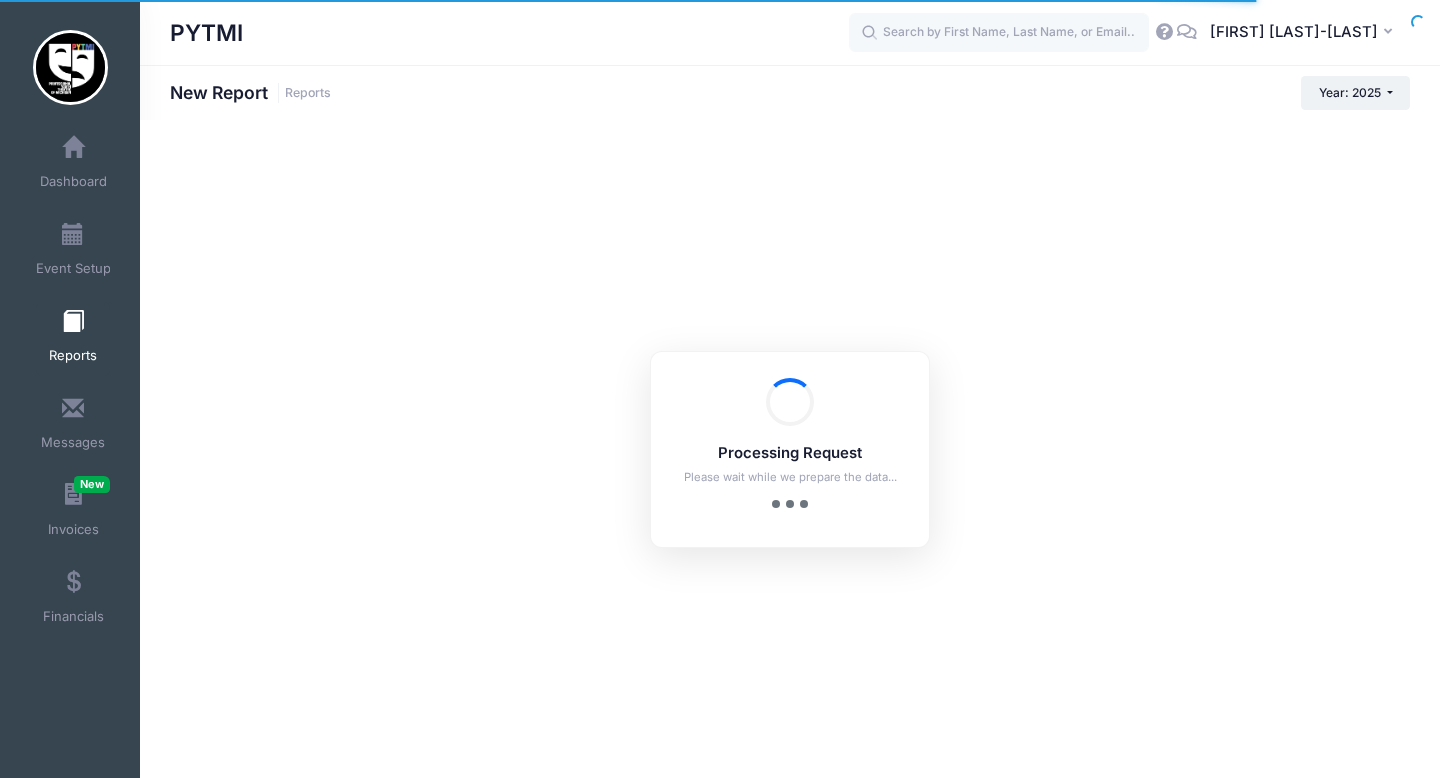checkbox on "true" 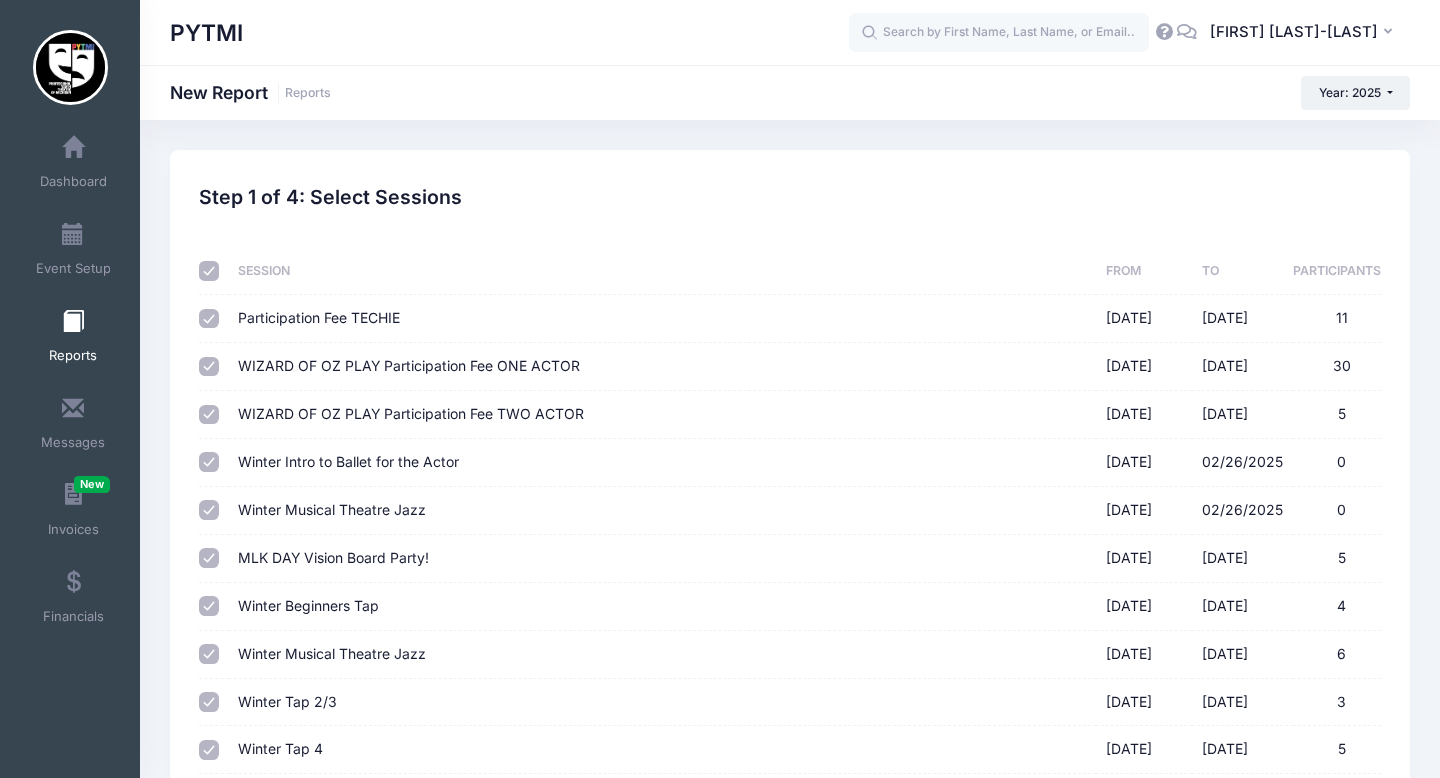 click at bounding box center (209, 271) 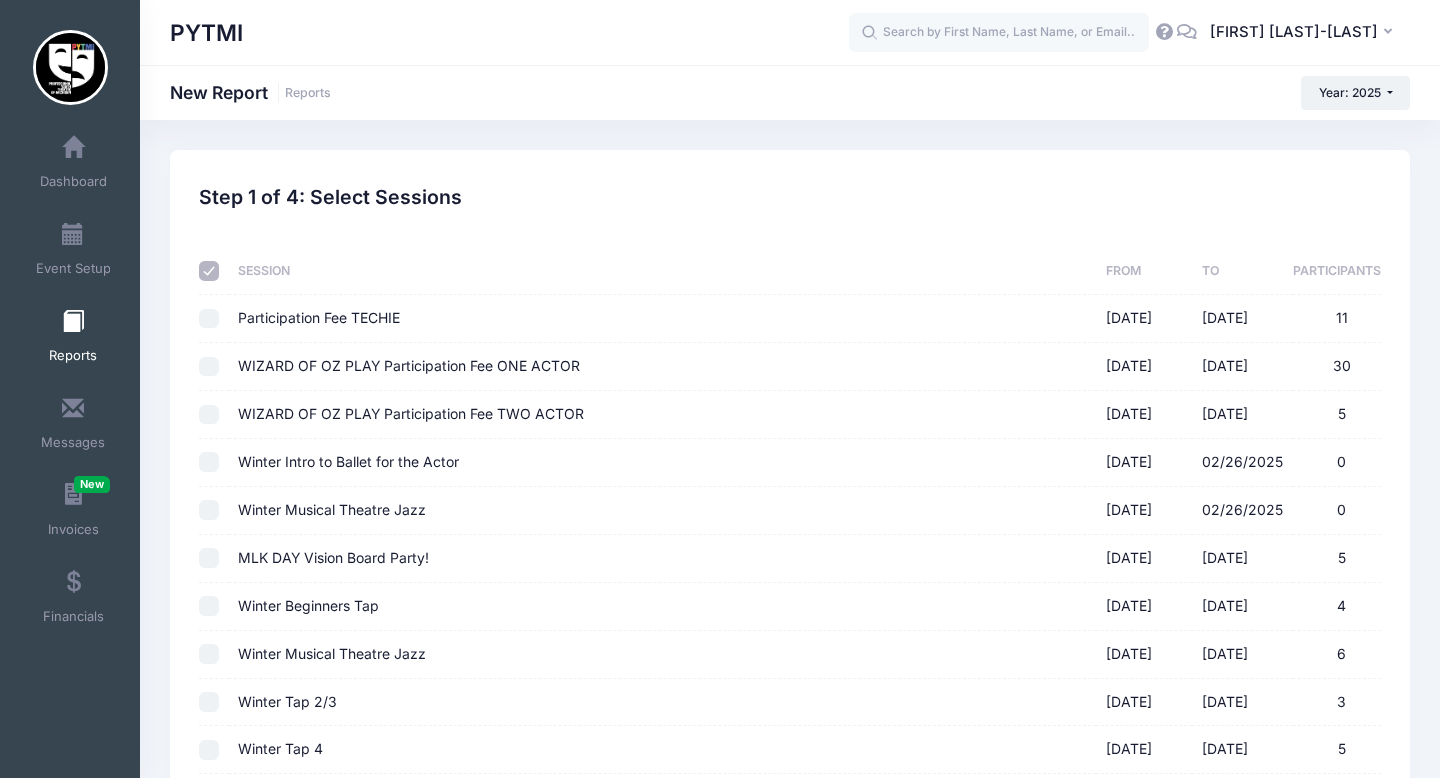 checkbox on "false" 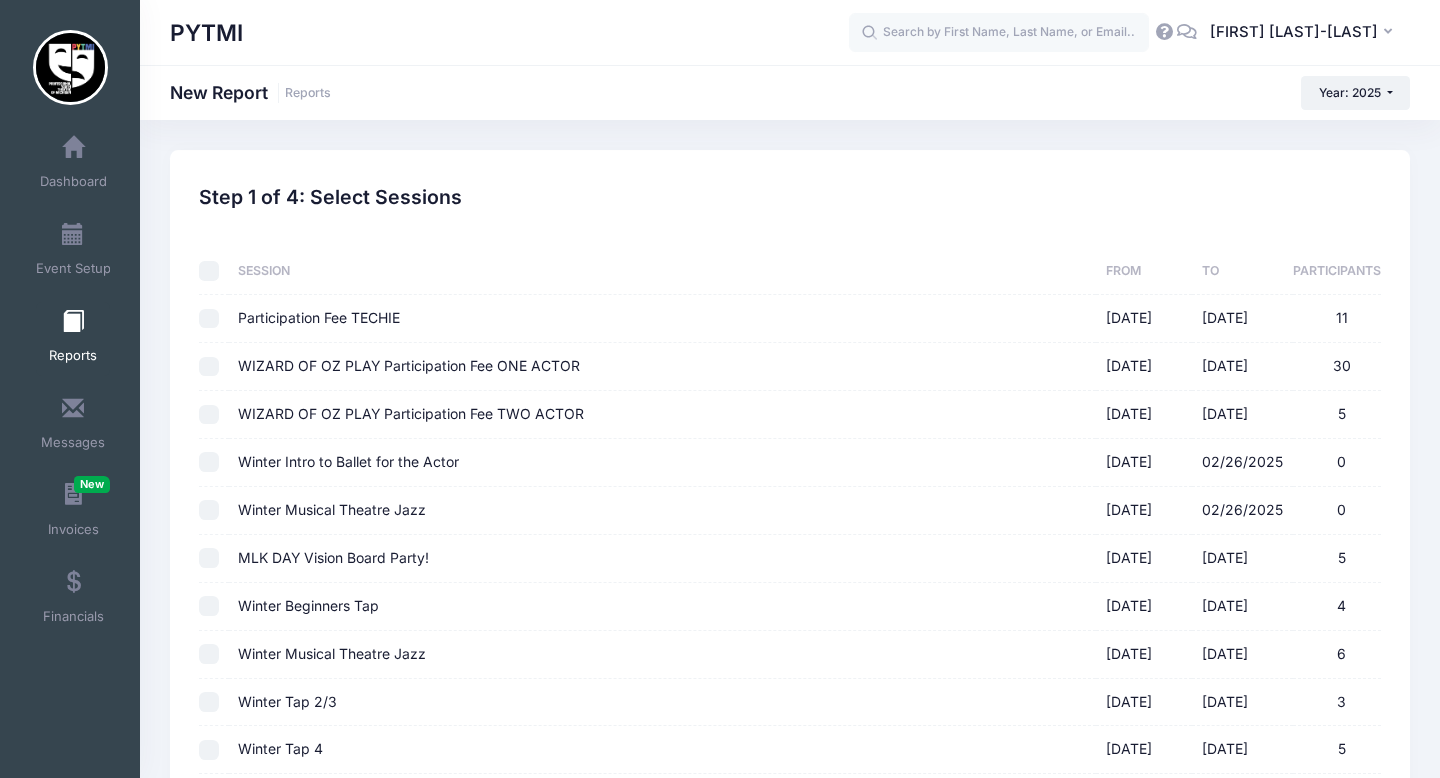 checkbox on "false" 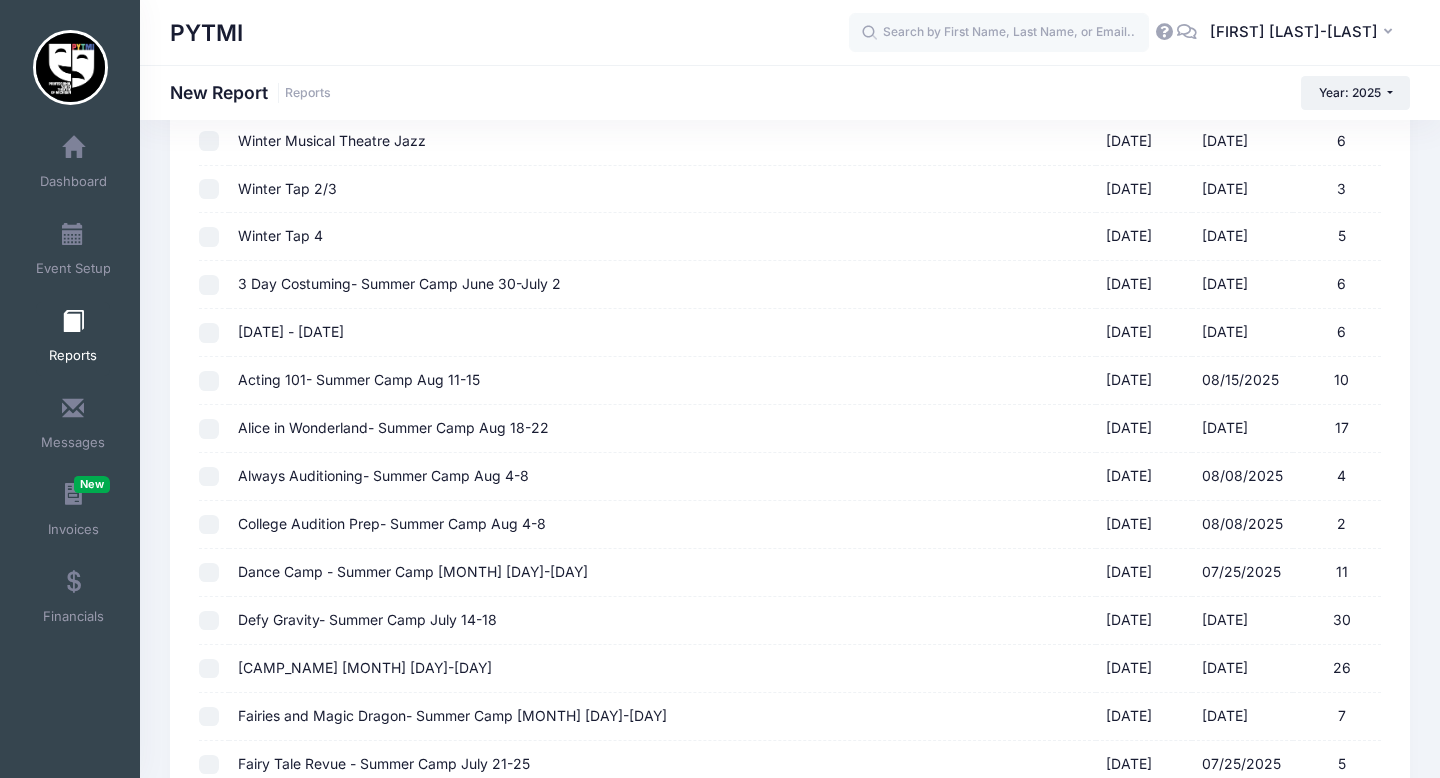 scroll, scrollTop: 520, scrollLeft: 0, axis: vertical 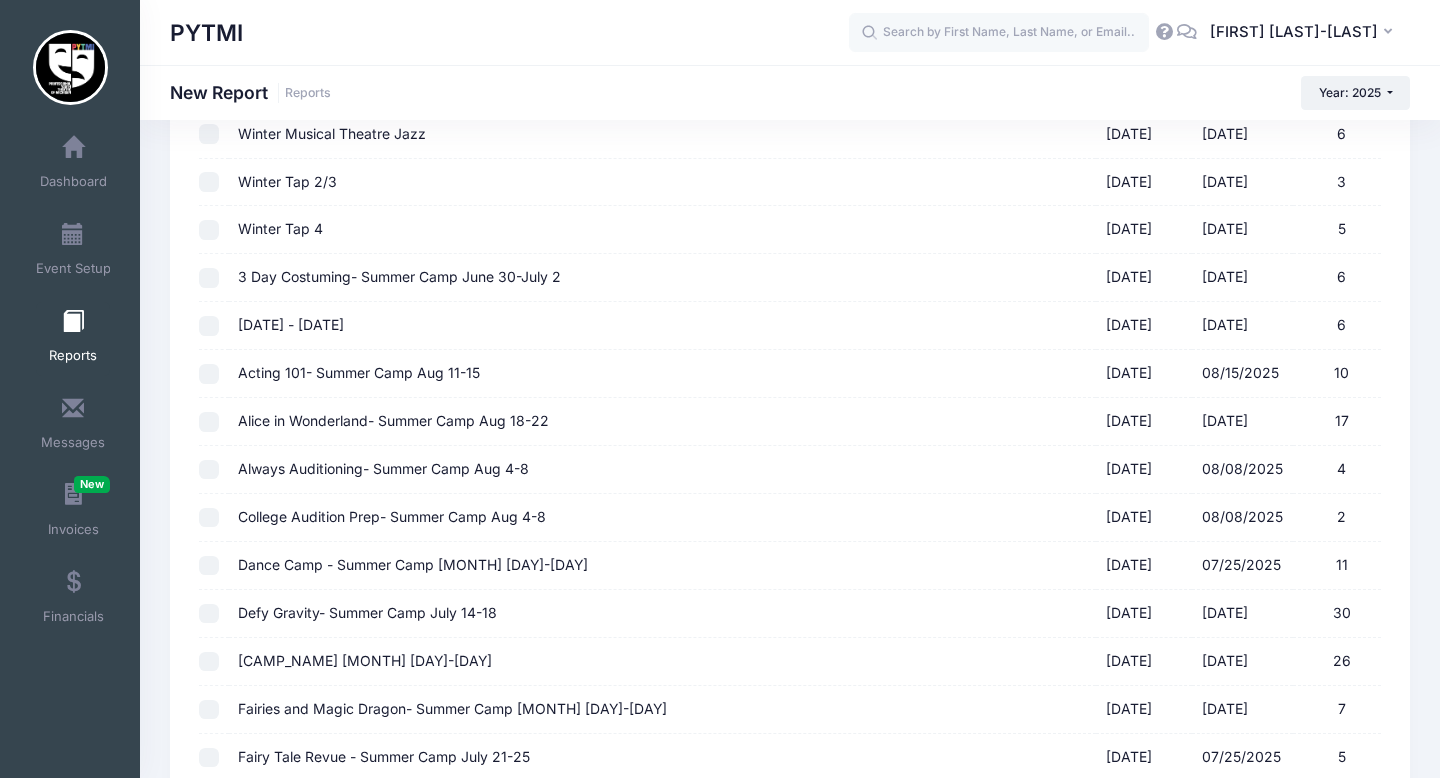 click on "Always Auditioning- Summer Camp [MONTH] [DATE]-[DATE]  4" at bounding box center (209, 470) 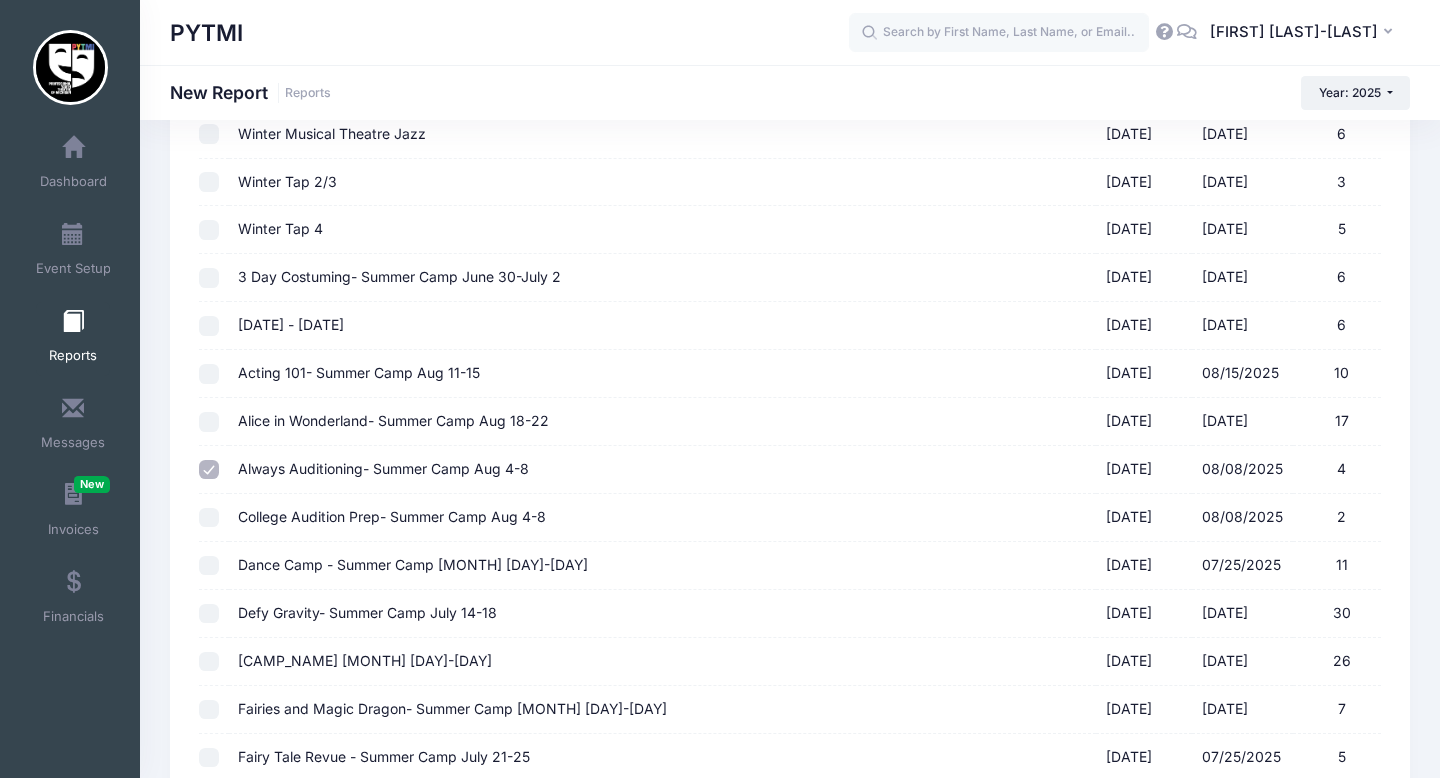 click on "College Audition Prep- Summer Camp Aug 4-8 02/01/2025 - 08/08/2025  2" at bounding box center (209, 518) 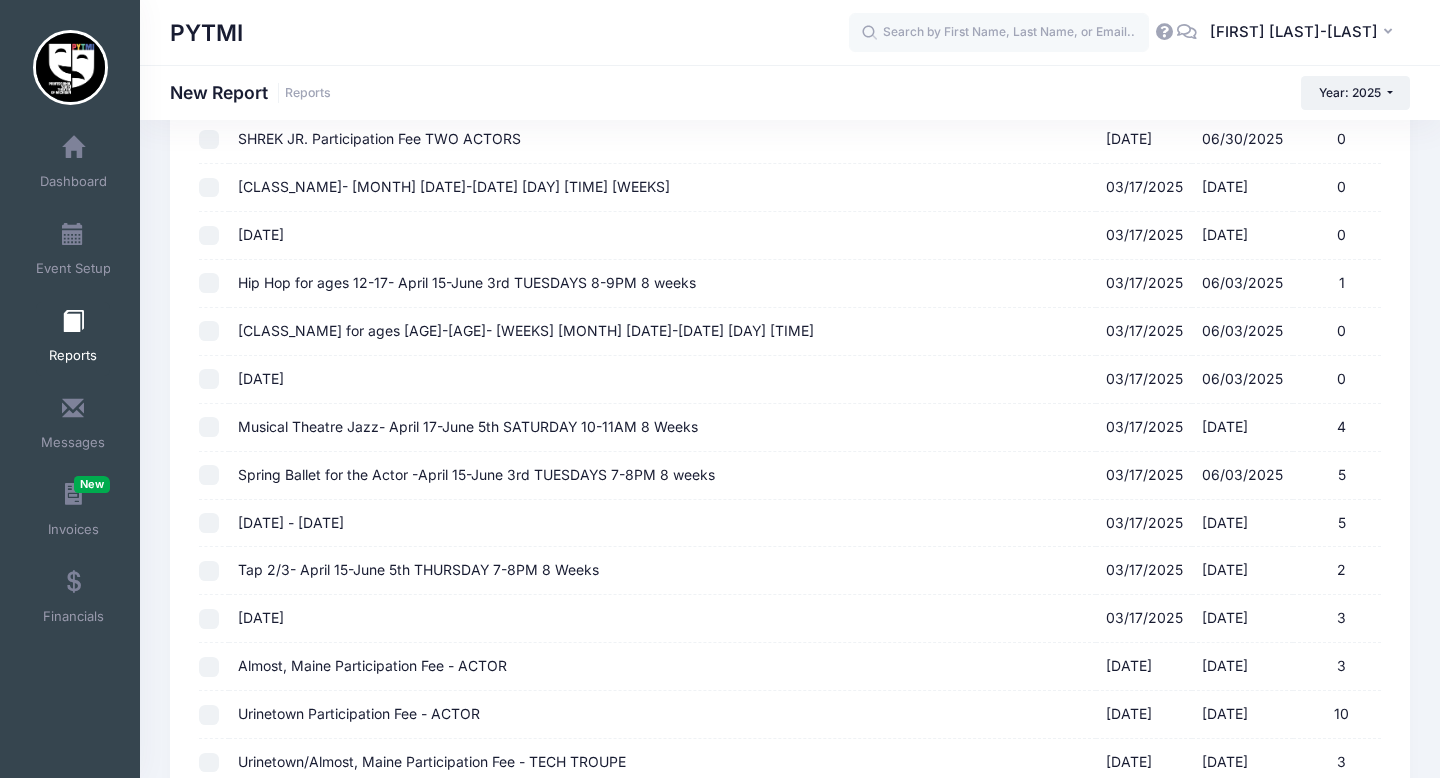 scroll, scrollTop: 2451, scrollLeft: 0, axis: vertical 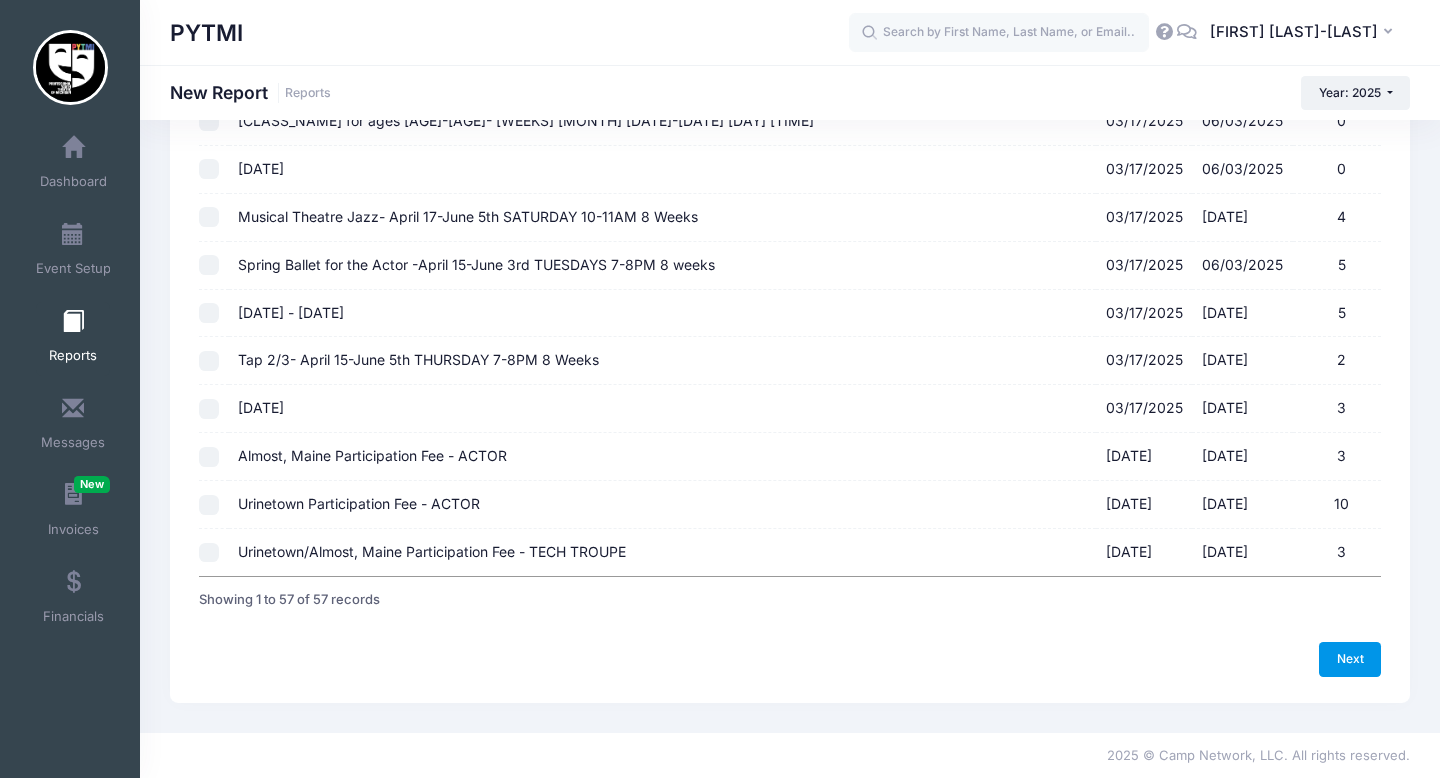 click on "Next" at bounding box center (1350, 659) 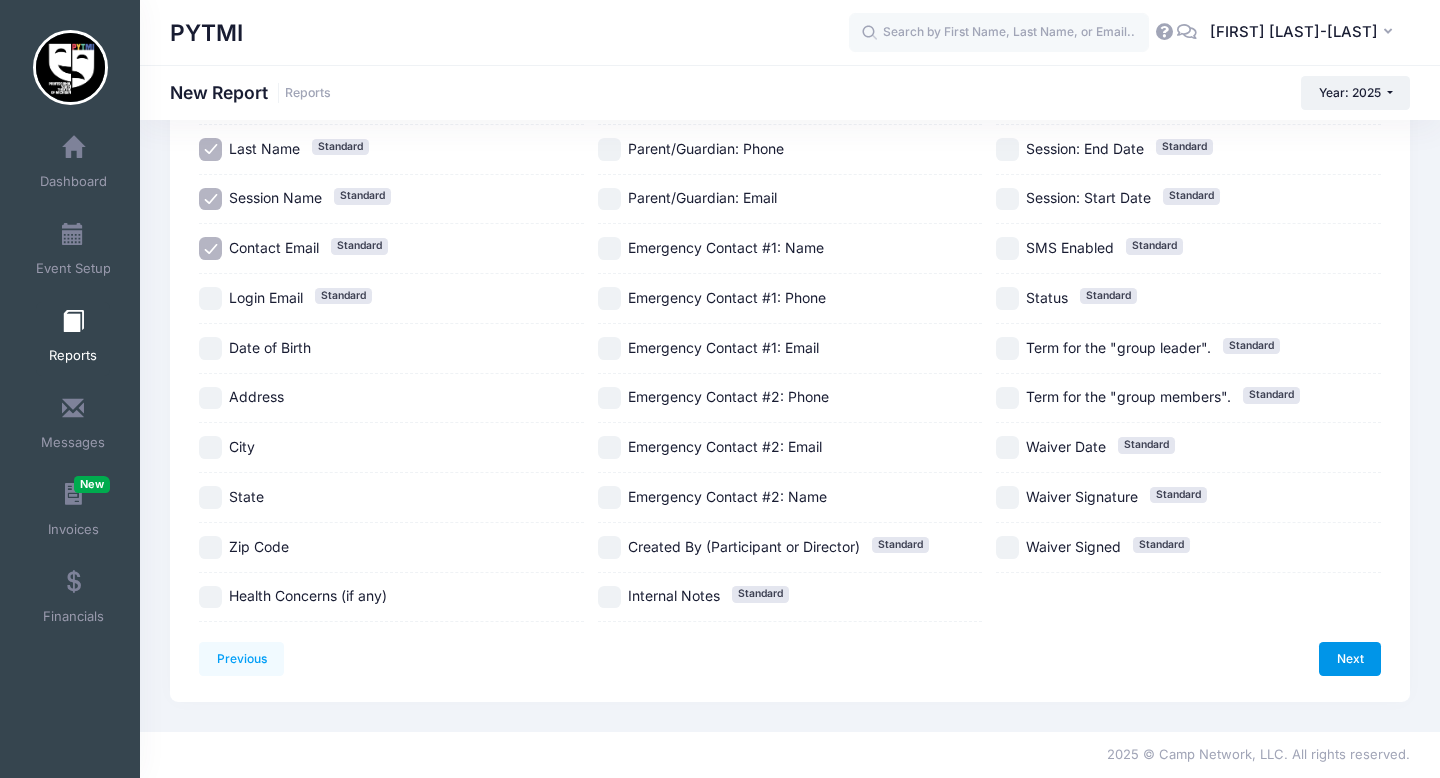 scroll, scrollTop: 0, scrollLeft: 0, axis: both 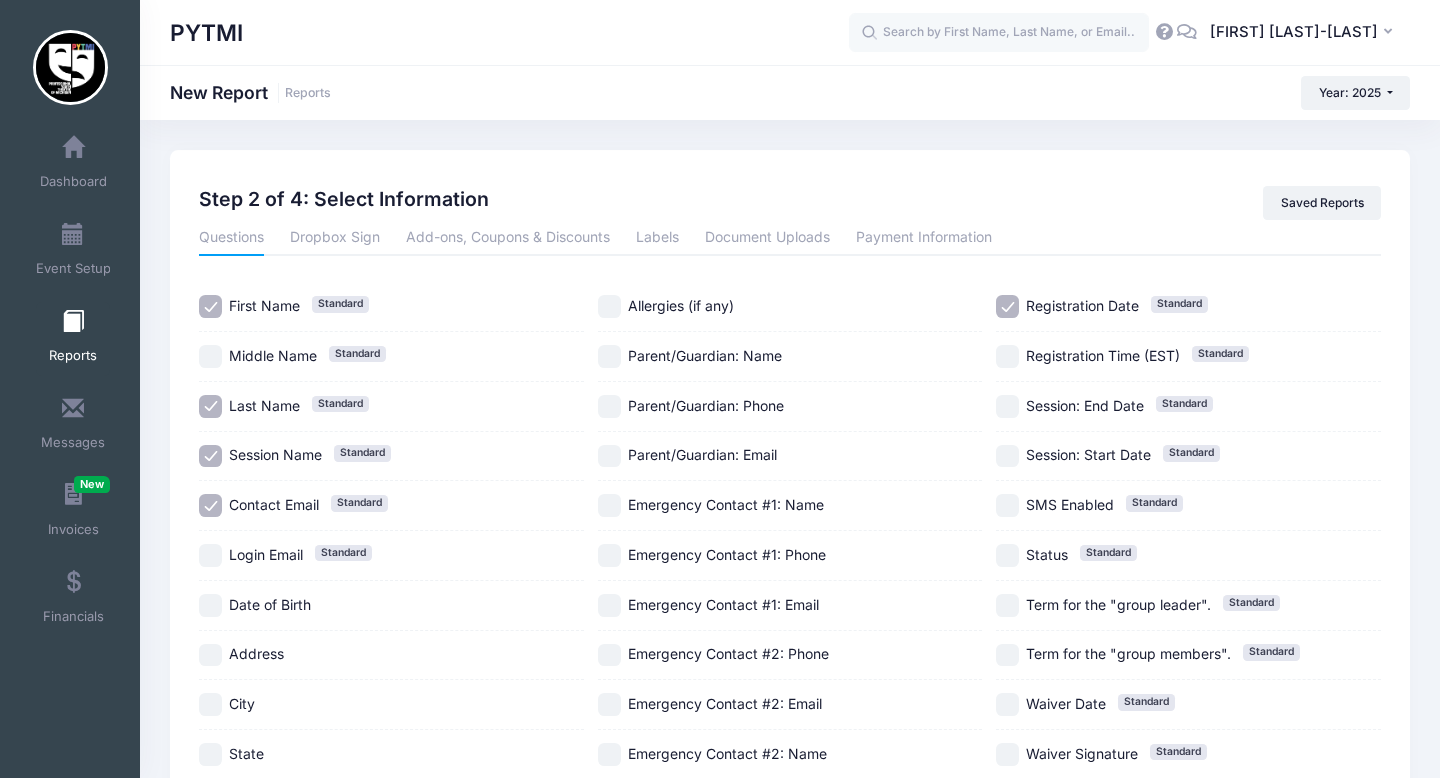 click on "Date of Birth" at bounding box center [210, 605] 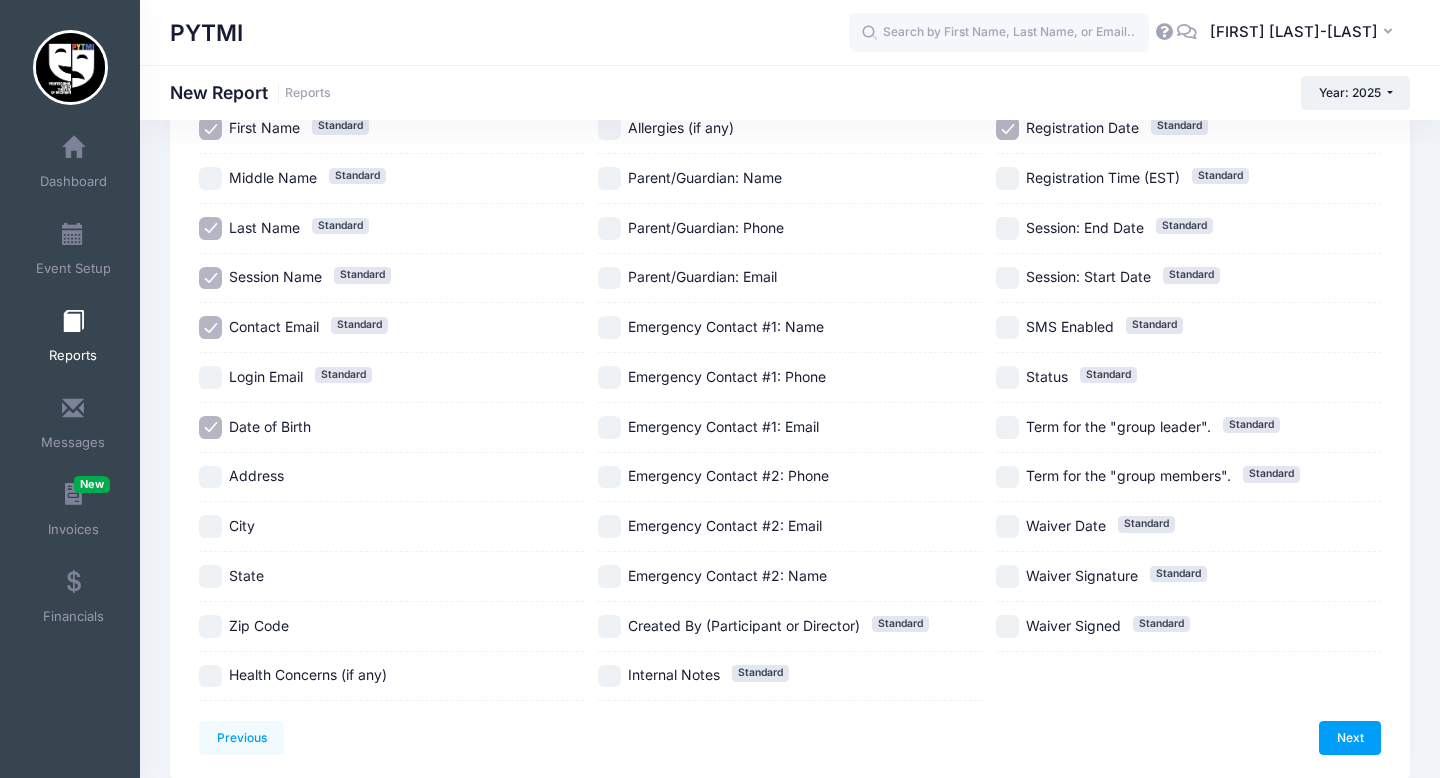 scroll, scrollTop: 256, scrollLeft: 0, axis: vertical 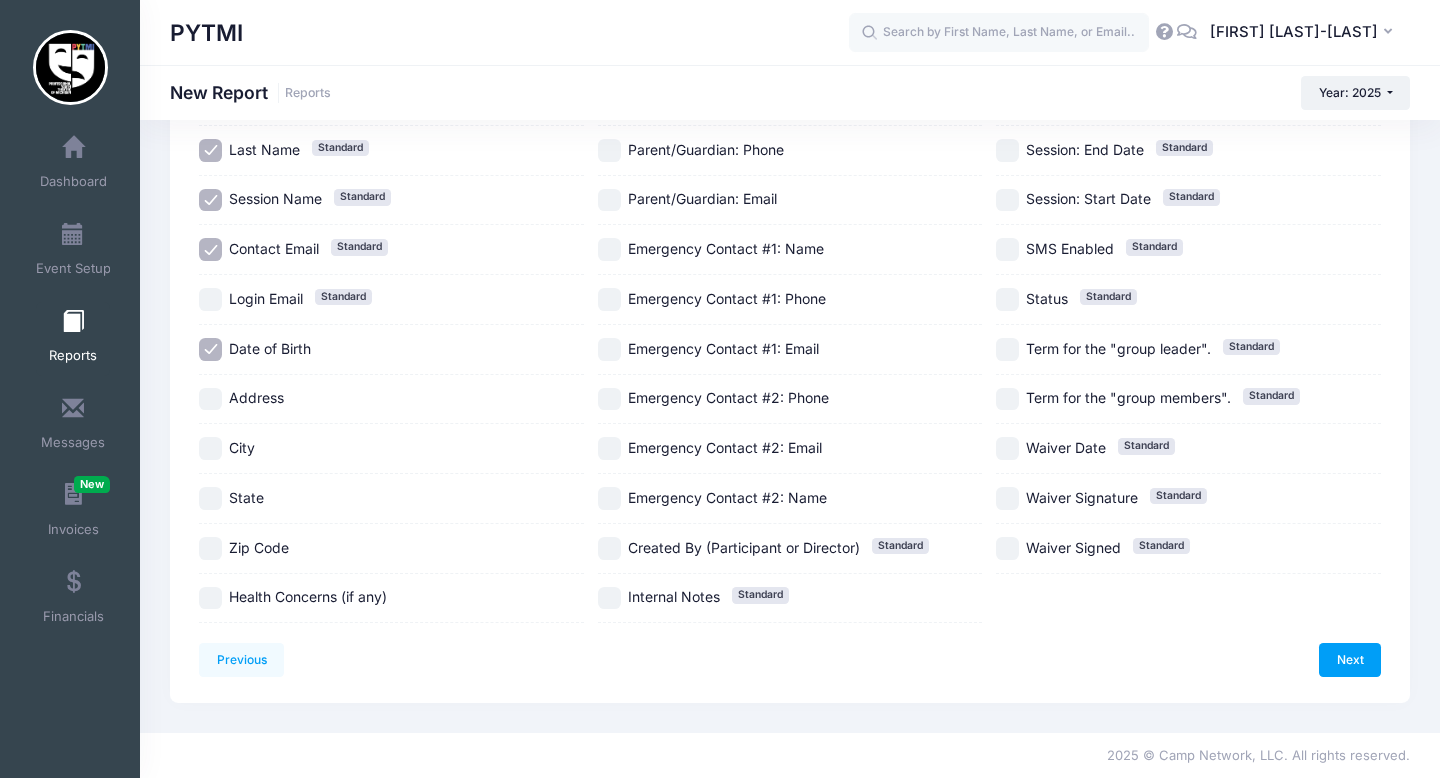 click on "Health Concerns (if any)" at bounding box center [210, 598] 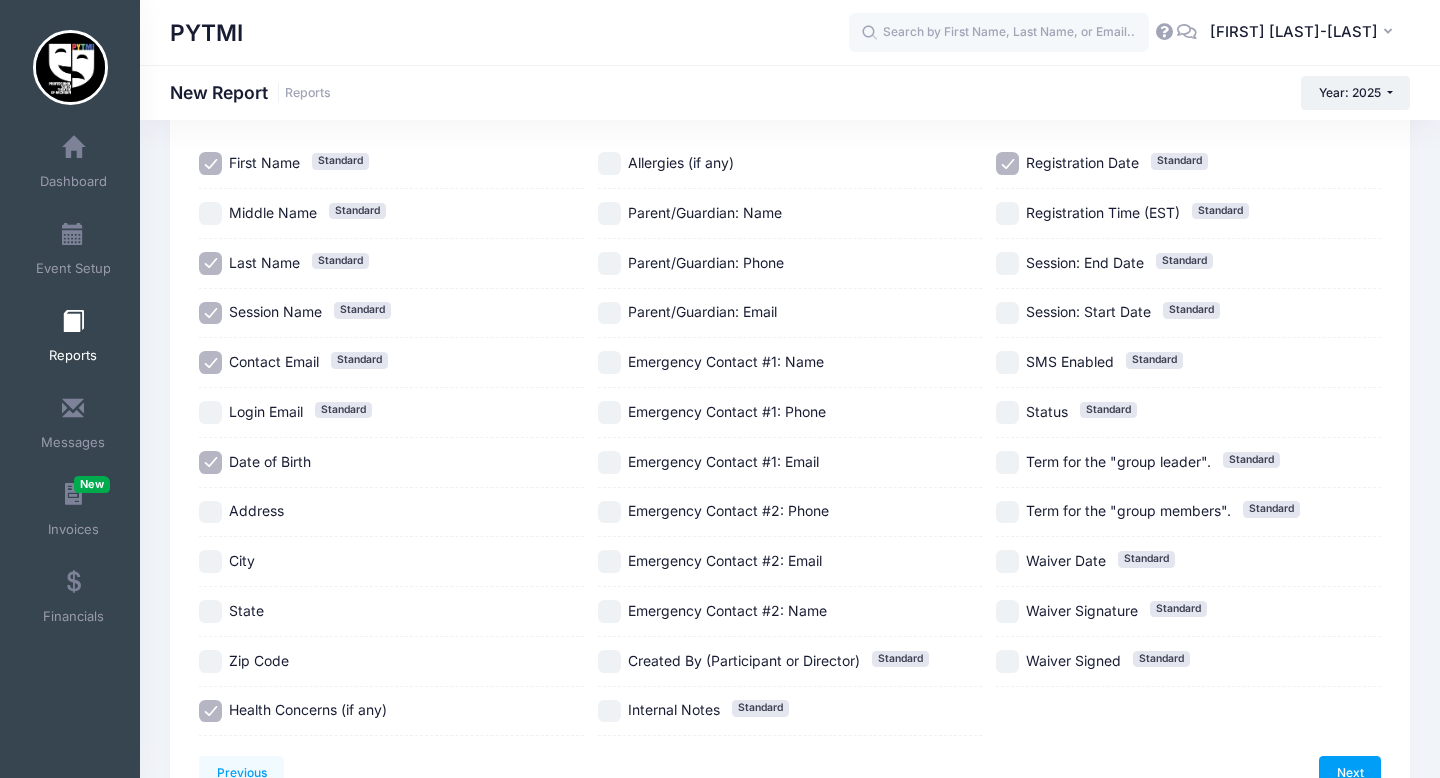 scroll, scrollTop: 0, scrollLeft: 0, axis: both 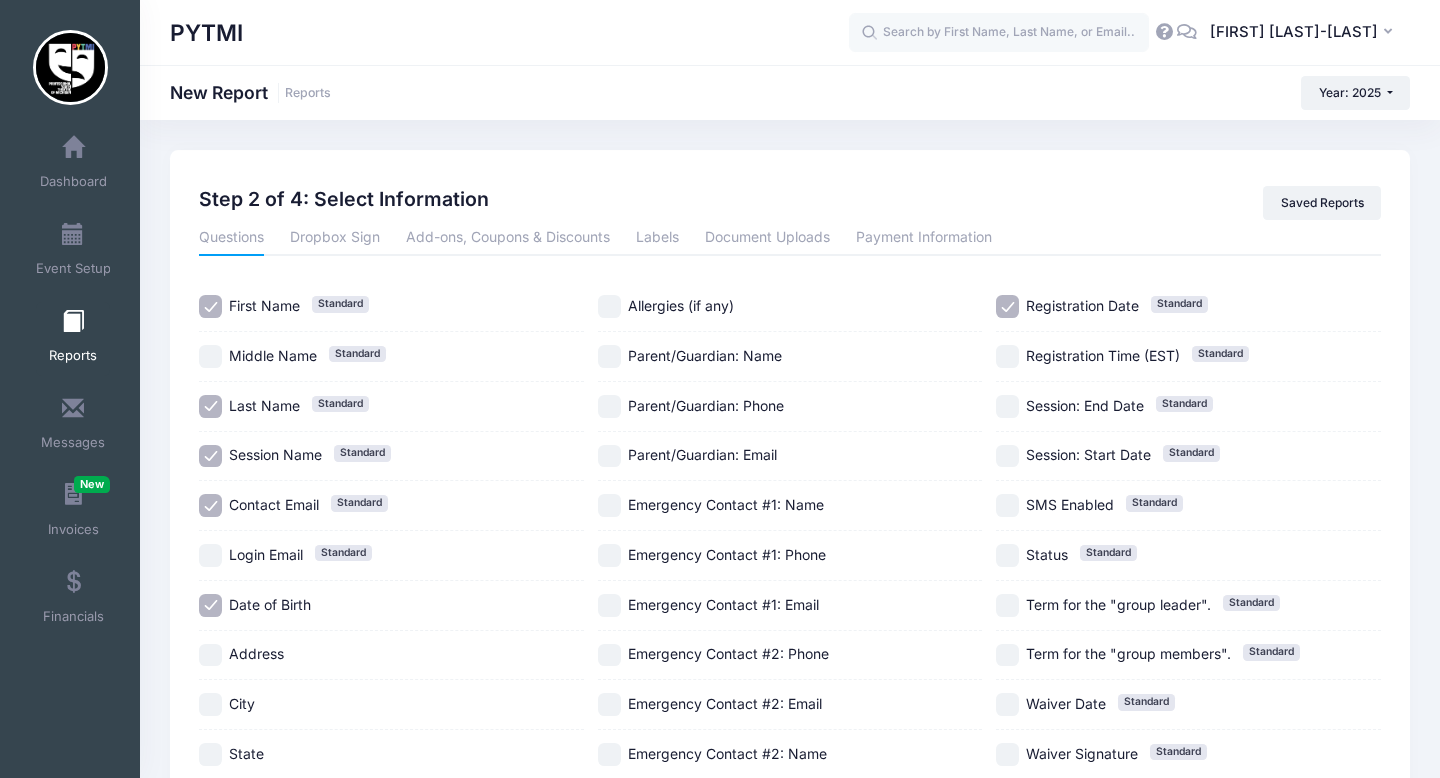 click on "Allergies (if any)" at bounding box center [609, 306] 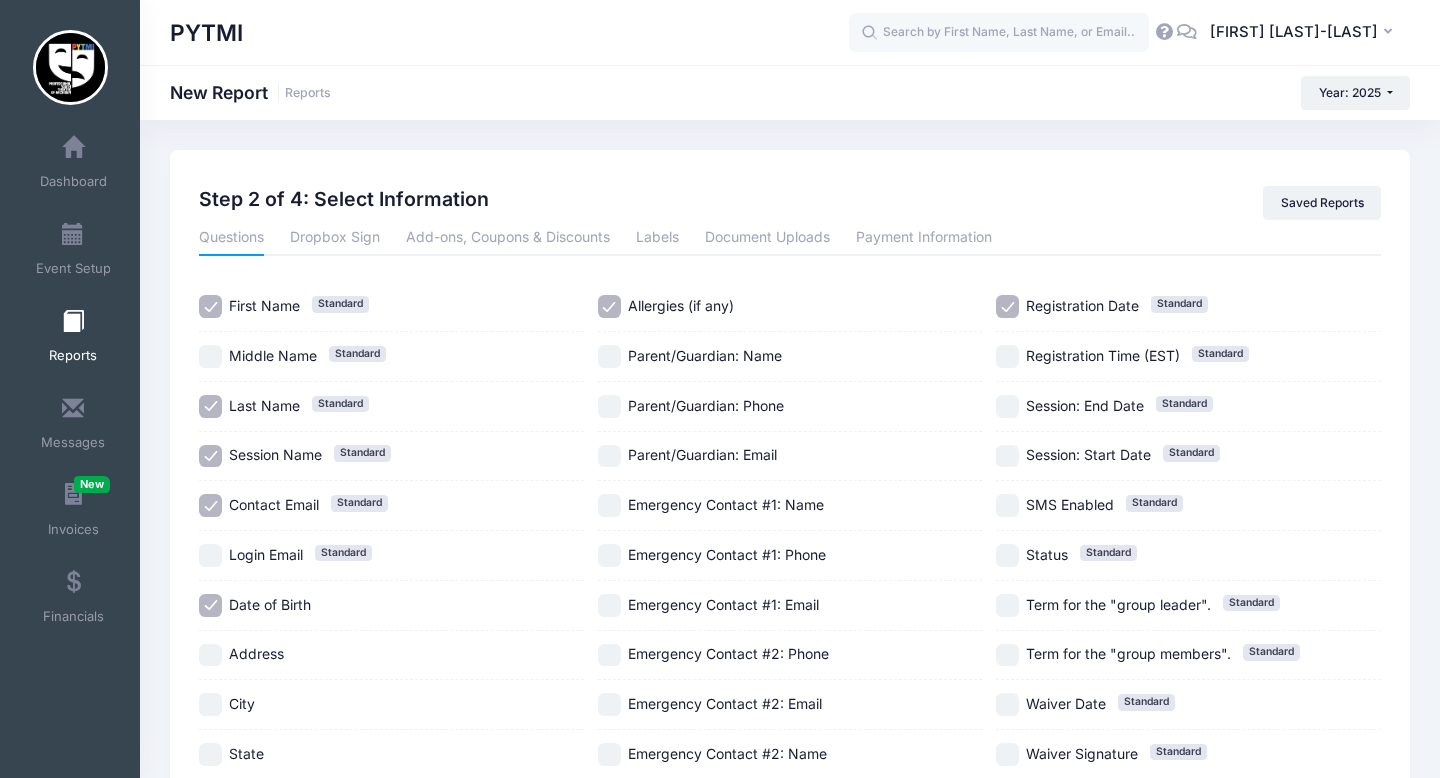click on "Parent/Guardian: Name" at bounding box center [609, 356] 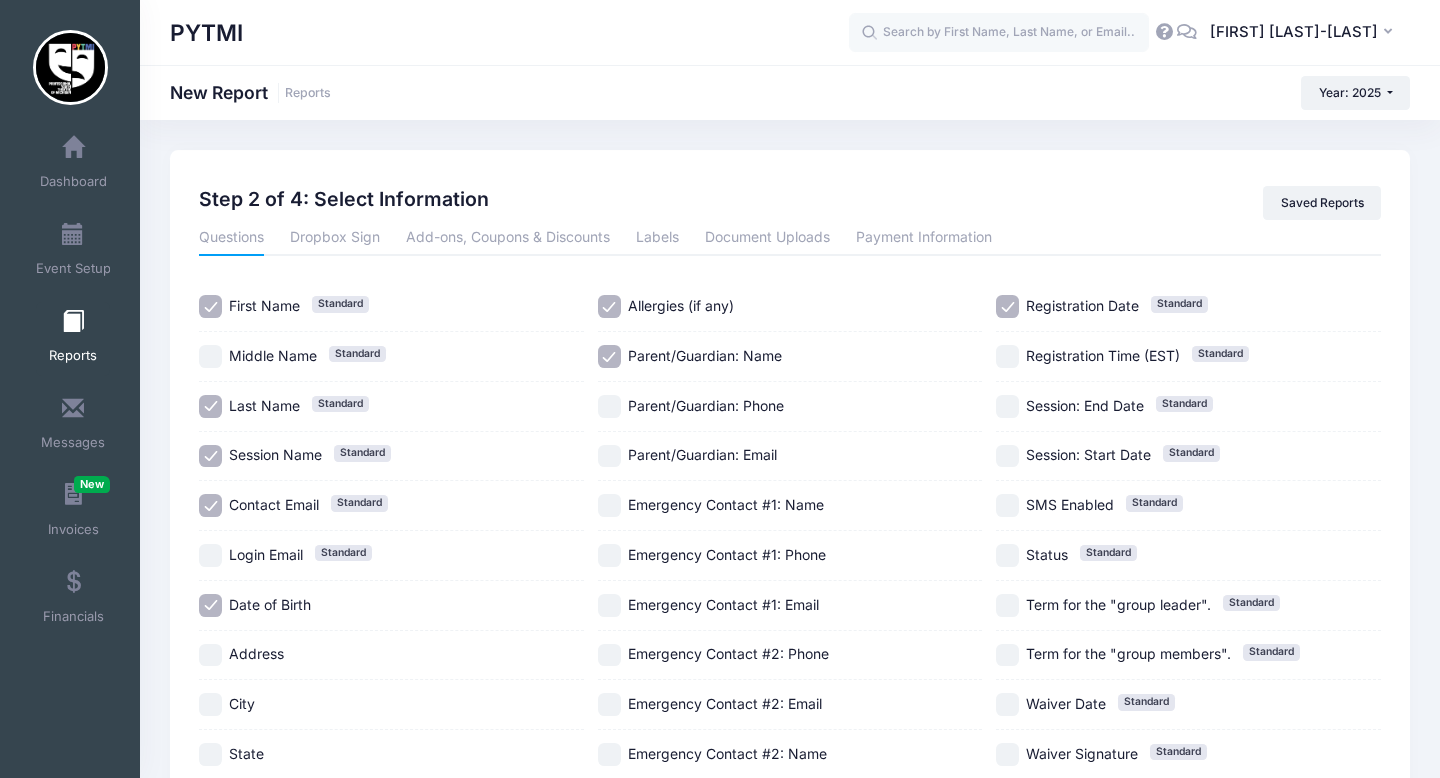 click on "Parent/Guardian: Phone" at bounding box center (609, 406) 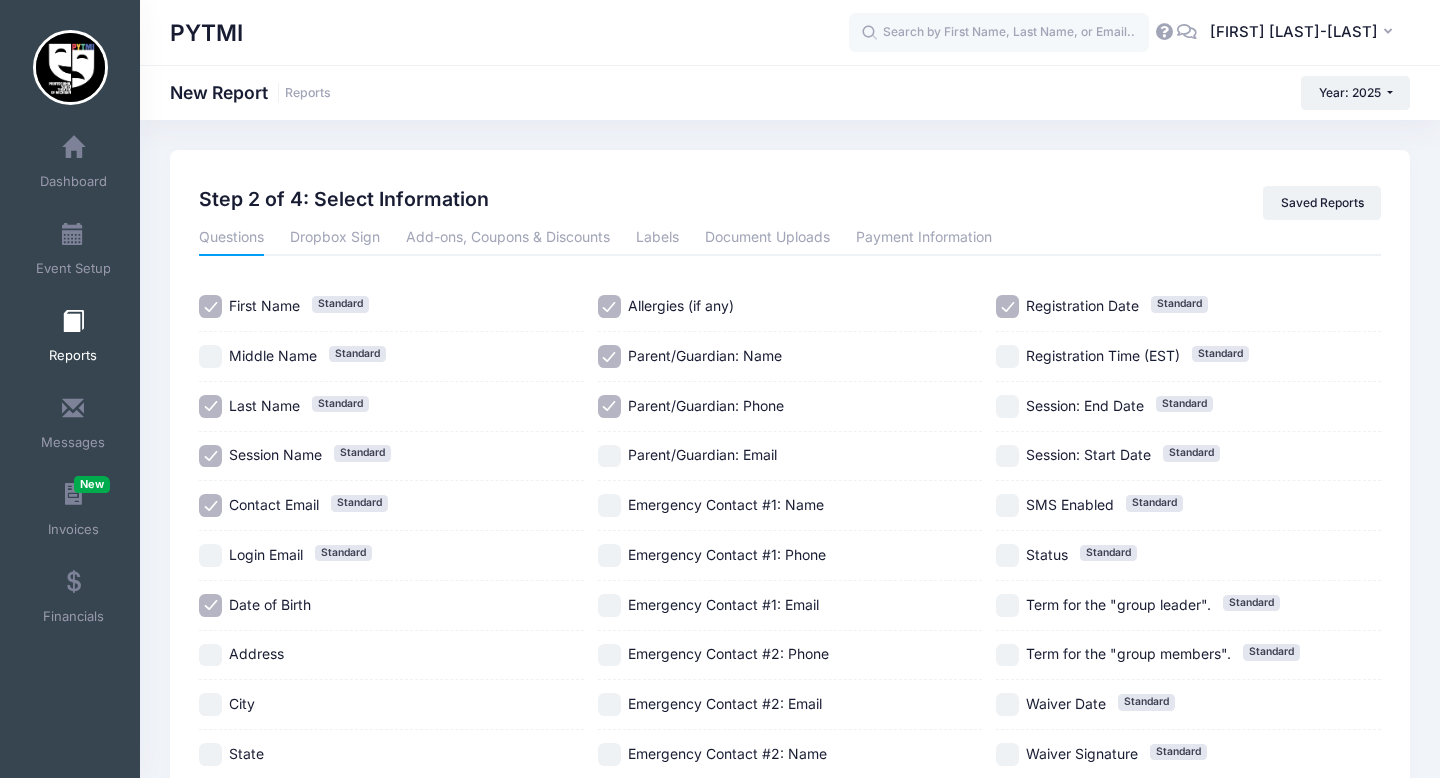 click on "Parent/Guardian: Email" at bounding box center (609, 456) 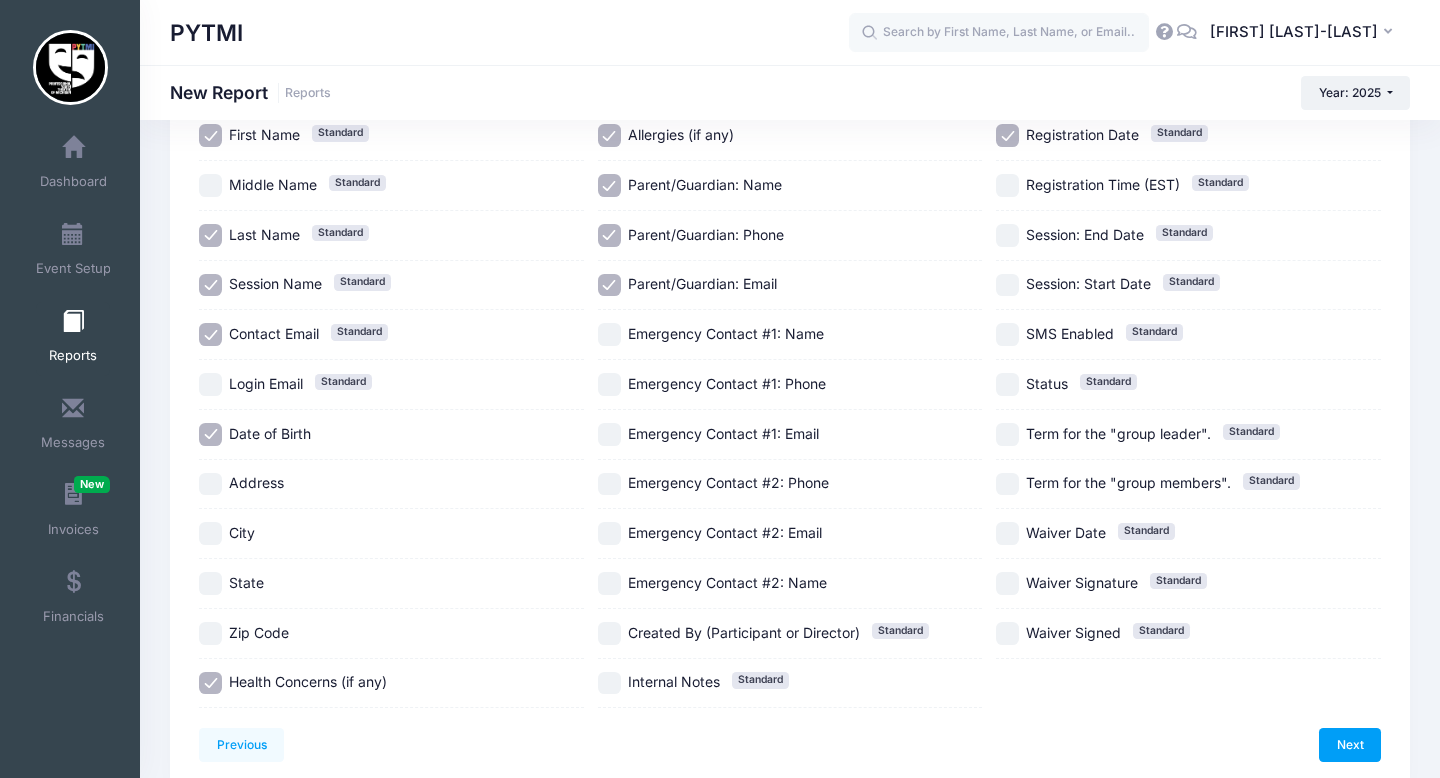 scroll, scrollTop: 178, scrollLeft: 0, axis: vertical 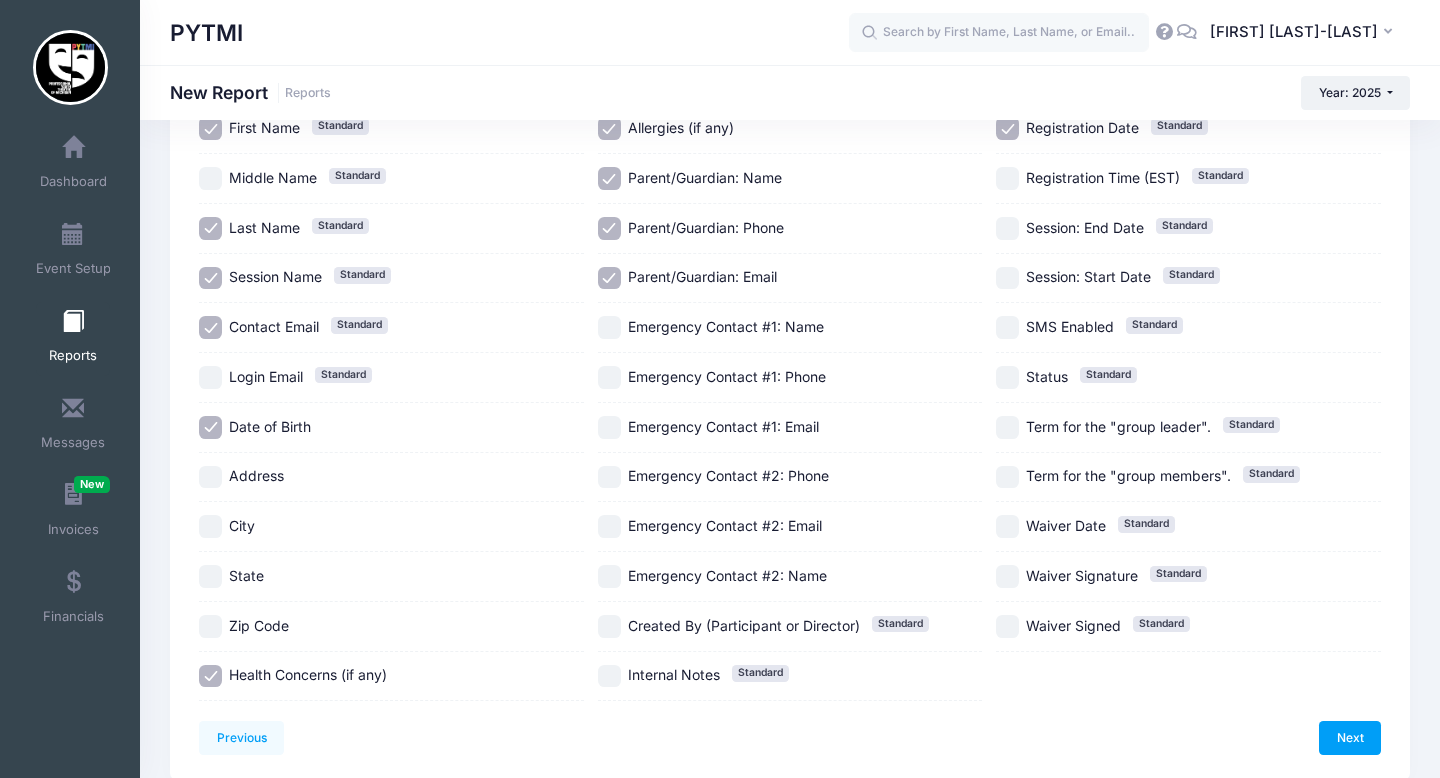 click on "Emergency Contact #1: Name" at bounding box center [609, 327] 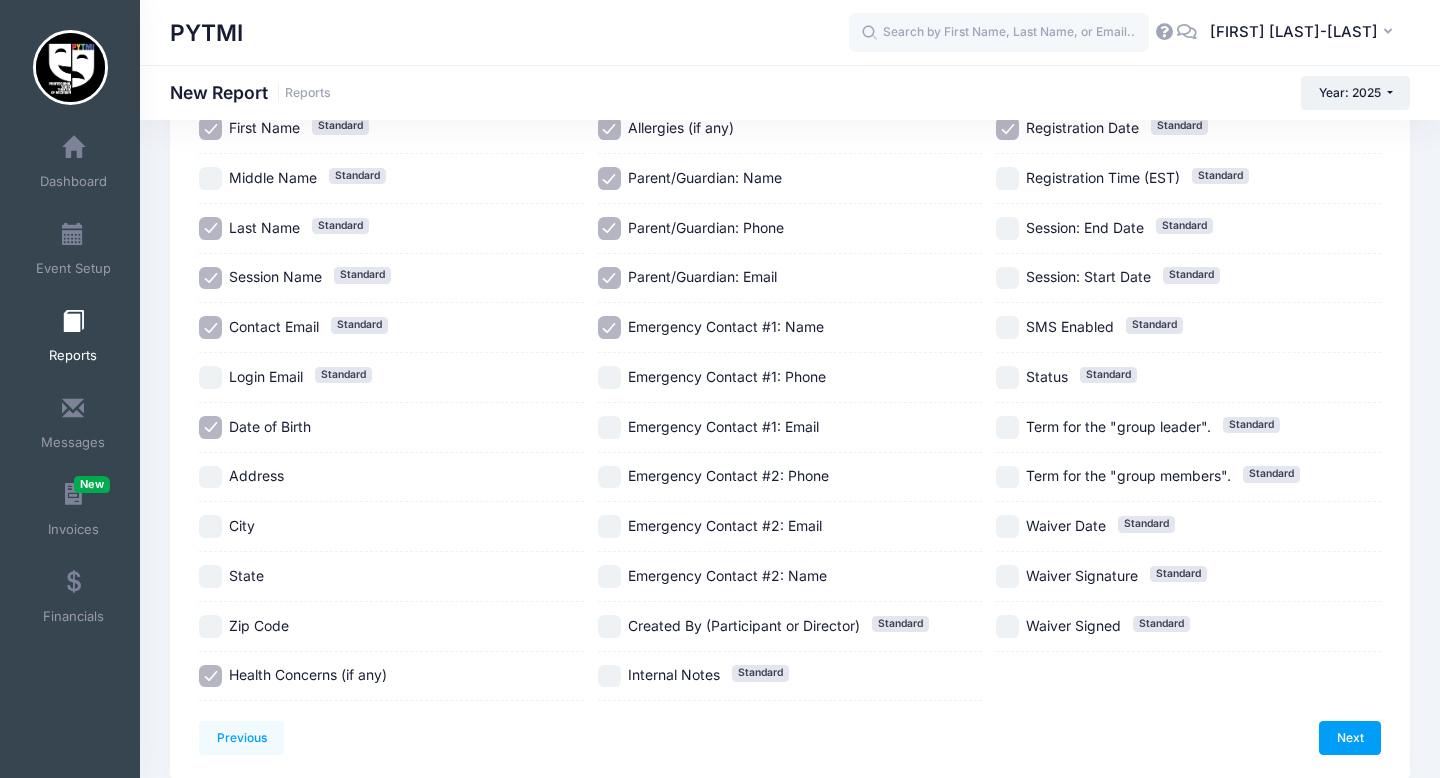 click on "Emergency Contact #1: Phone" at bounding box center (609, 377) 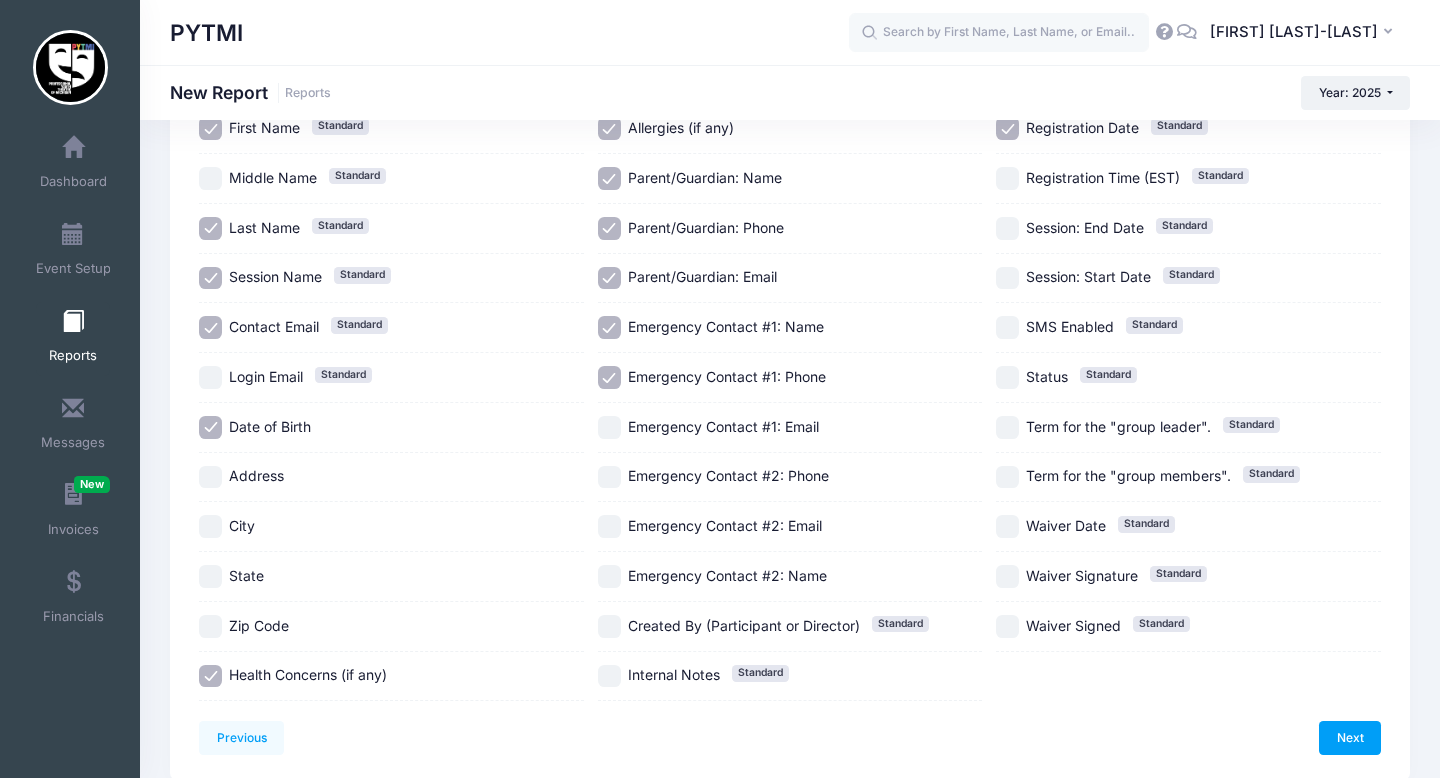 click on "Registration Date Standard" at bounding box center (1007, 128) 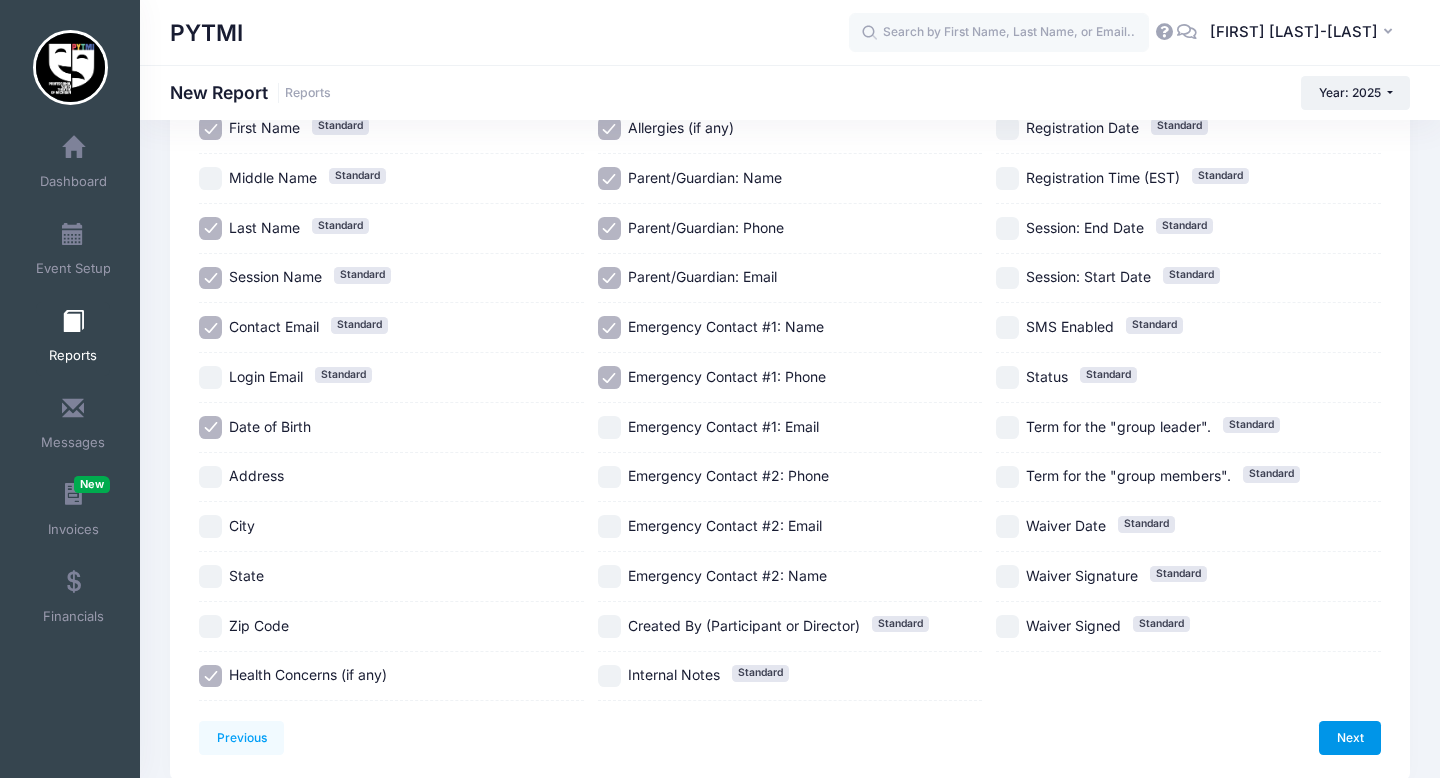 click on "Next" at bounding box center [1350, 738] 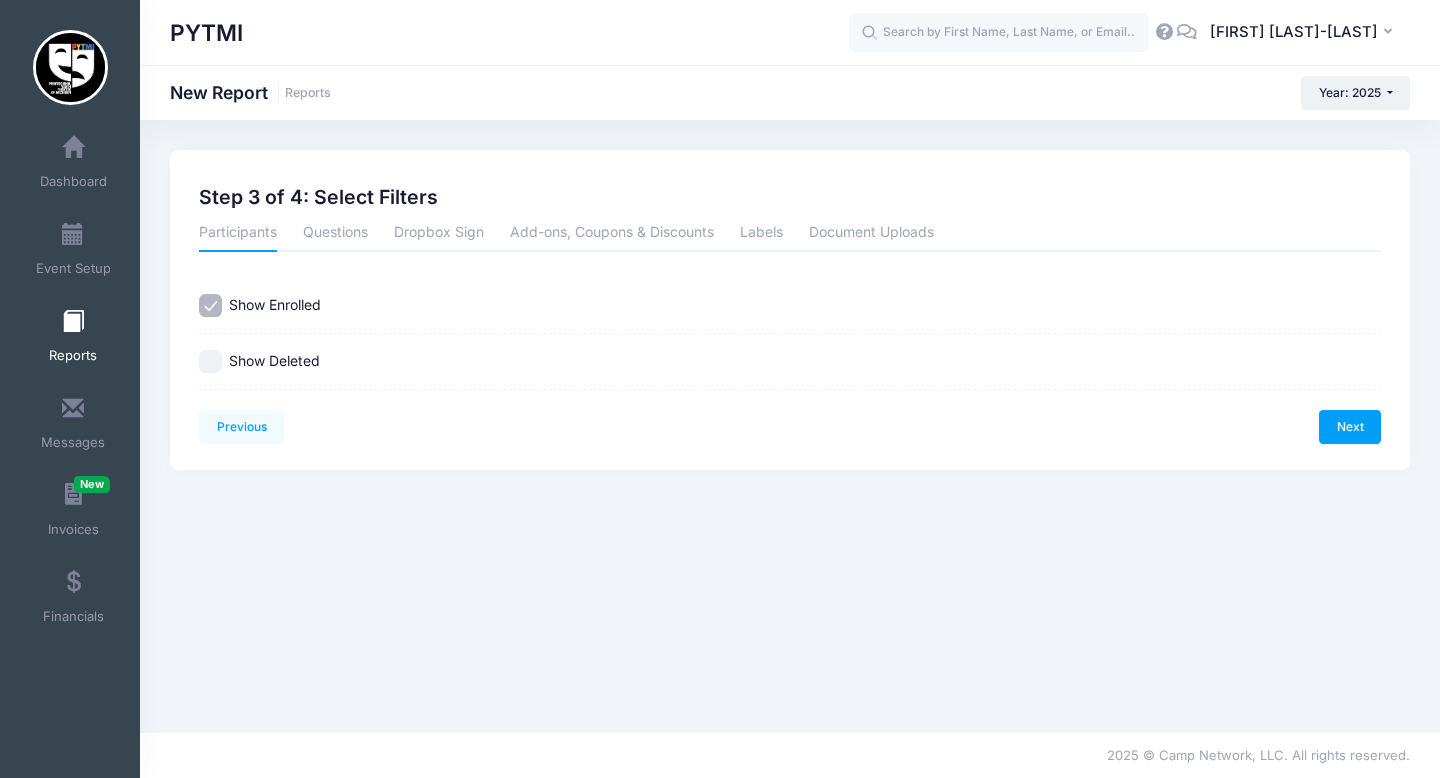 scroll, scrollTop: 0, scrollLeft: 0, axis: both 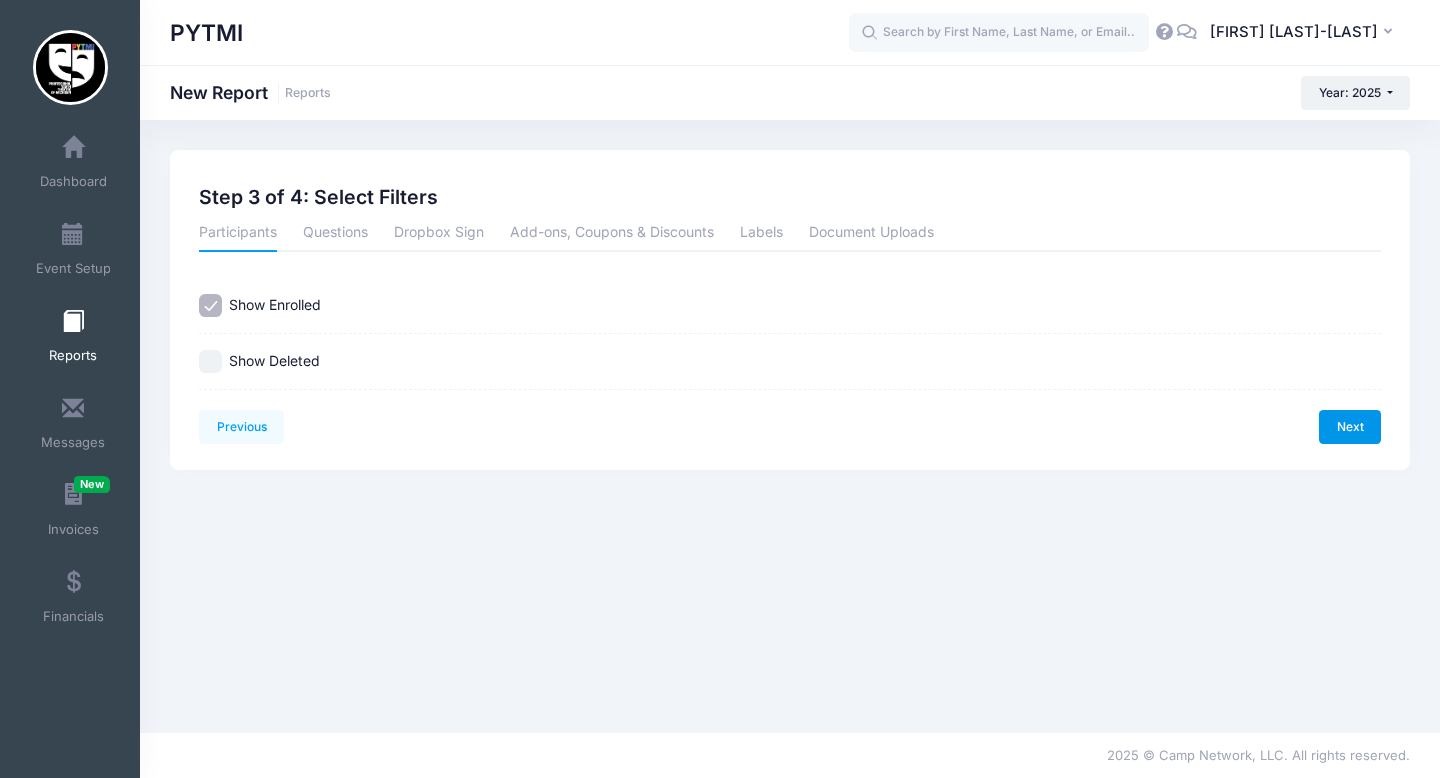 click on "Next" at bounding box center (1350, 427) 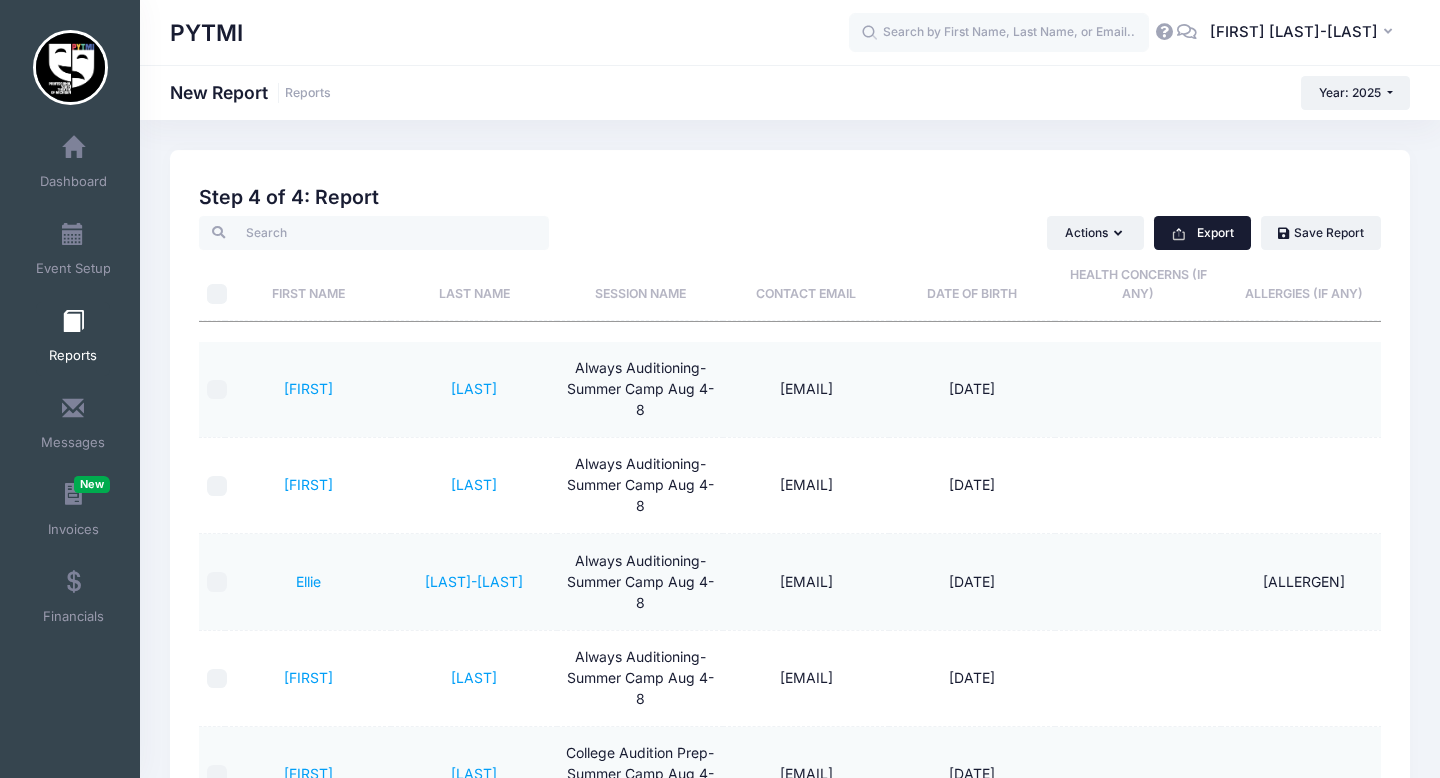 click on "Export" at bounding box center [1202, 233] 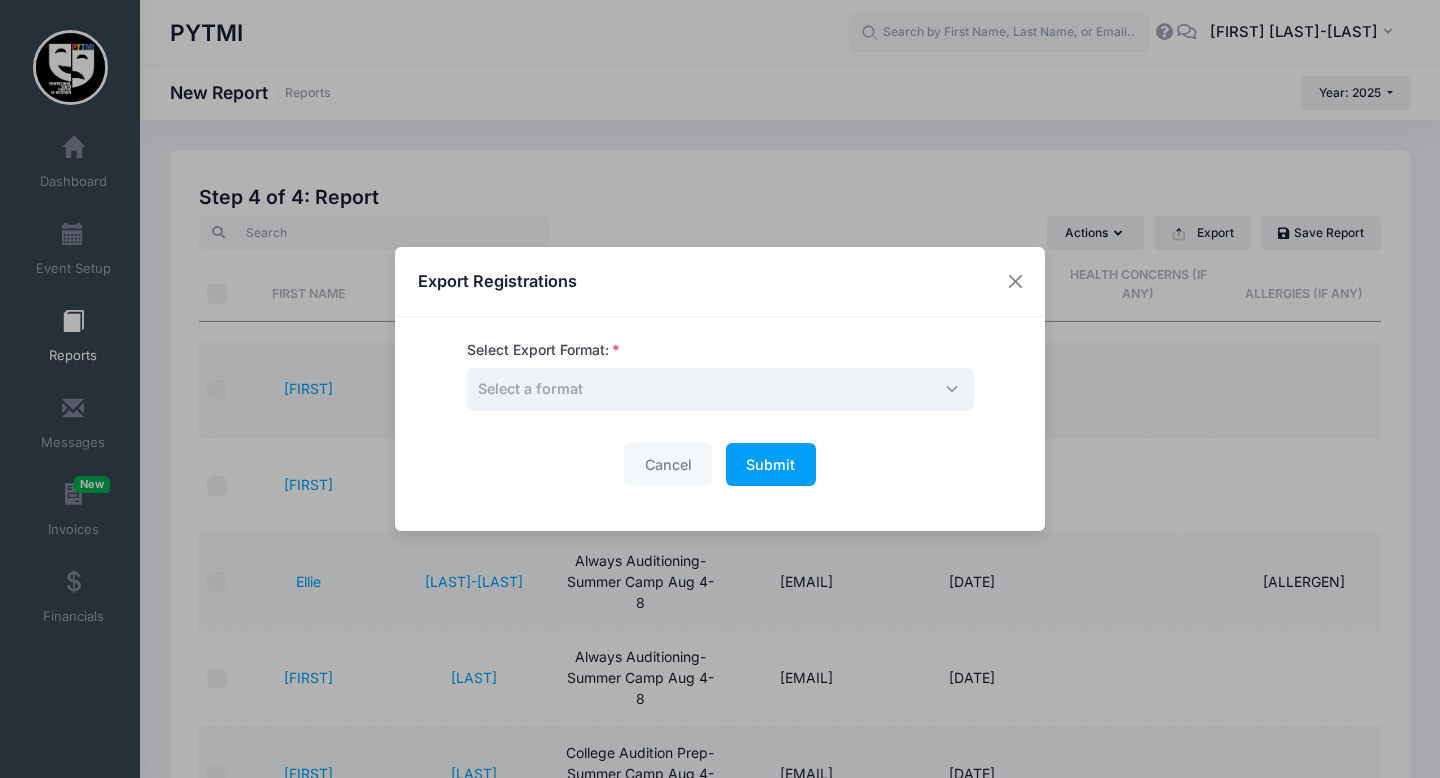 click on "Select a format" at bounding box center (720, 389) 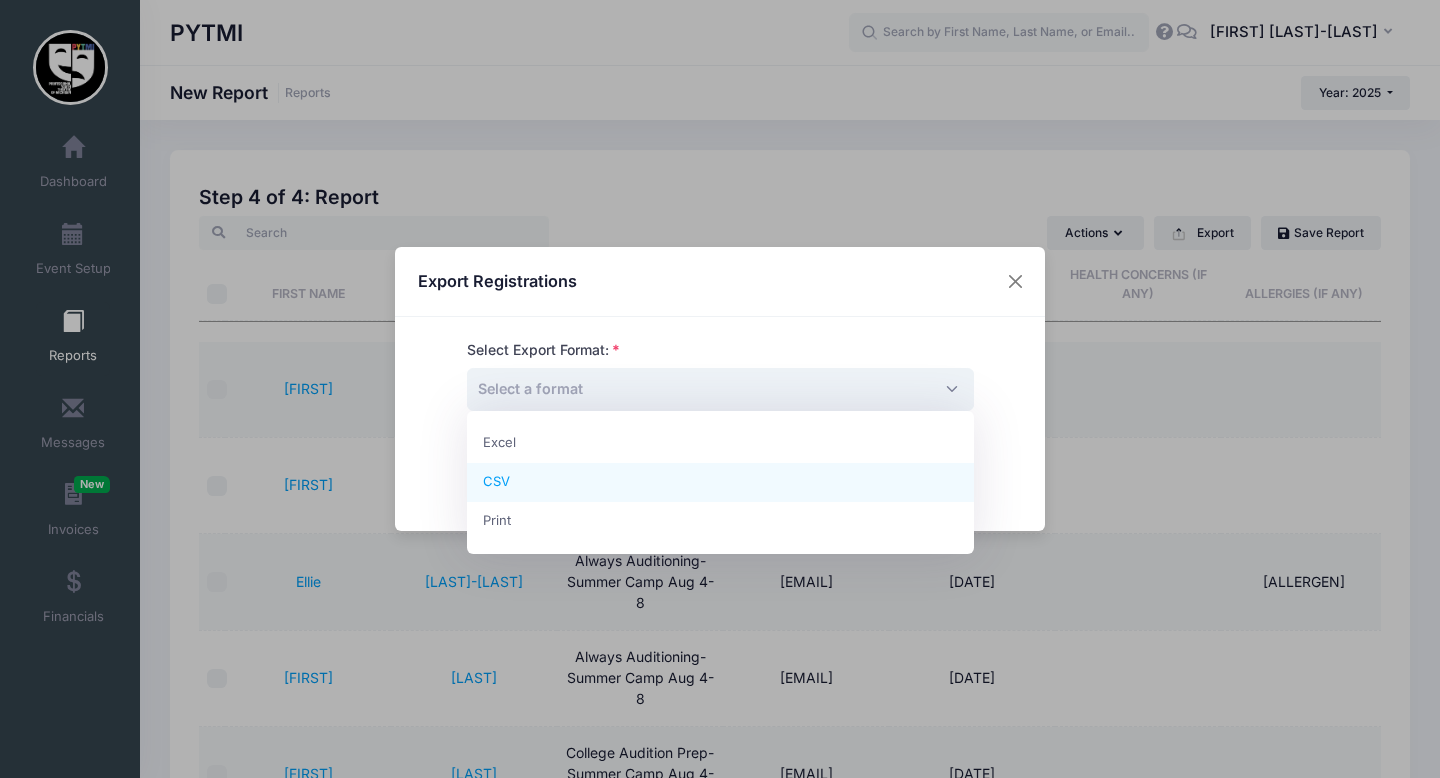 select on "csv" 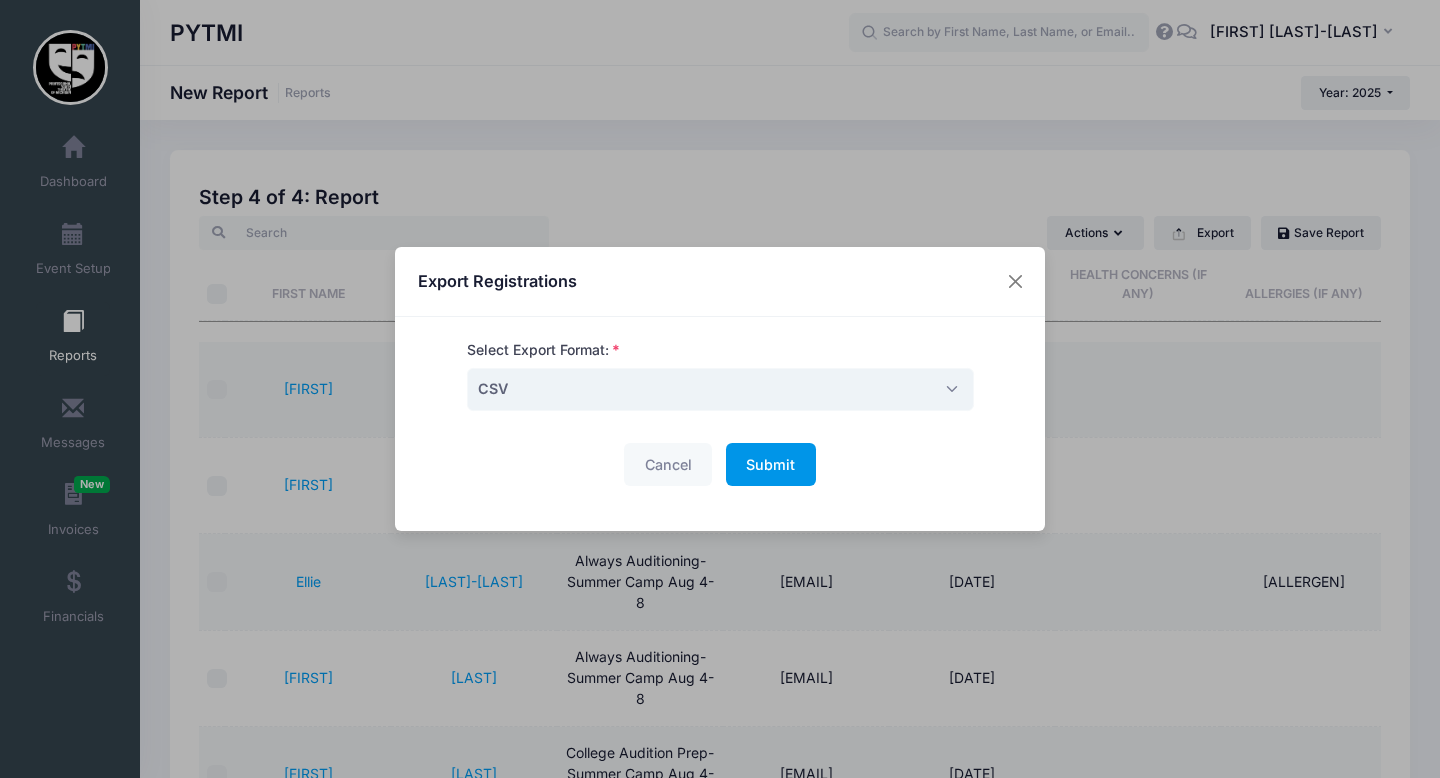 click on "Submit" at bounding box center (770, 464) 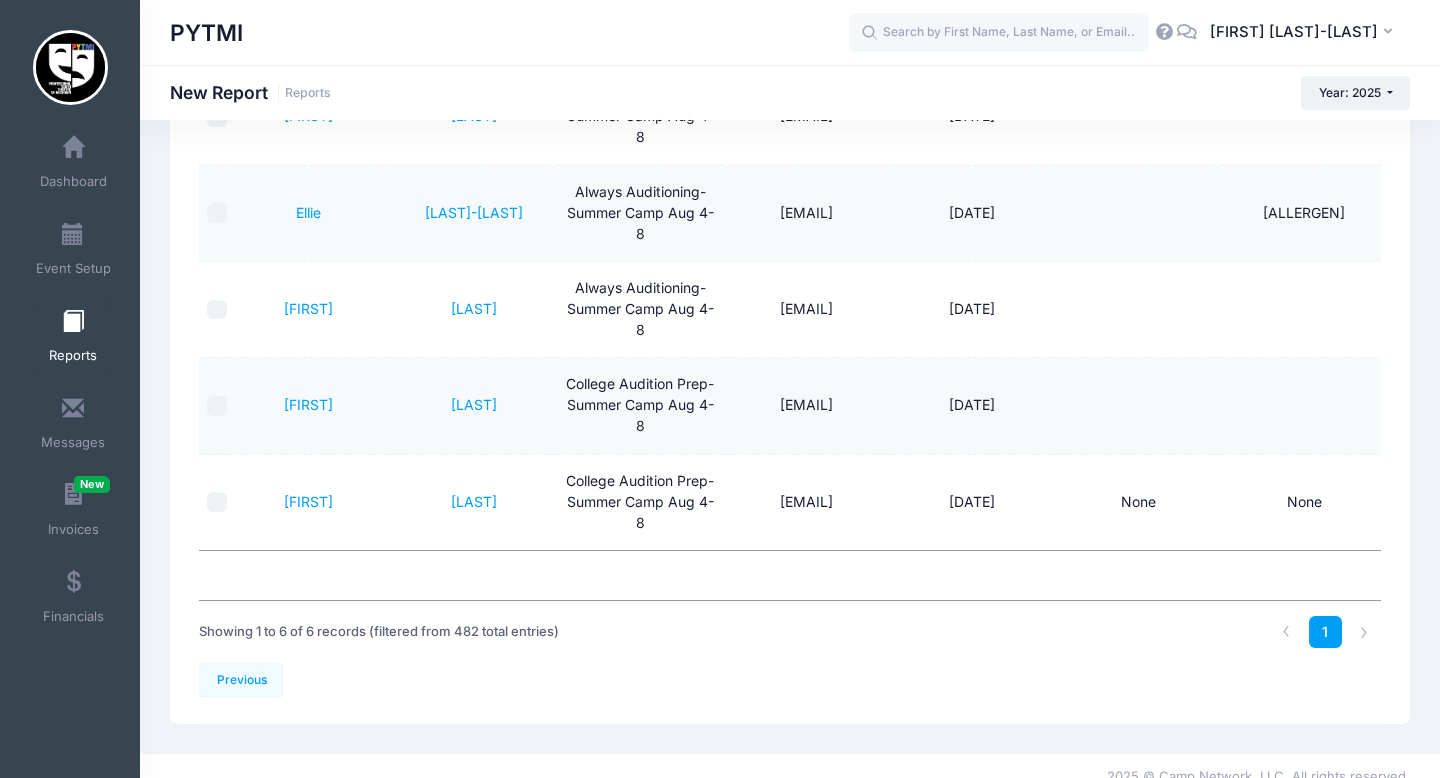 scroll, scrollTop: 0, scrollLeft: 0, axis: both 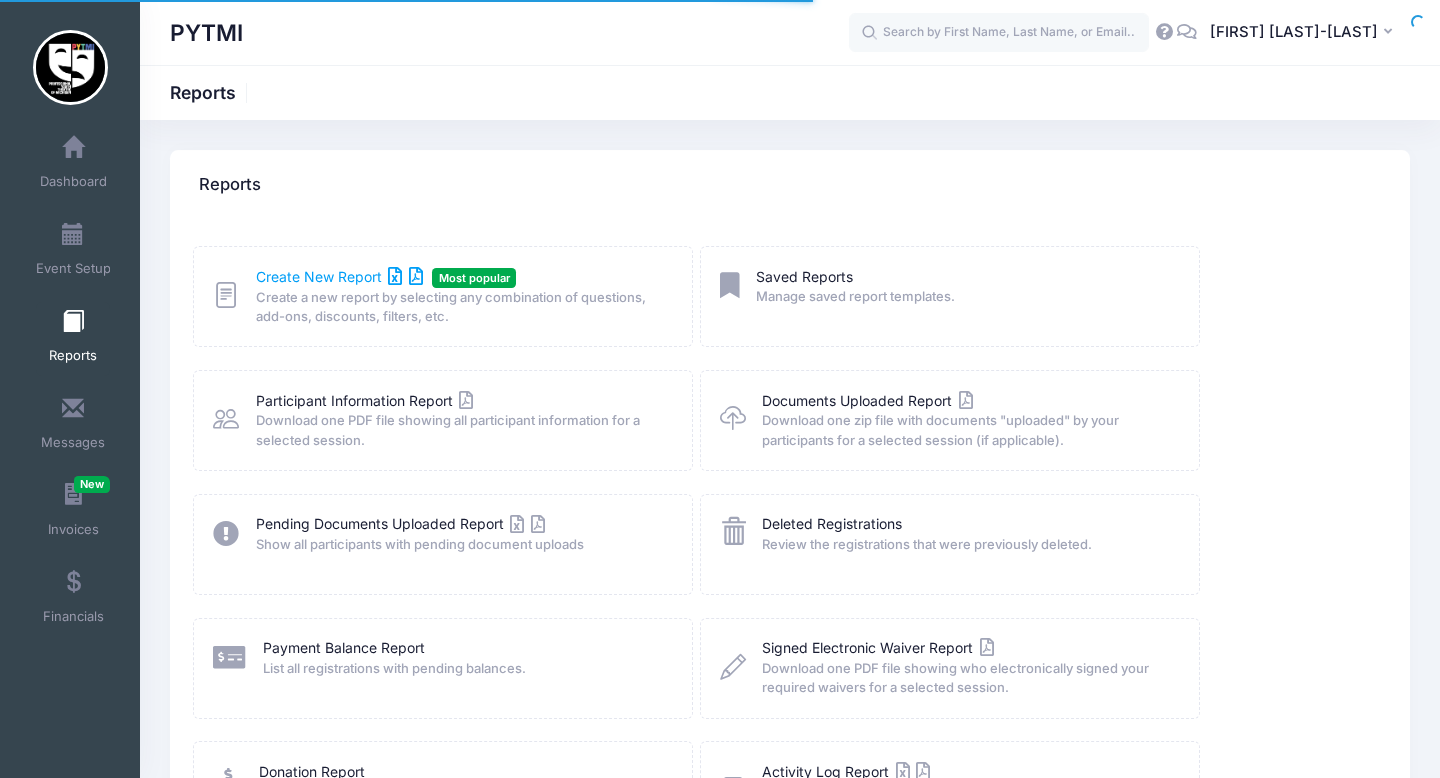 click on "Create New Report" at bounding box center [339, 276] 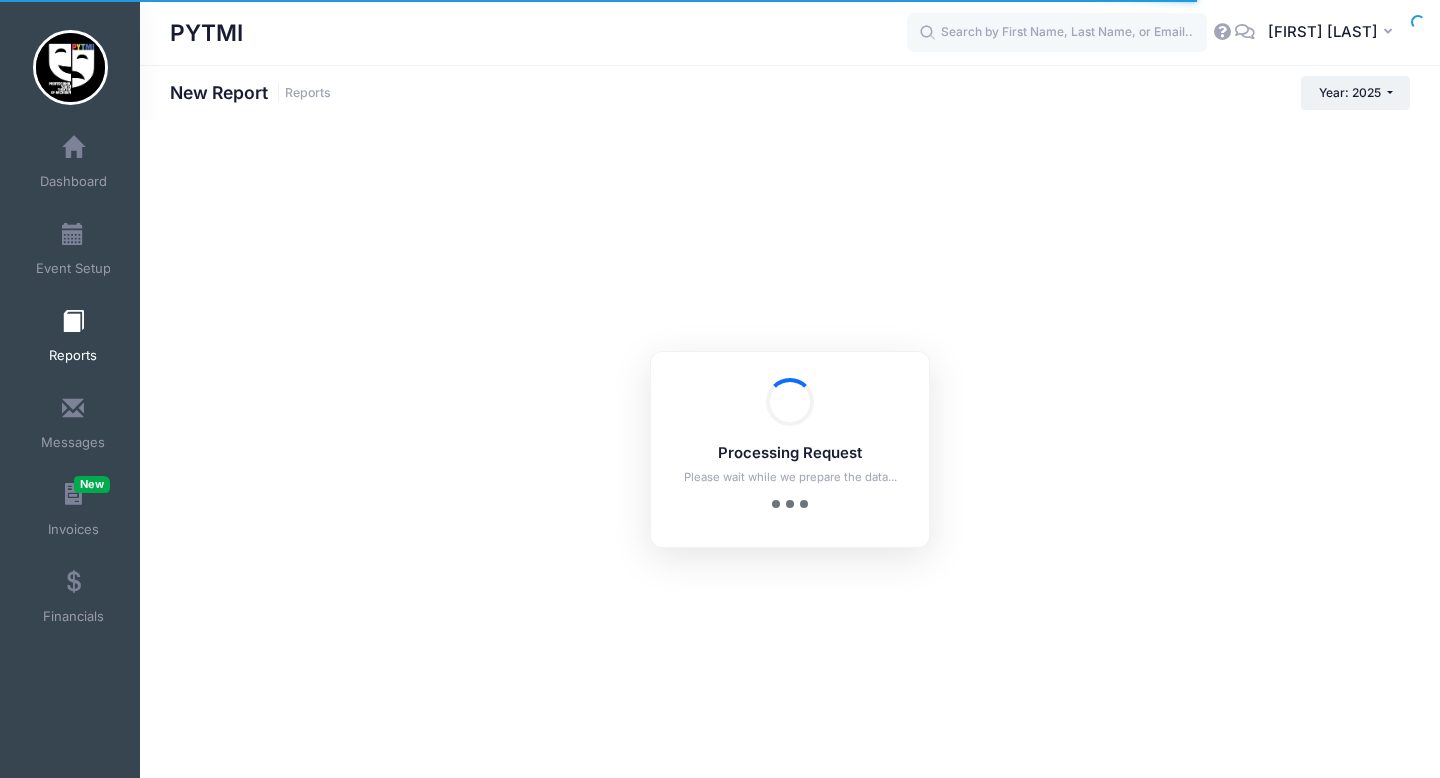 scroll, scrollTop: 0, scrollLeft: 0, axis: both 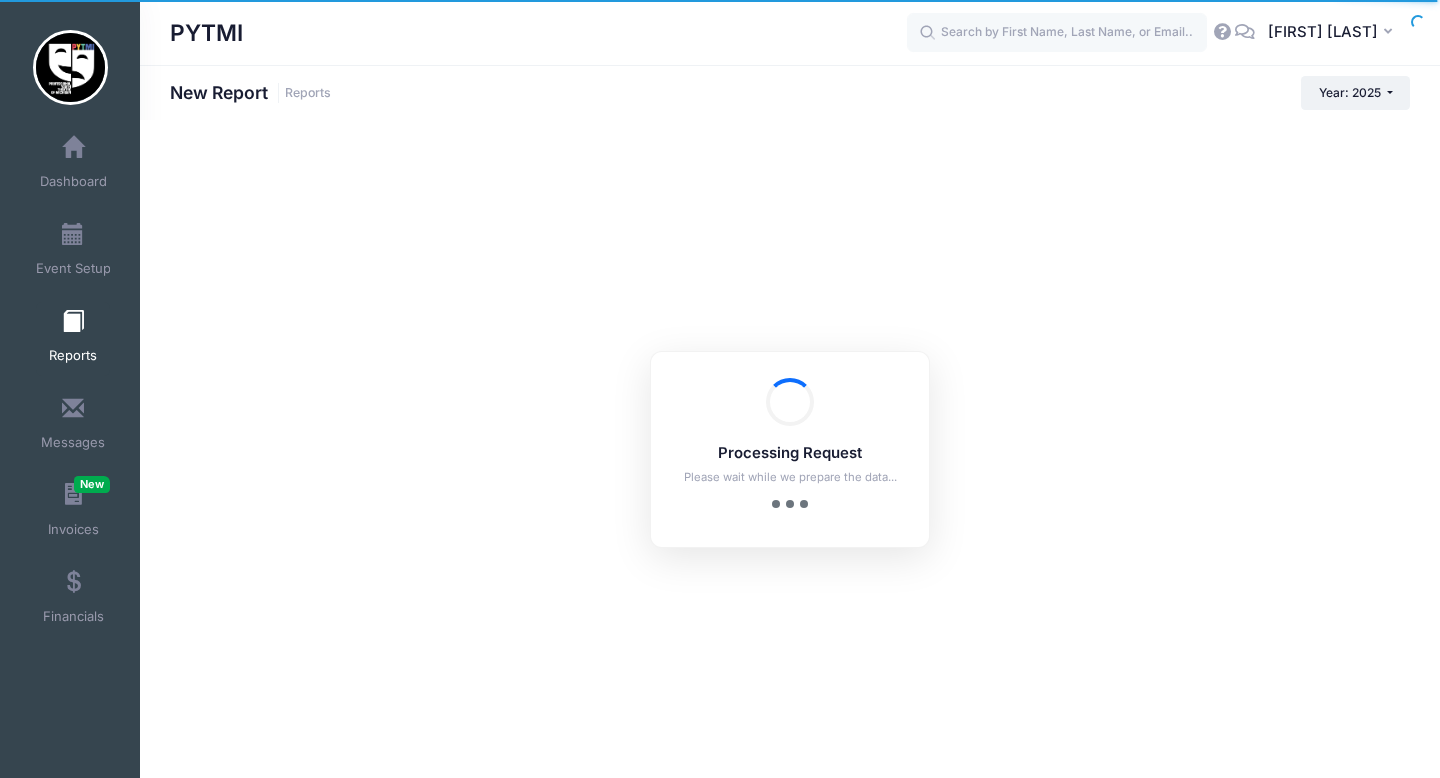checkbox on "true" 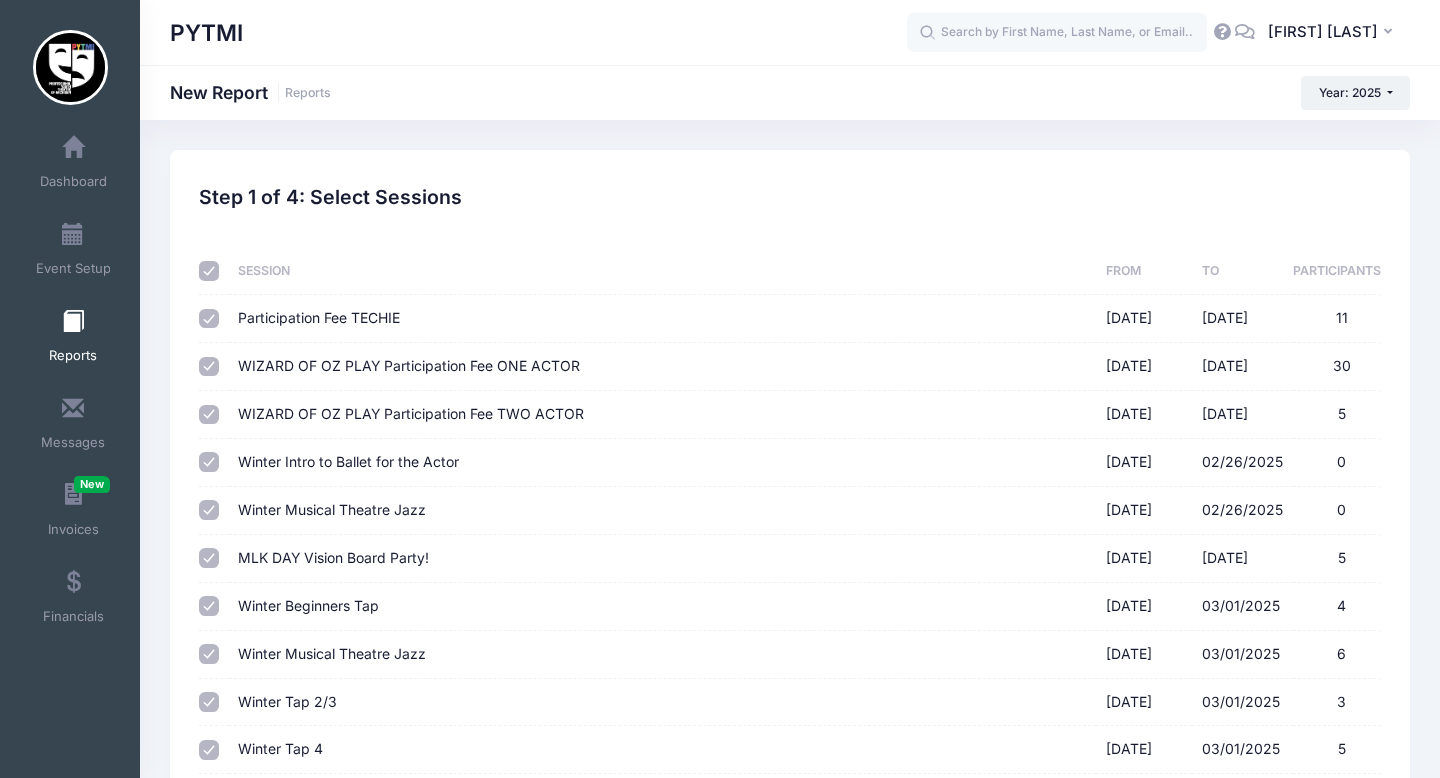 click at bounding box center [209, 271] 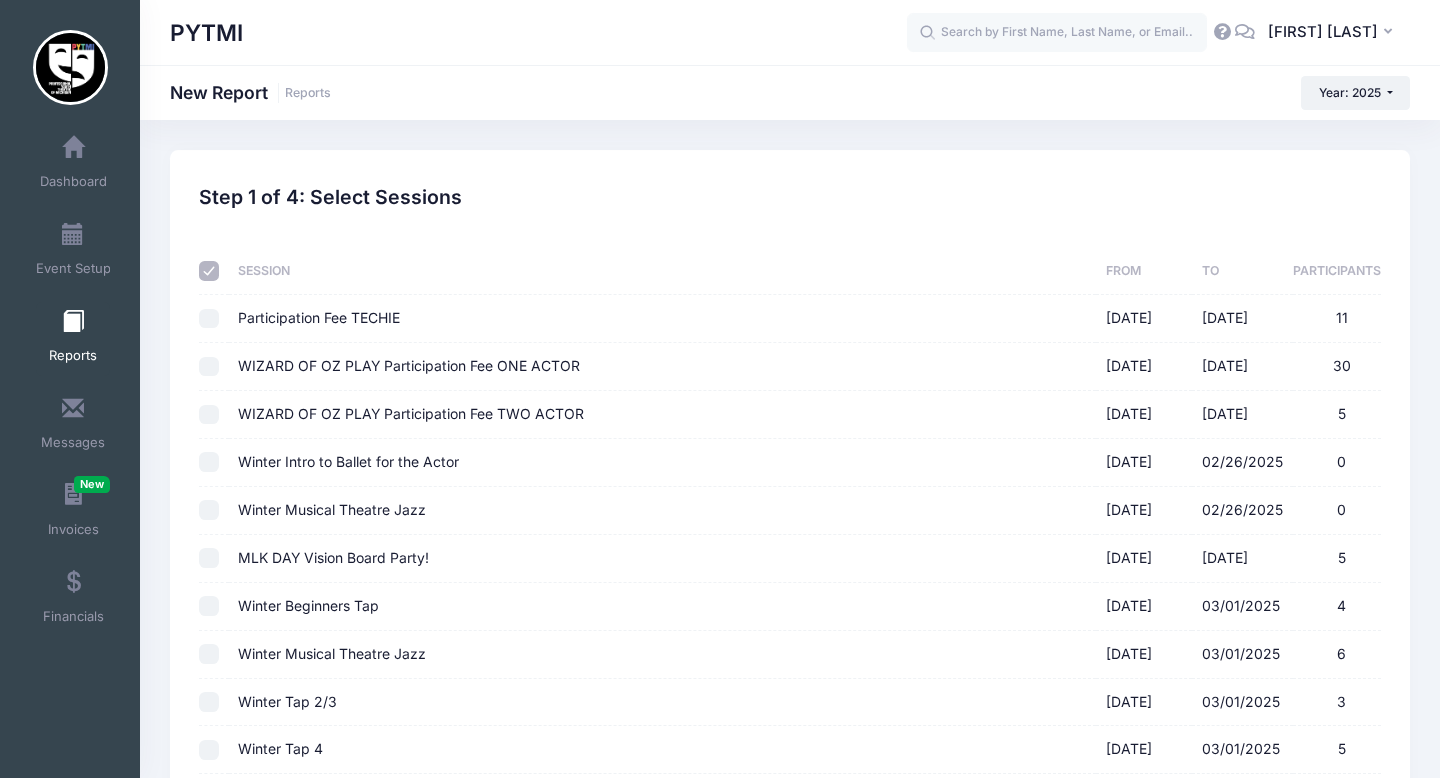 checkbox on "false" 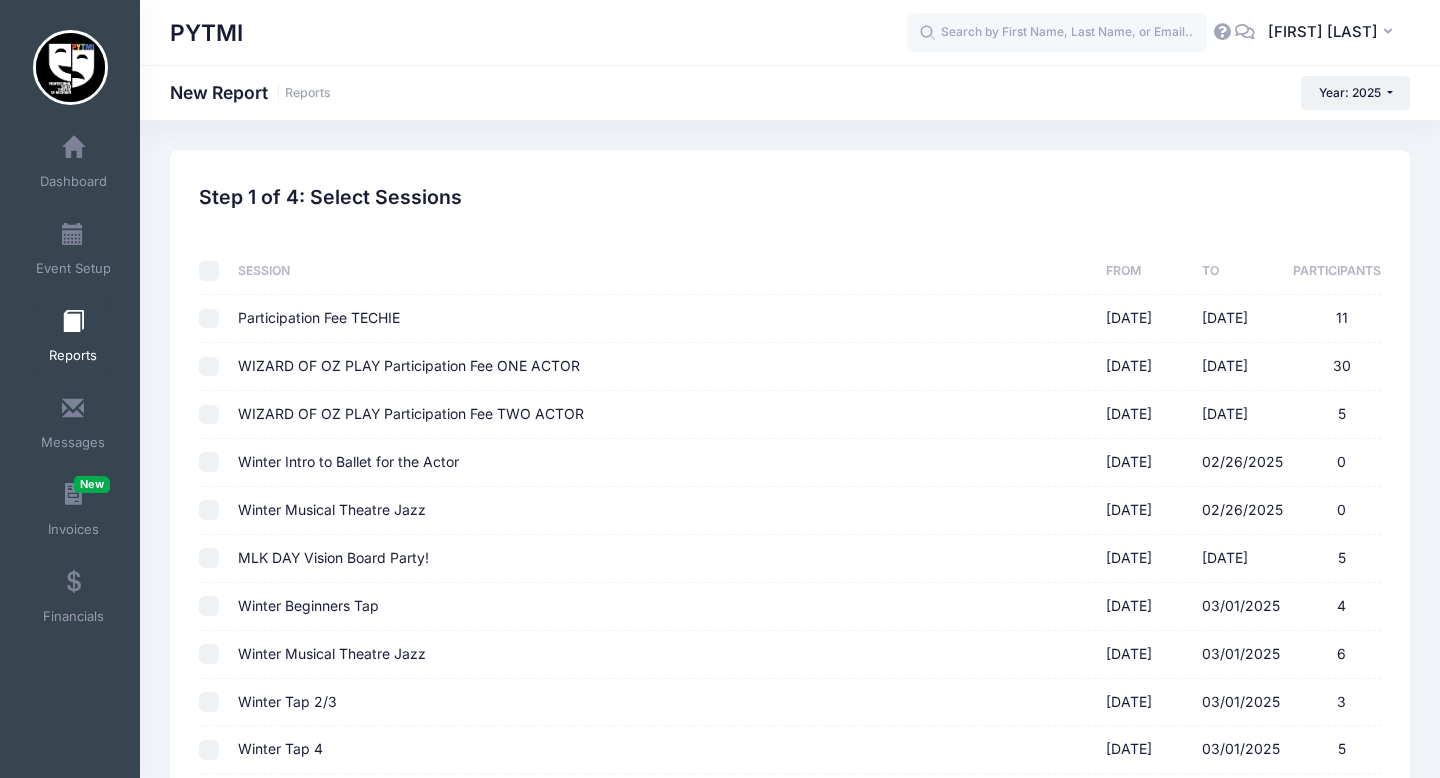 checkbox on "false" 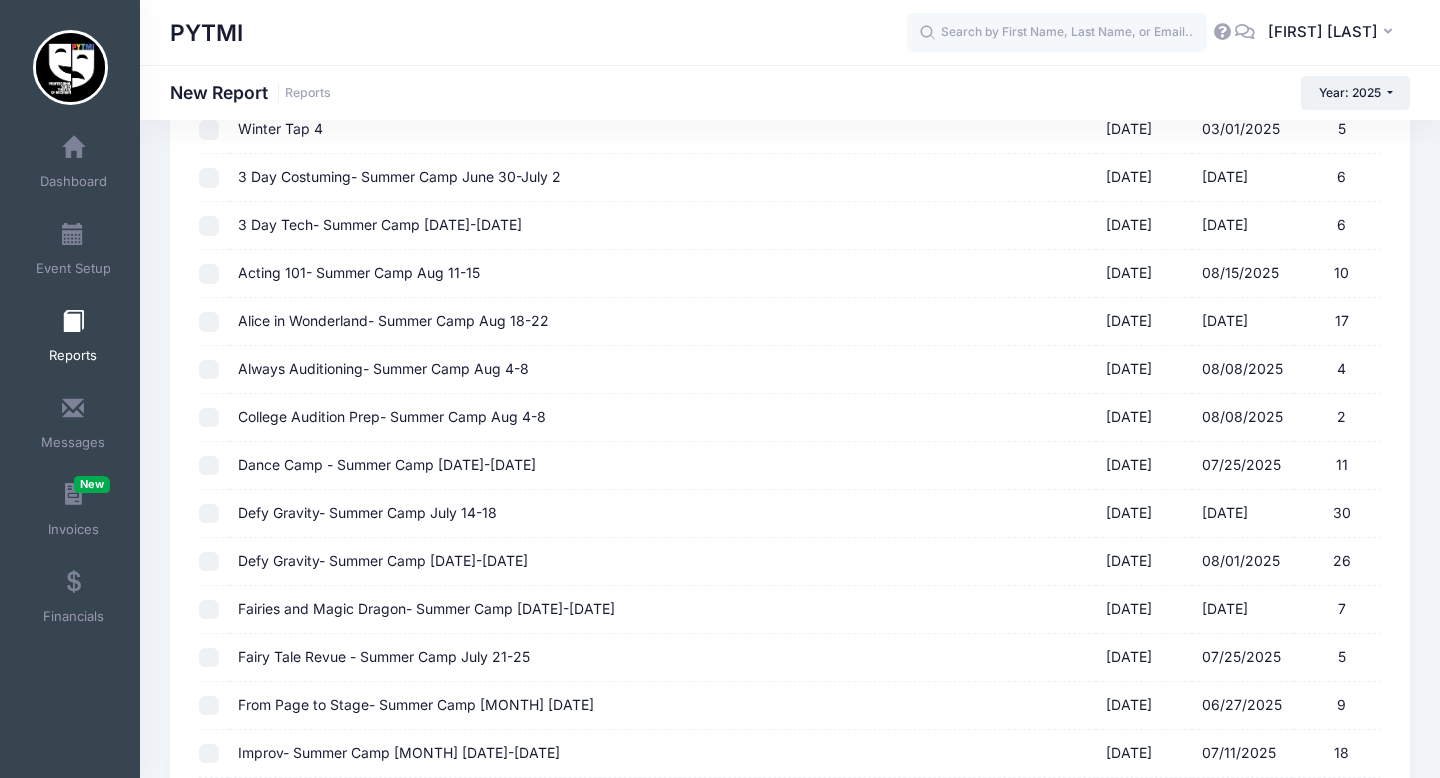 scroll, scrollTop: 651, scrollLeft: 0, axis: vertical 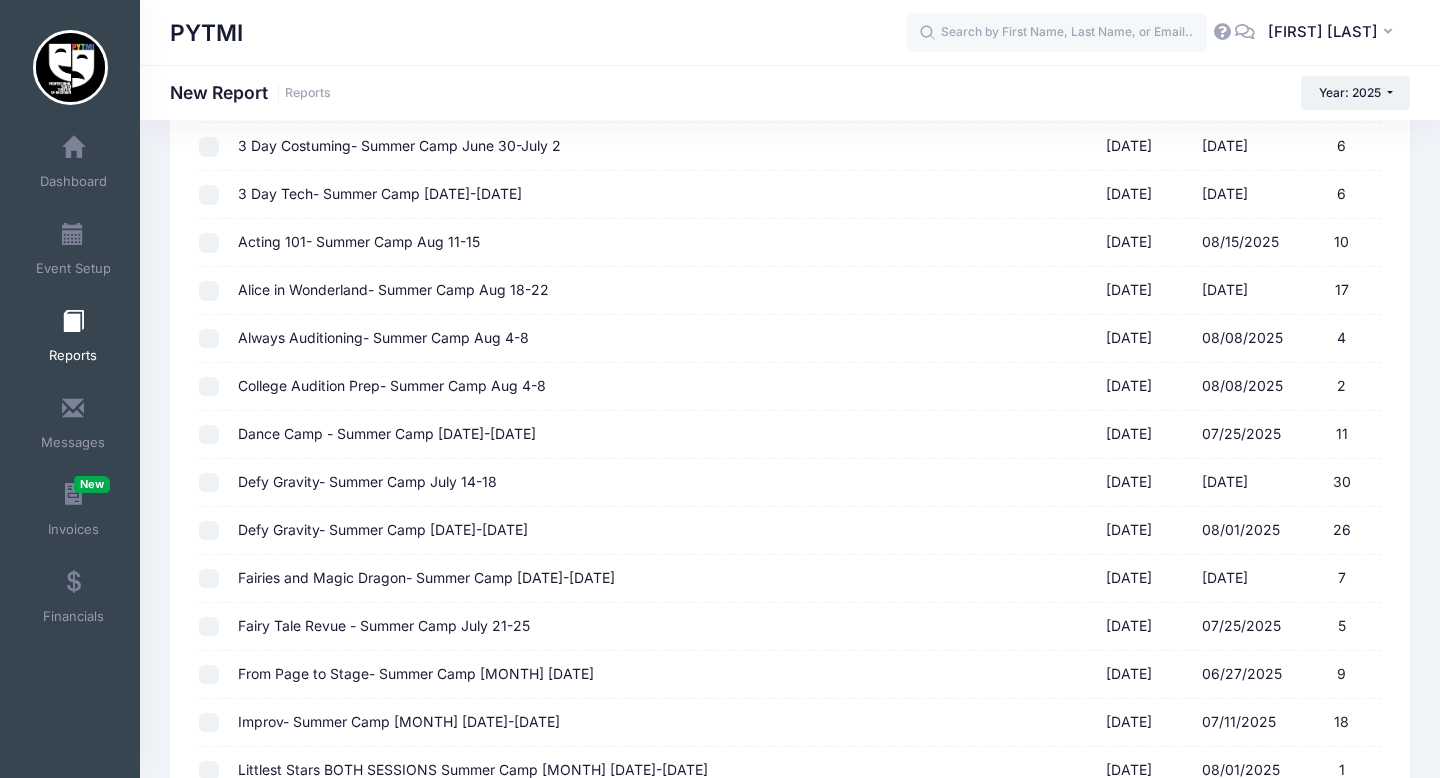 click on "Always Auditioning- Summer Camp Aug 4-8 02/01/2025 - 08/08/2025  4" at bounding box center (209, 339) 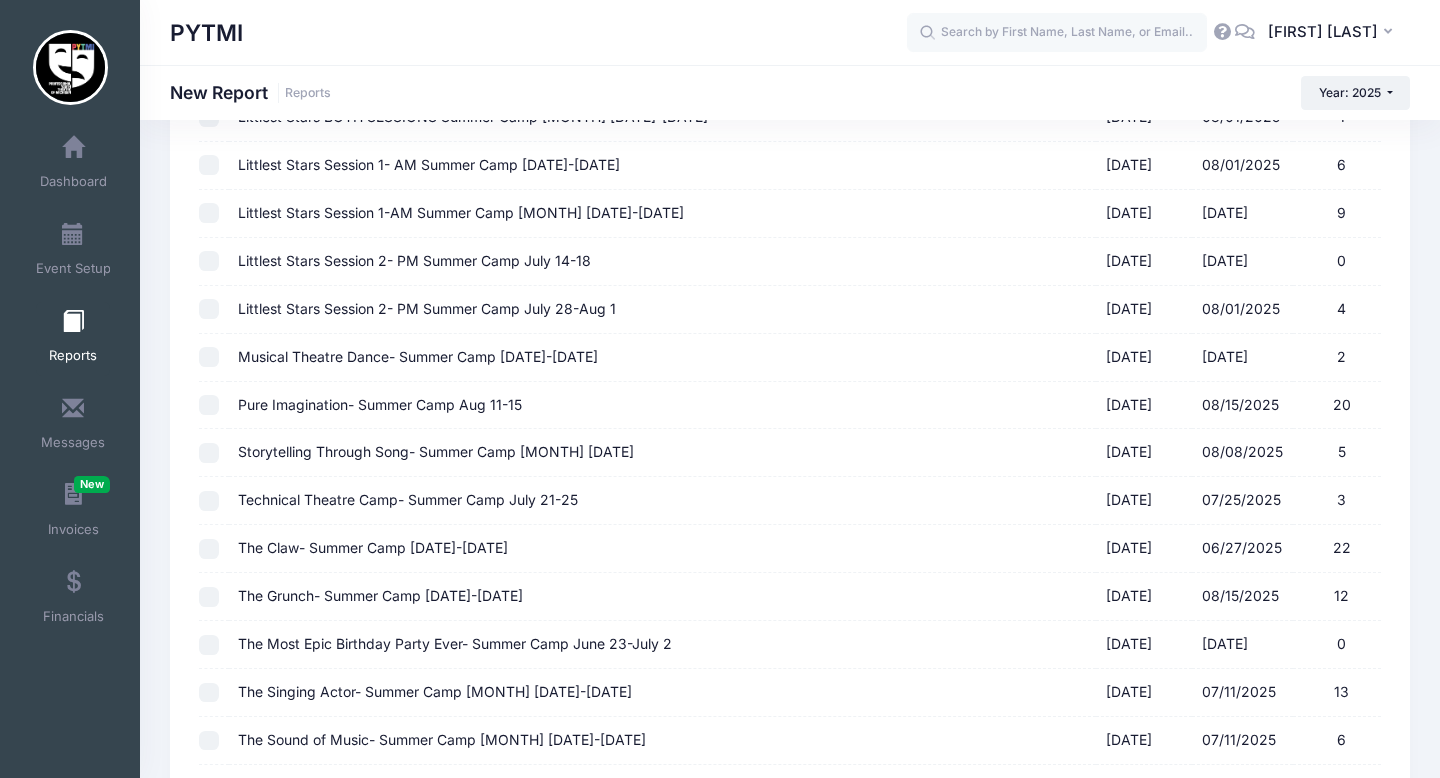 scroll, scrollTop: 1306, scrollLeft: 0, axis: vertical 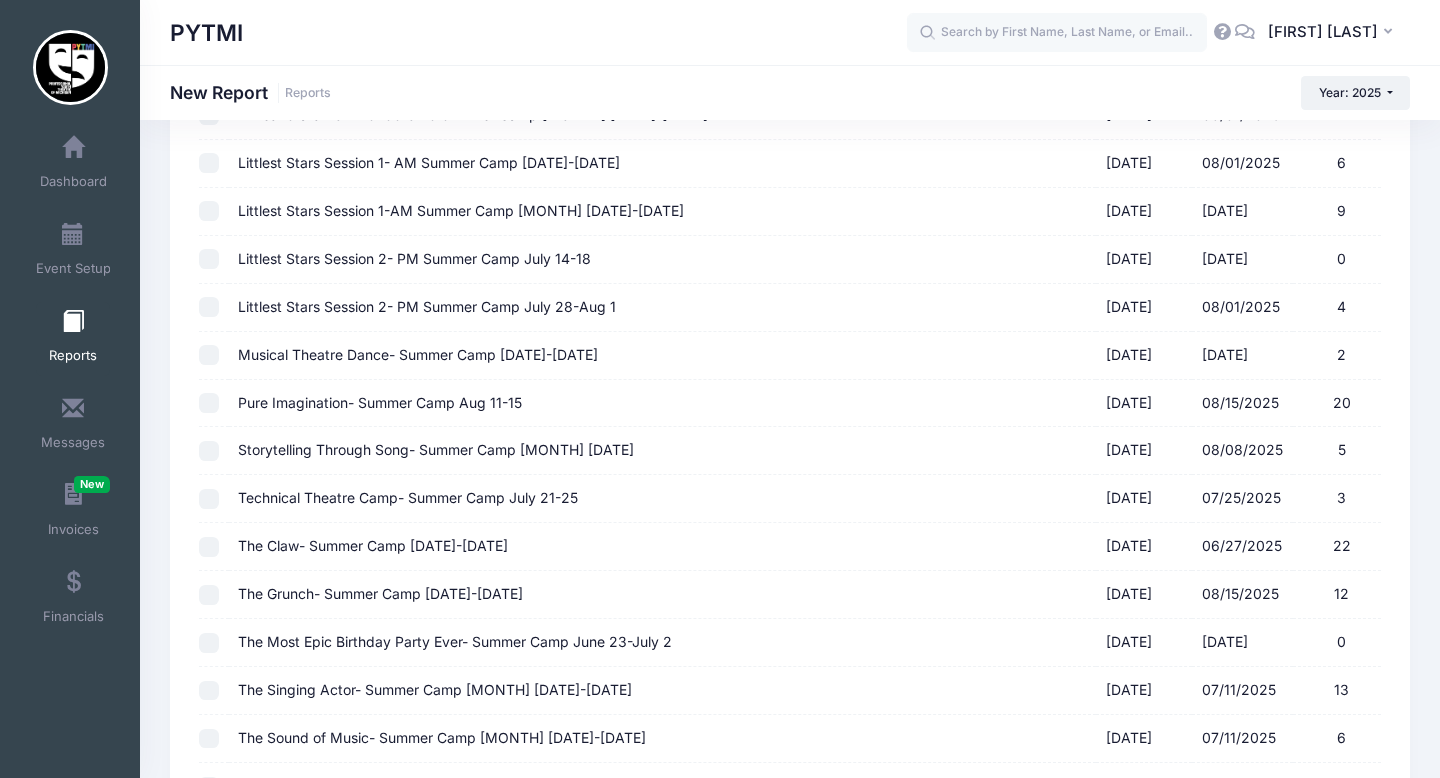click on "Storytelling Through Song- Summer Camp Aug 4-8 02/01/2025 - 08/08/2025  5" at bounding box center (209, 451) 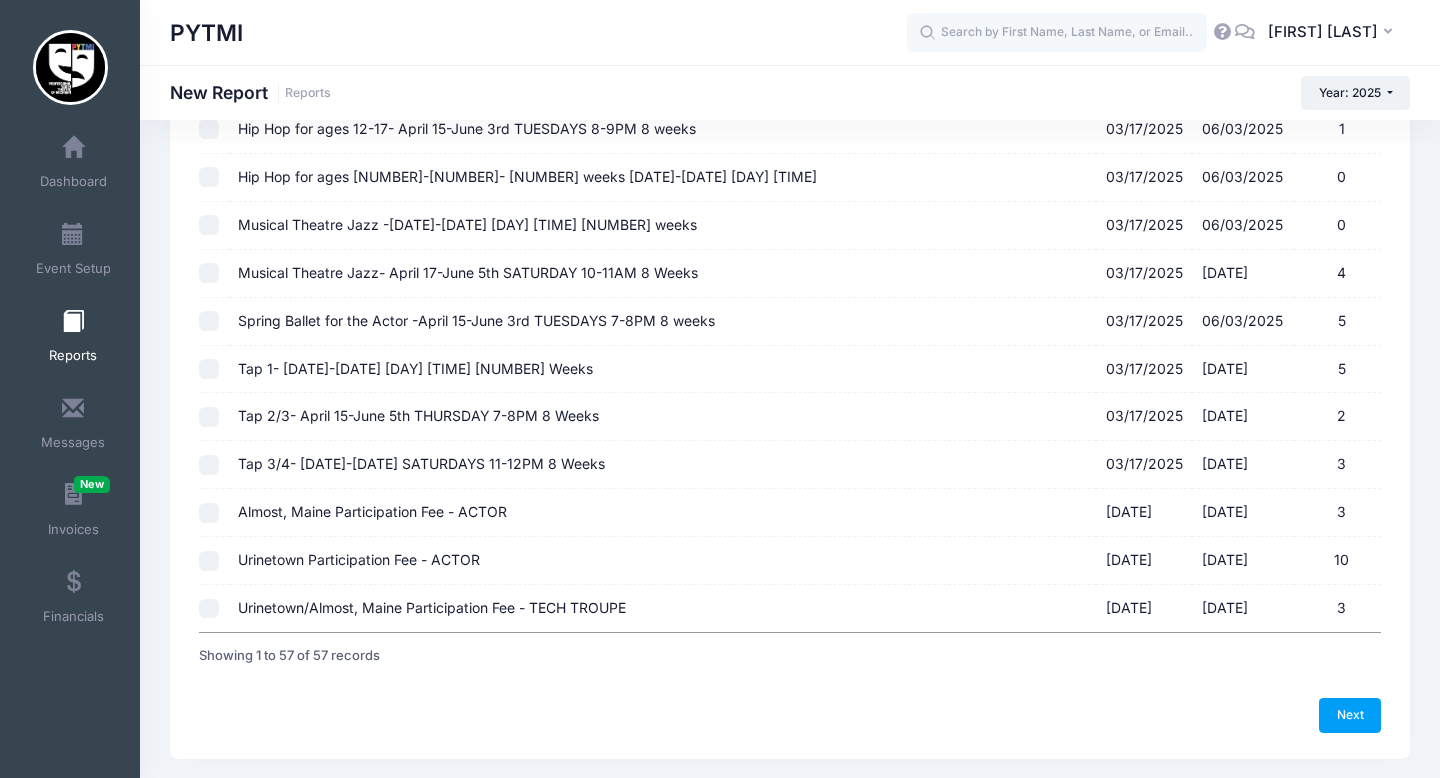 scroll, scrollTop: 2451, scrollLeft: 0, axis: vertical 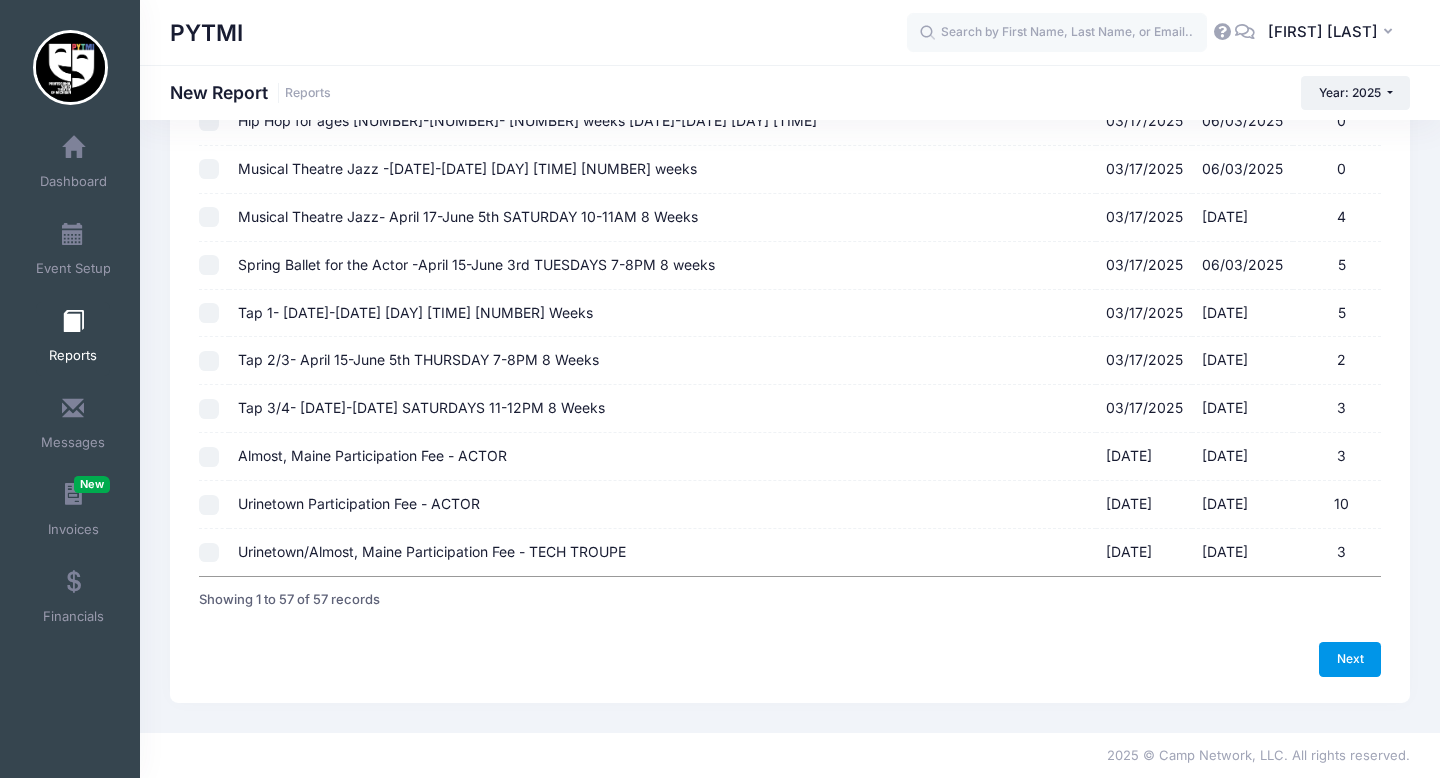 click on "Next" at bounding box center (1350, 659) 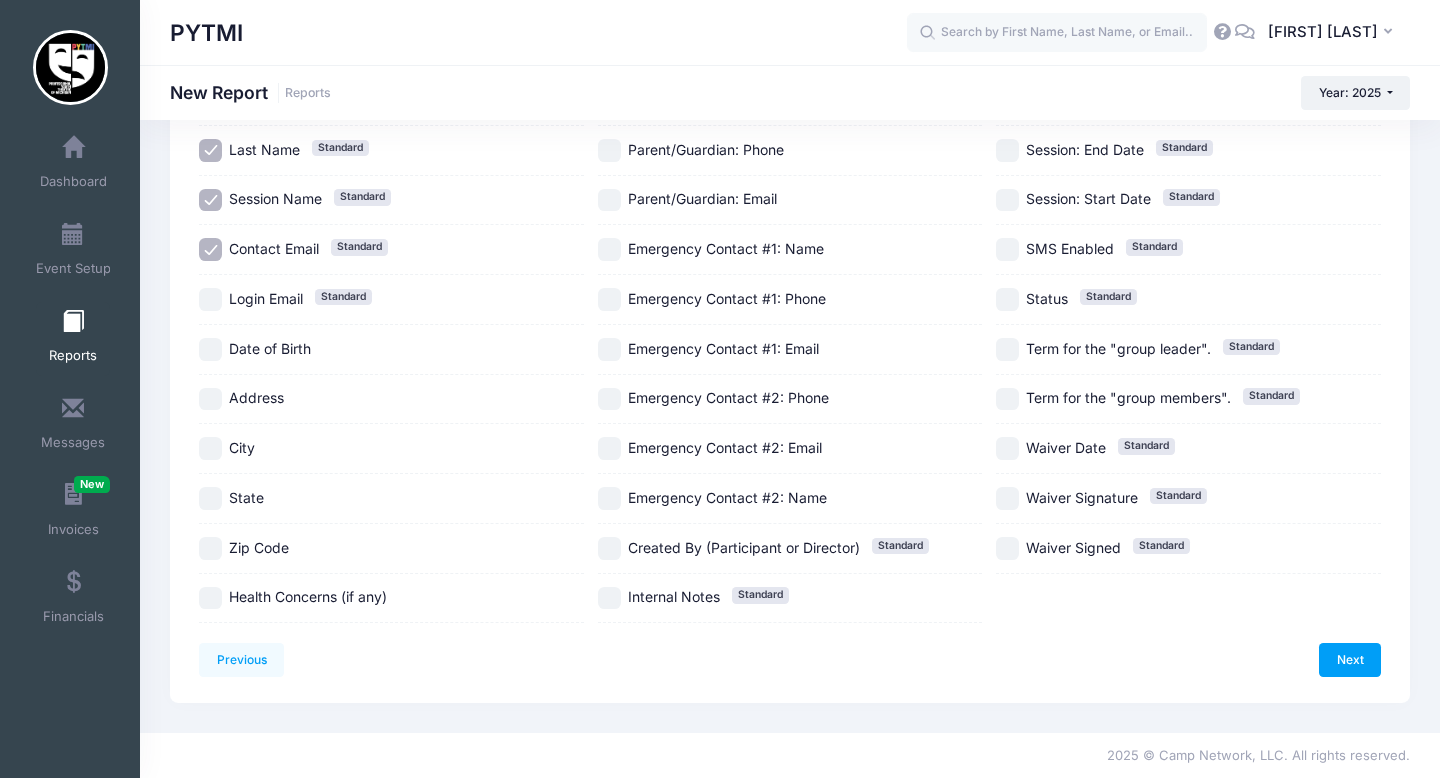 scroll, scrollTop: 0, scrollLeft: 0, axis: both 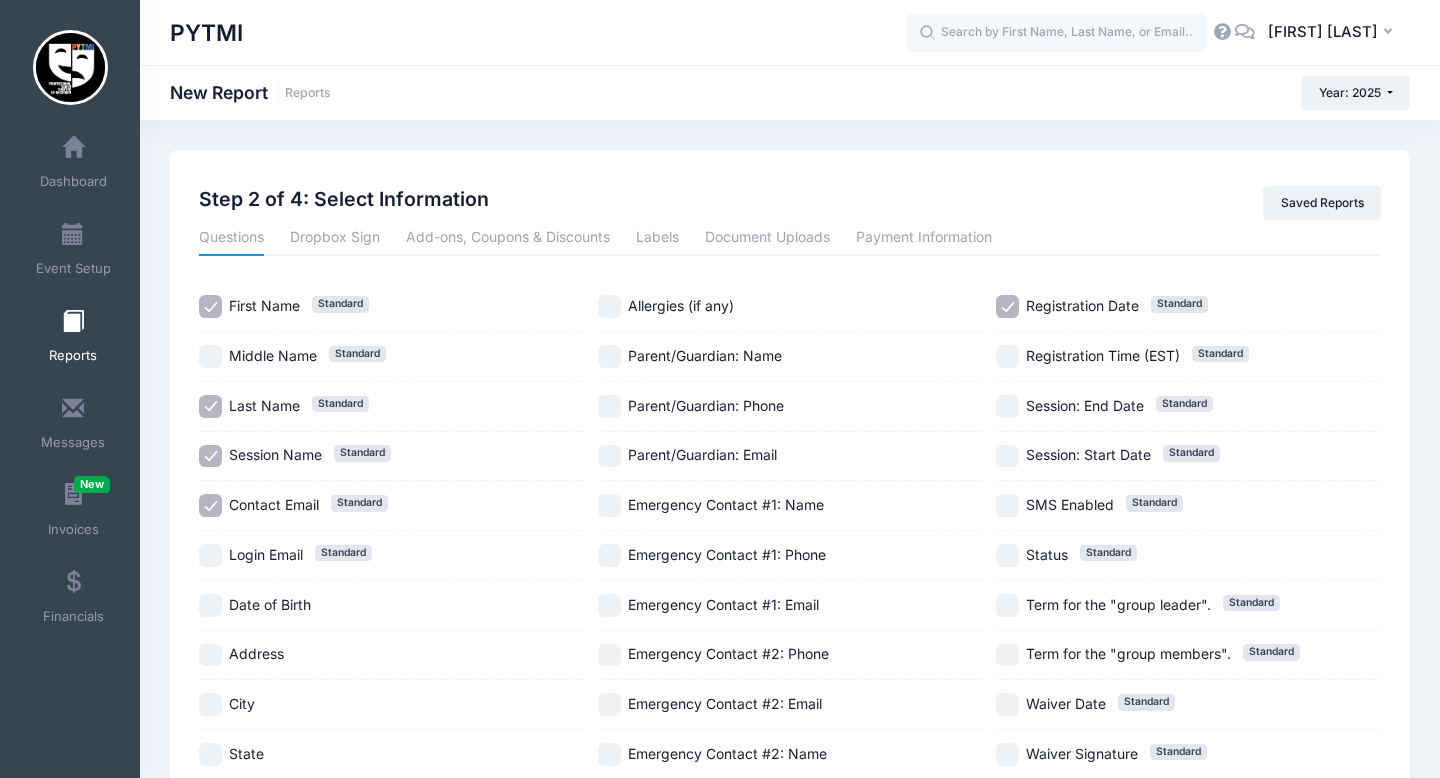 click on "Login Email Standard" at bounding box center [210, 555] 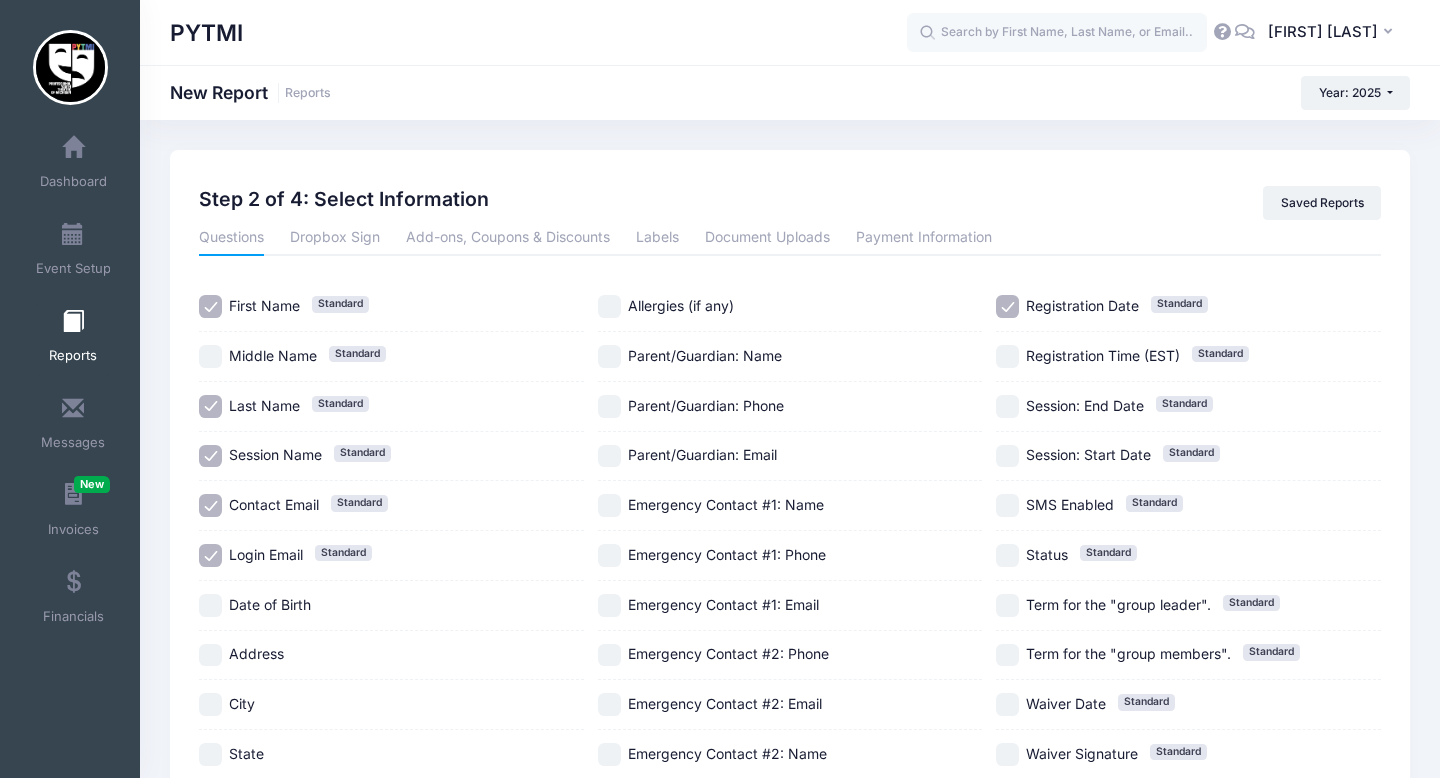 click on "Date of Birth" at bounding box center (210, 605) 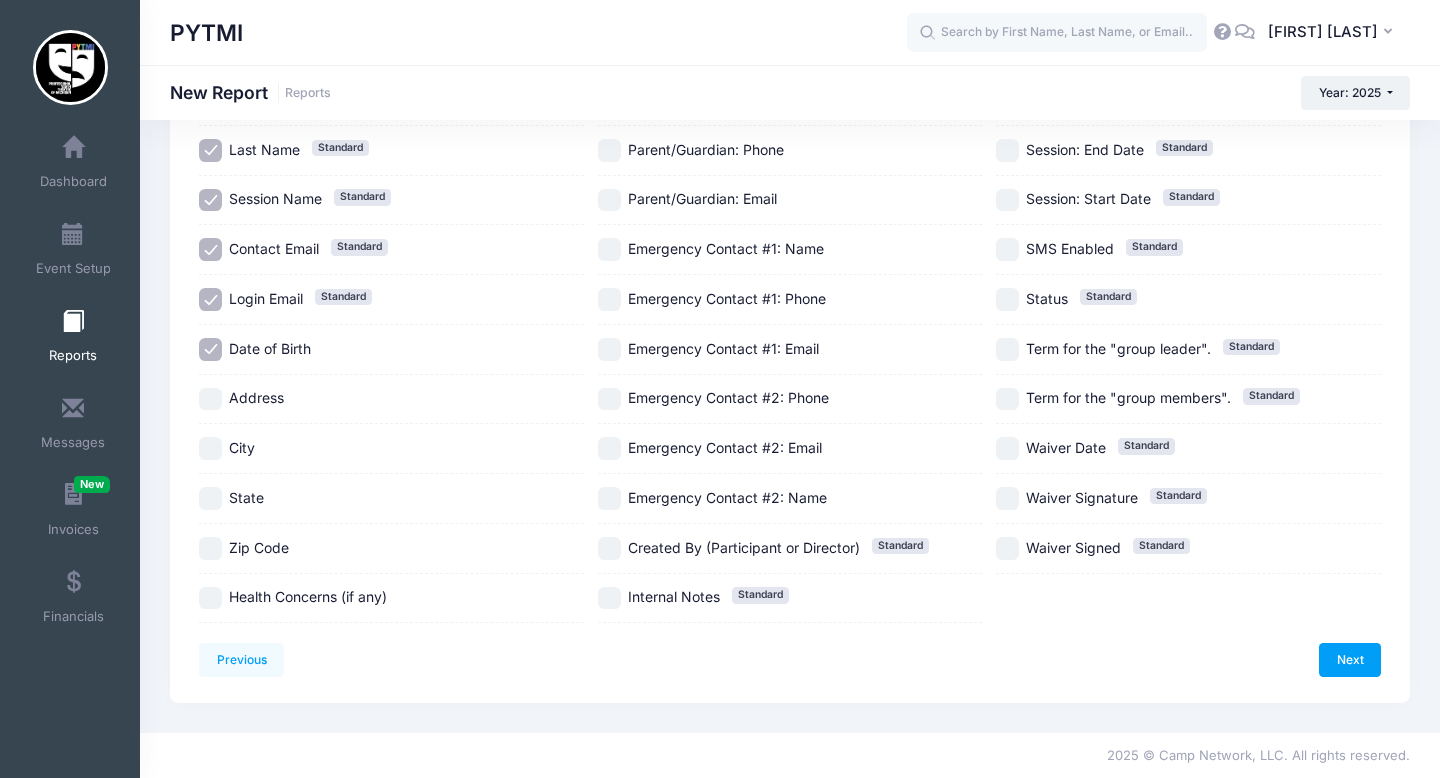 scroll, scrollTop: 254, scrollLeft: 0, axis: vertical 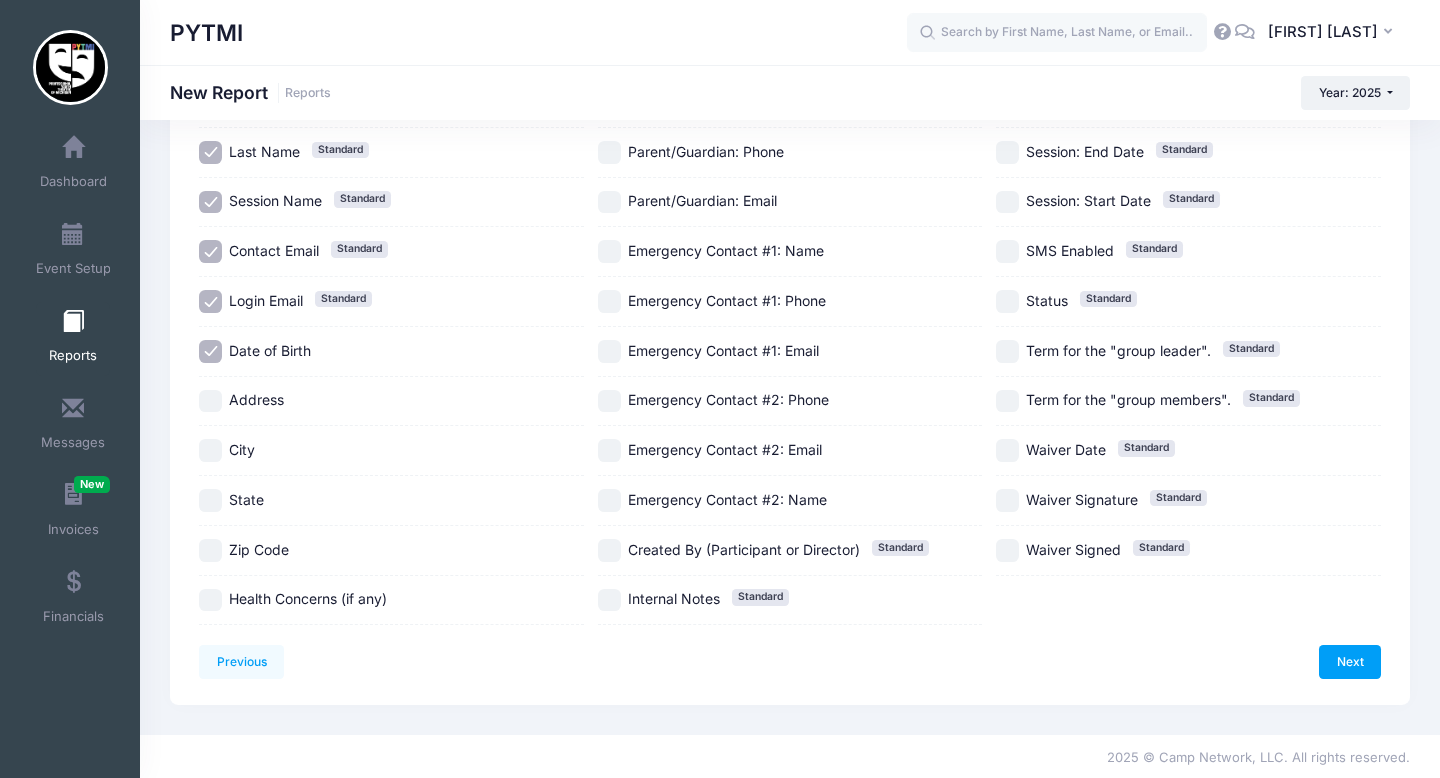 click on "Health Concerns (if any)" at bounding box center [210, 600] 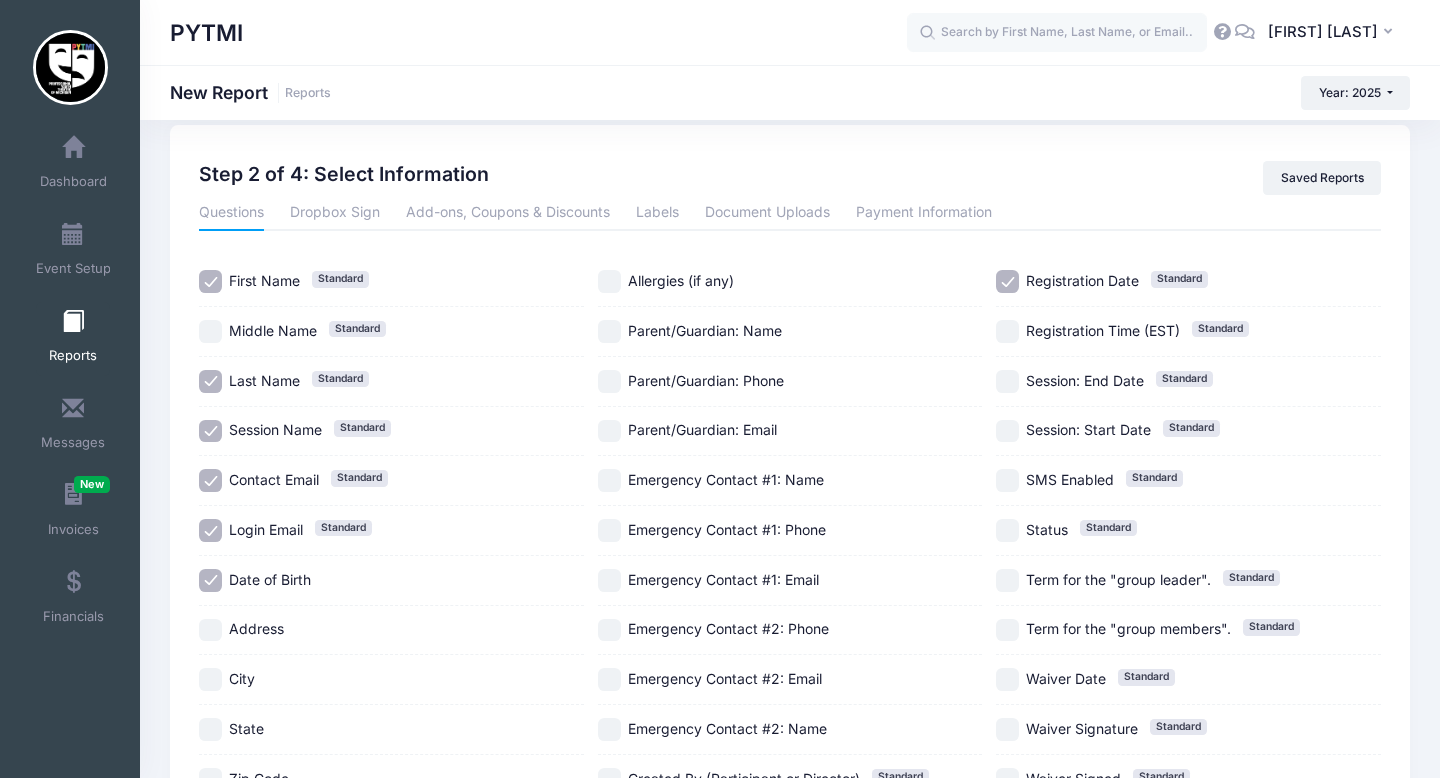 scroll, scrollTop: 0, scrollLeft: 0, axis: both 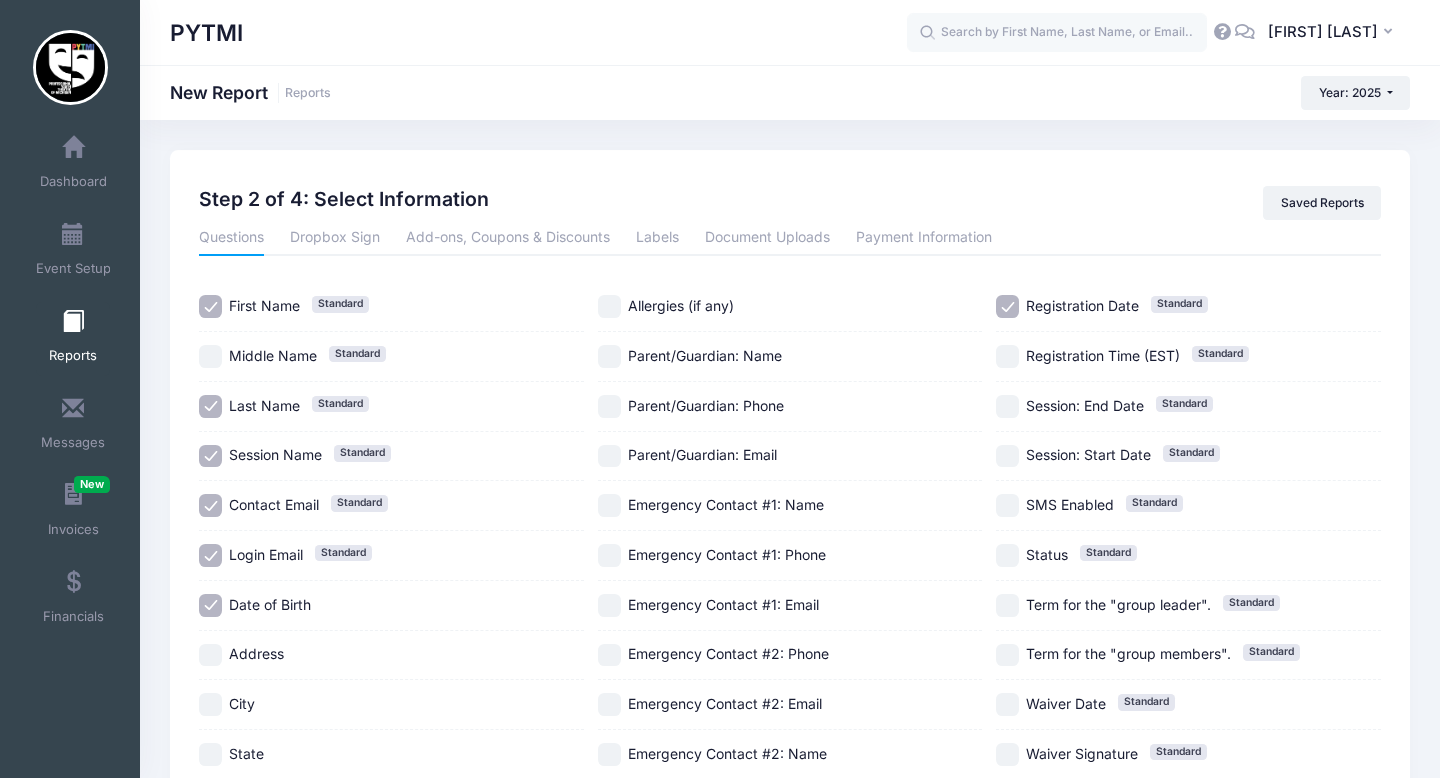 click on "Allergies (if any)" at bounding box center (609, 306) 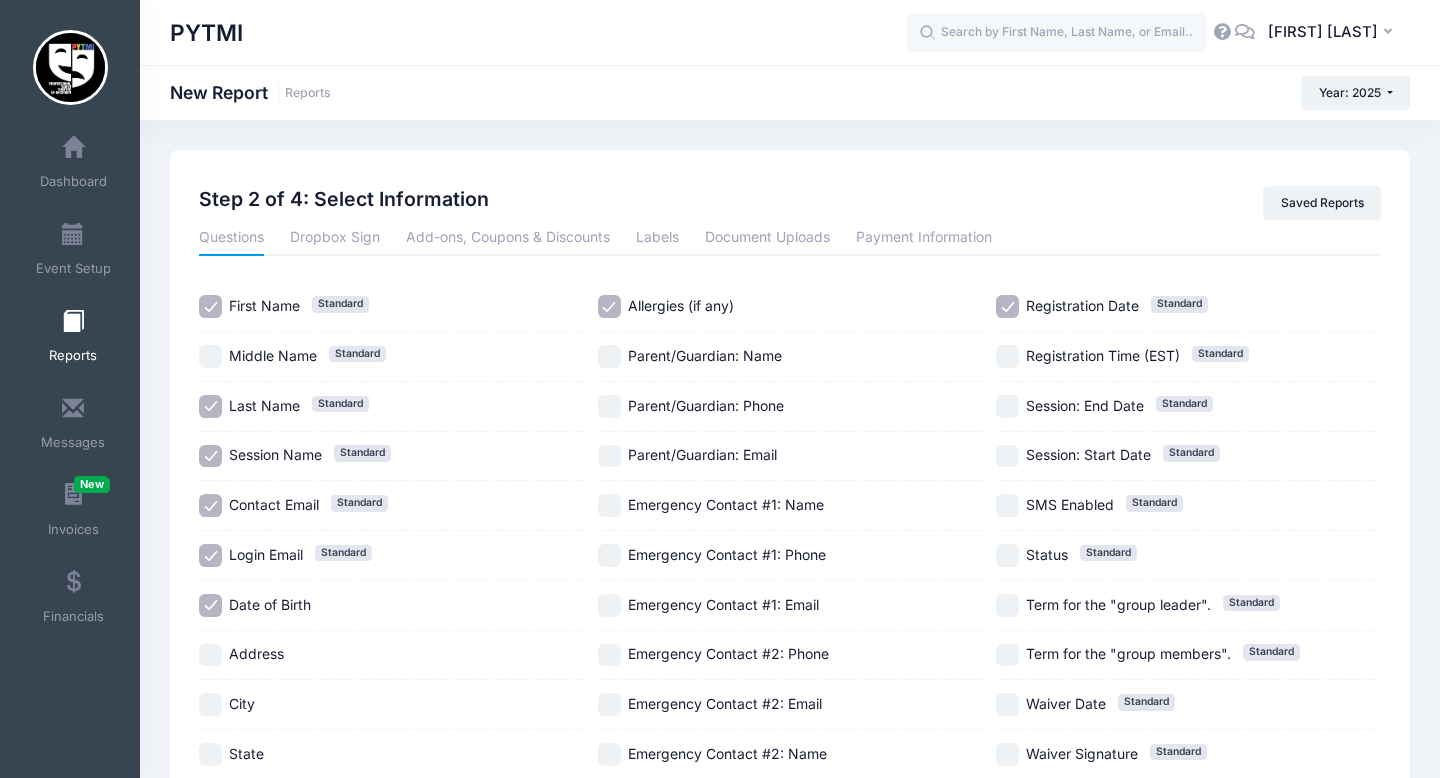 click on "Parent/Guardian: Name" at bounding box center (609, 356) 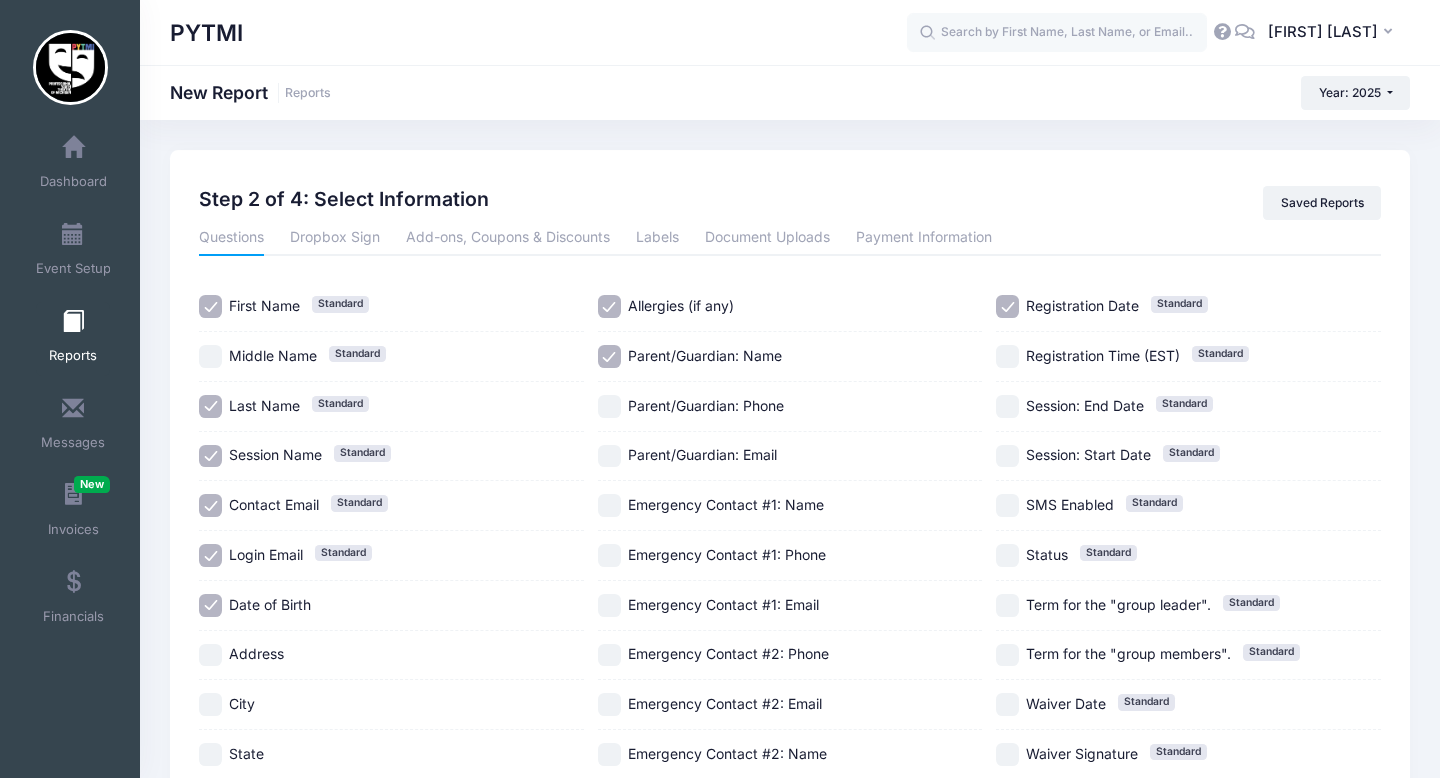 click on "Parent/Guardian: Phone" at bounding box center [609, 406] 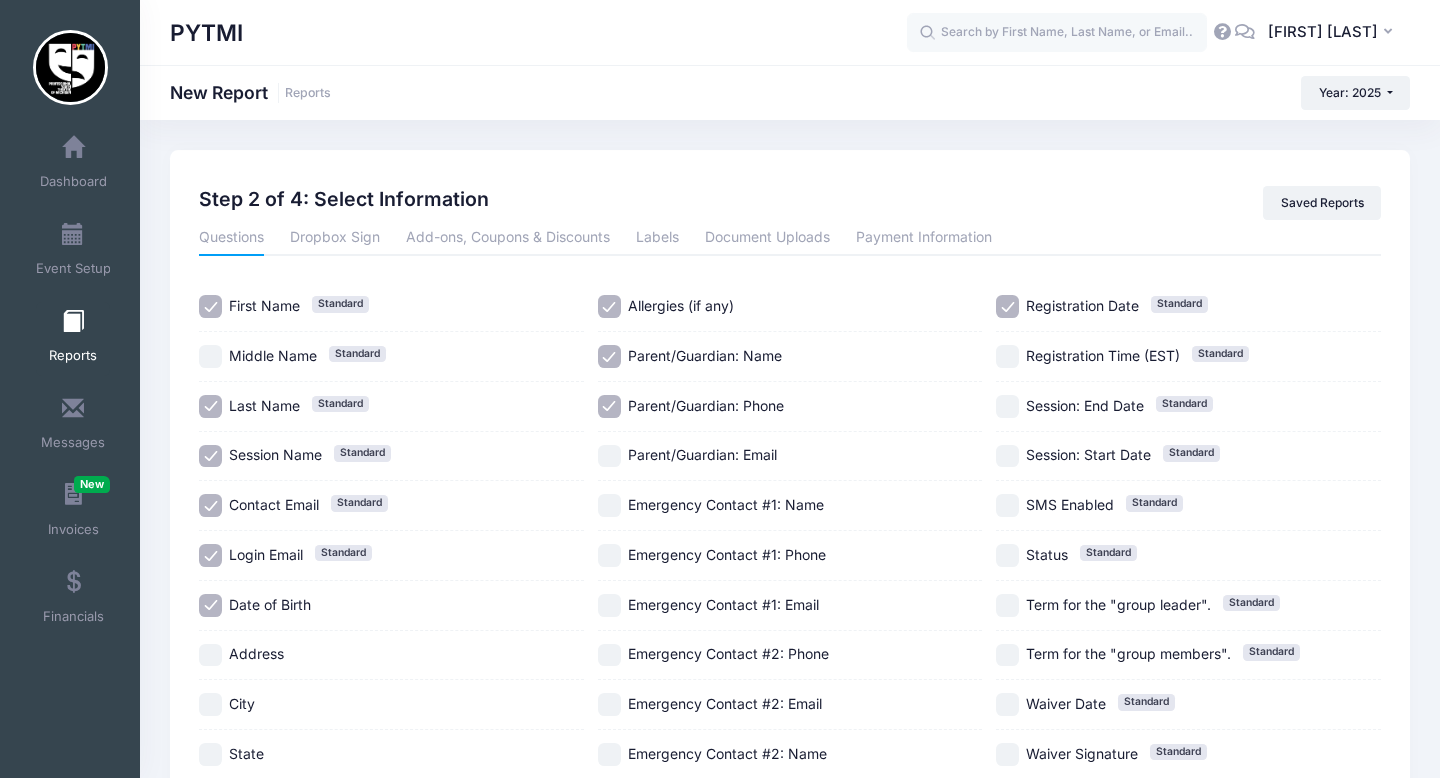 click on "Parent/Guardian: Email" at bounding box center (790, 457) 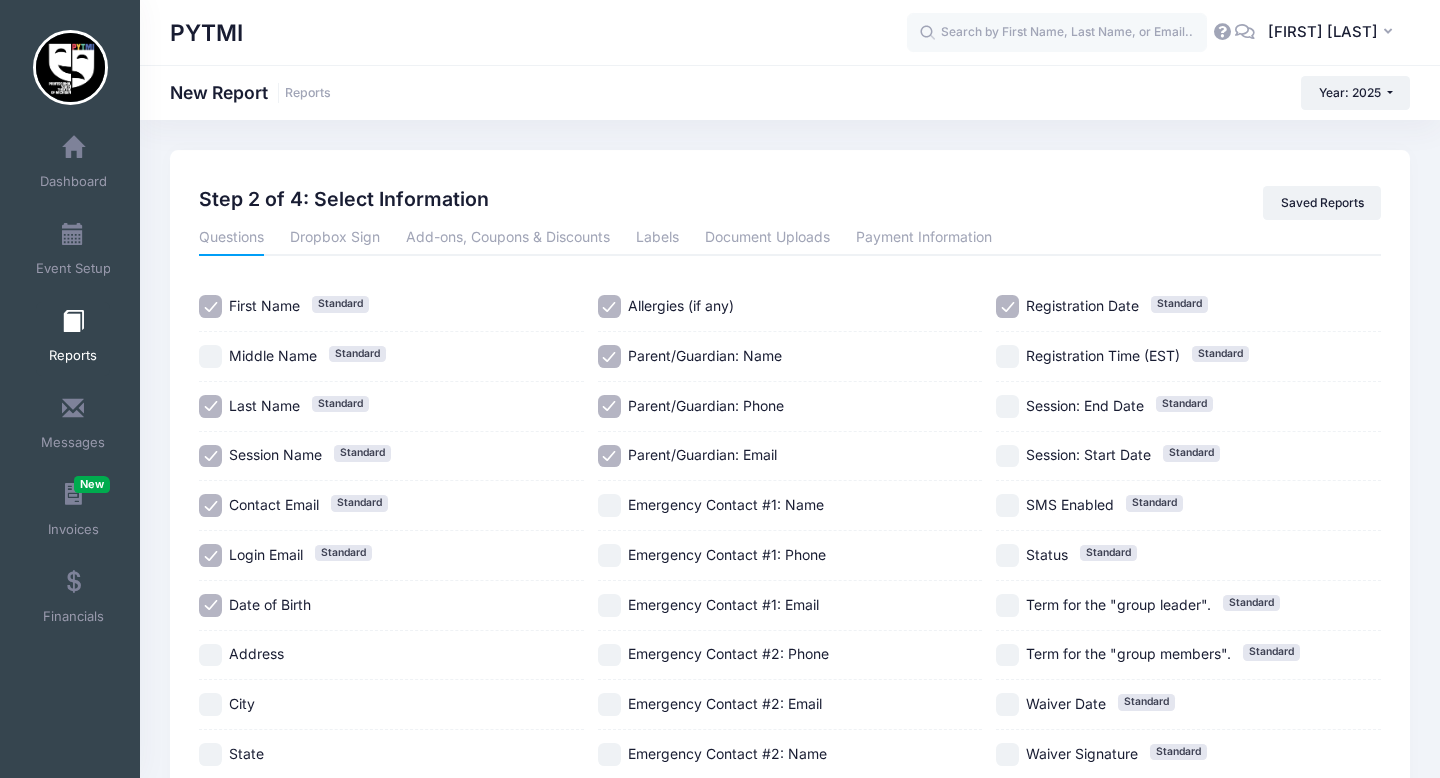 click on "Emergency Contact #1: Name" at bounding box center (609, 505) 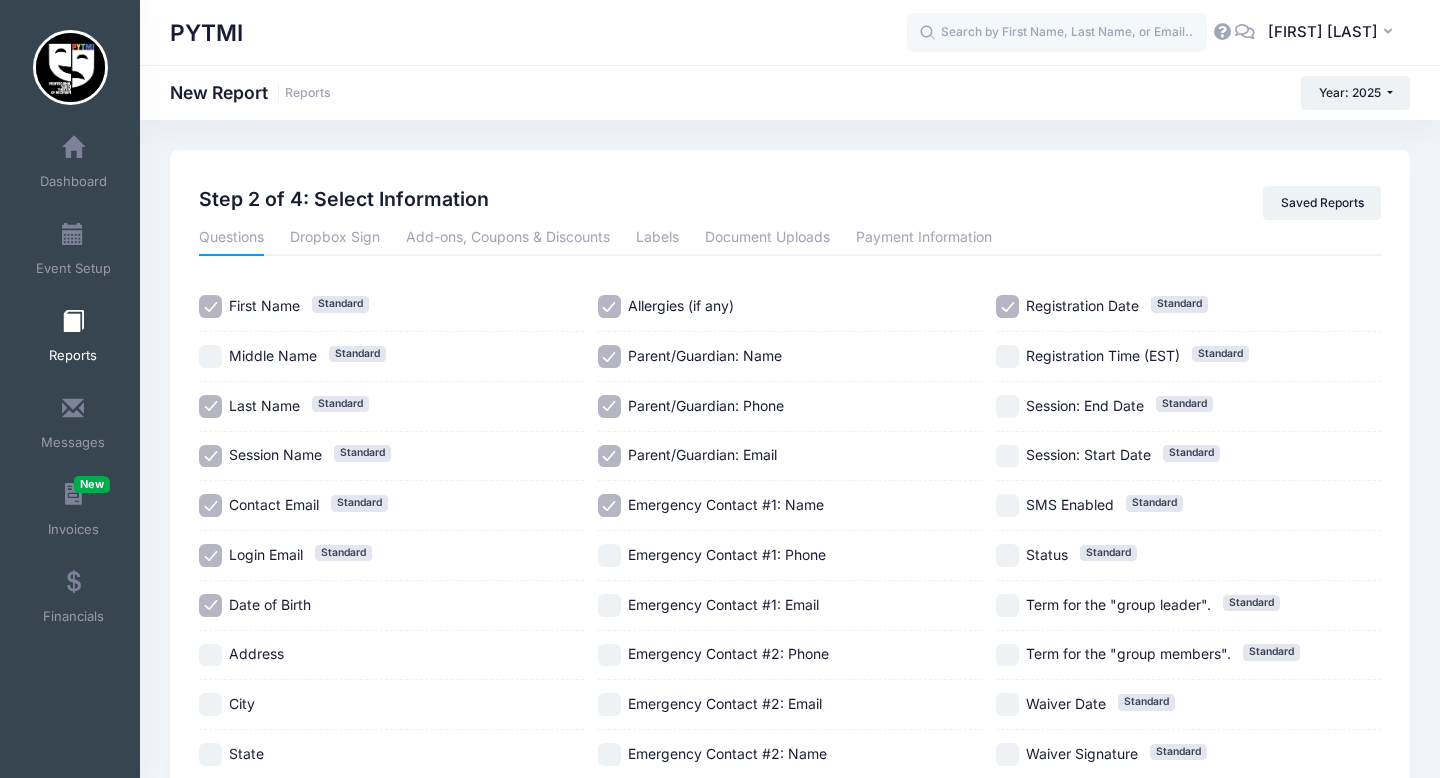 click on "Emergency Contact #1: Phone" at bounding box center [609, 555] 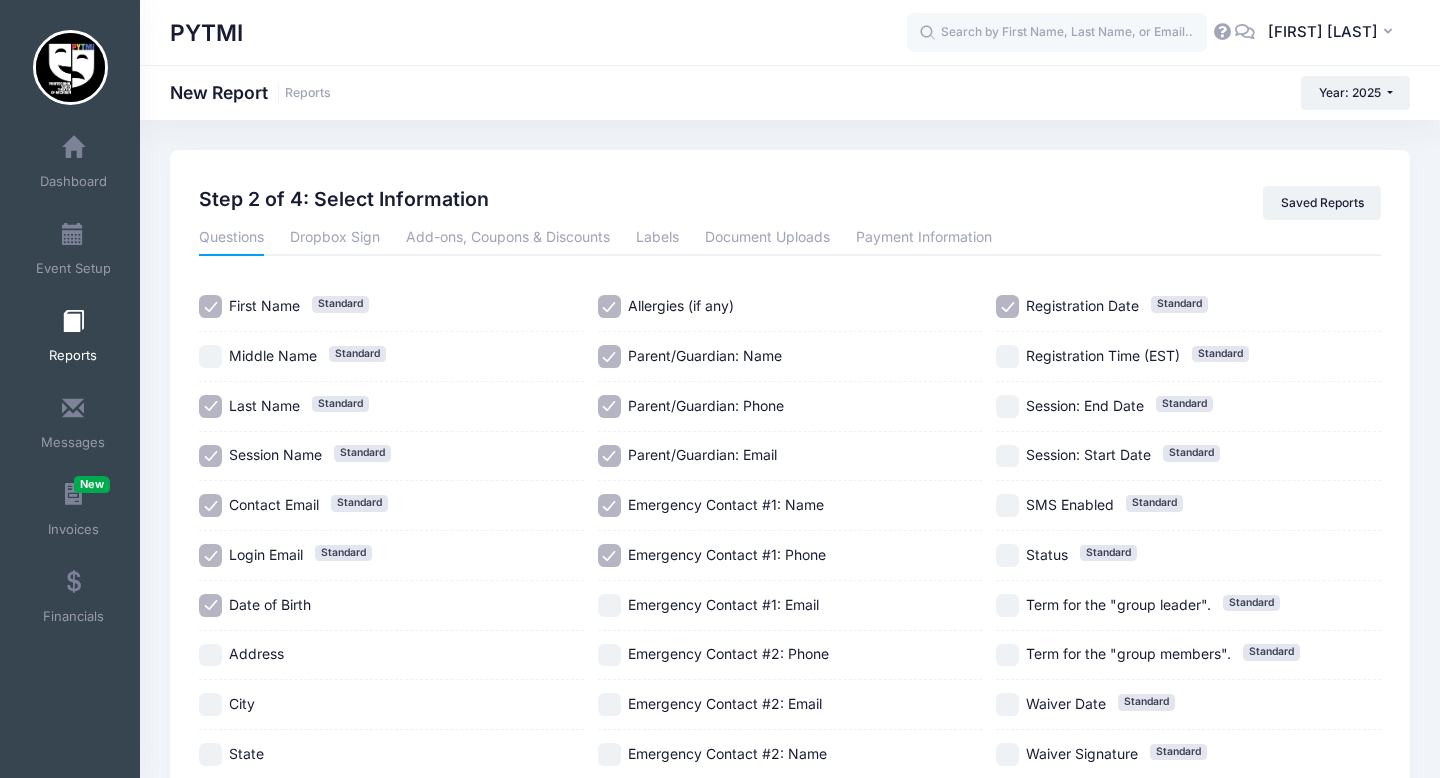 click on "Registration Date Standard" at bounding box center (1188, 306) 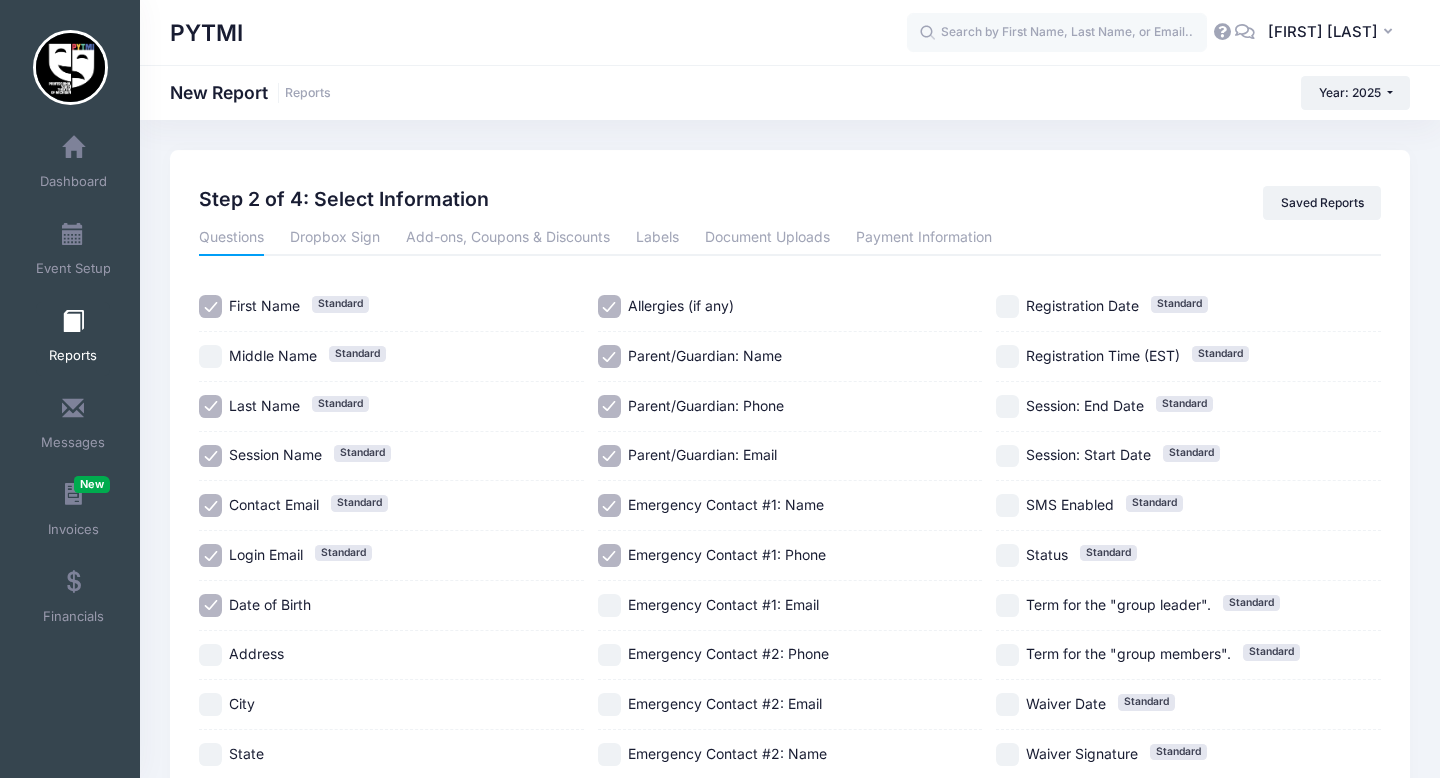 scroll, scrollTop: 256, scrollLeft: 0, axis: vertical 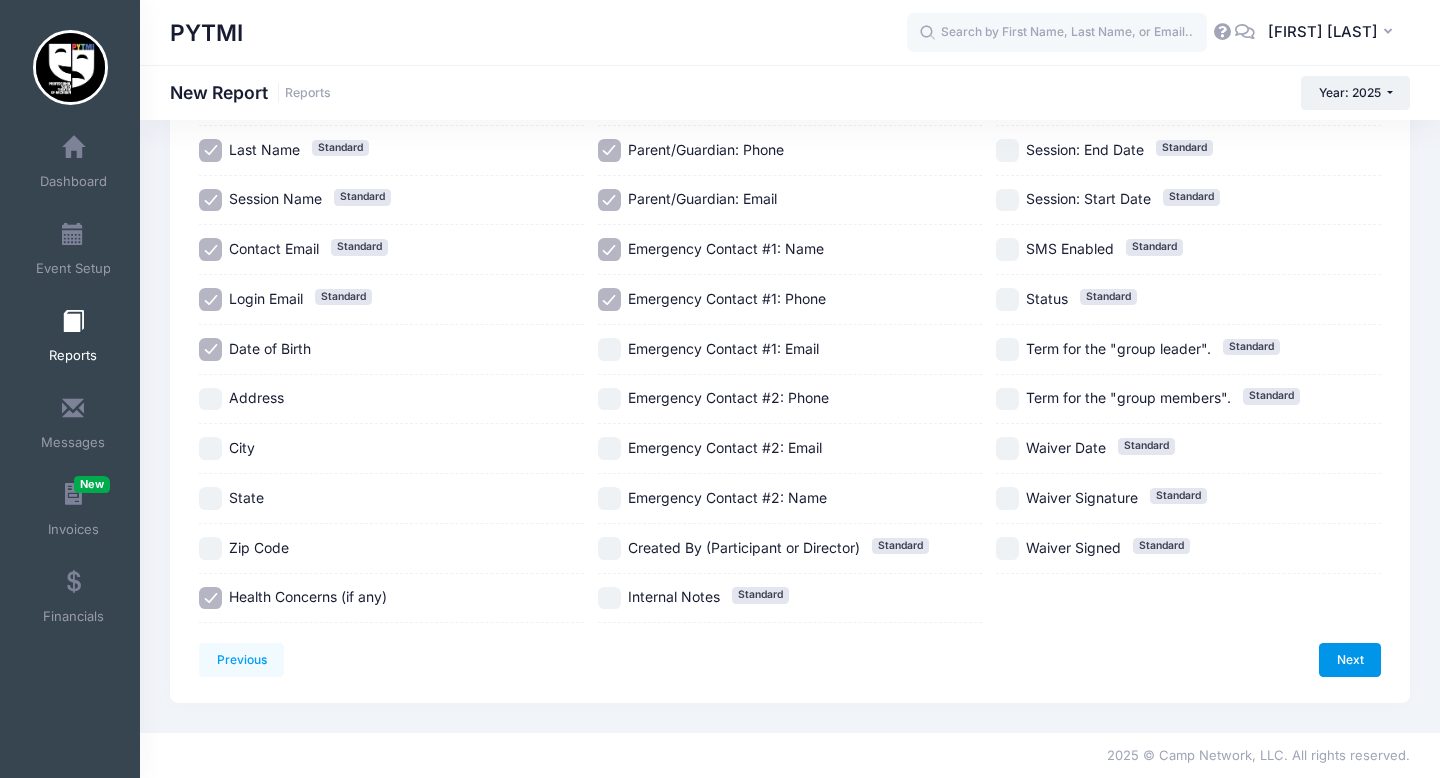 click on "Next" at bounding box center [1350, 660] 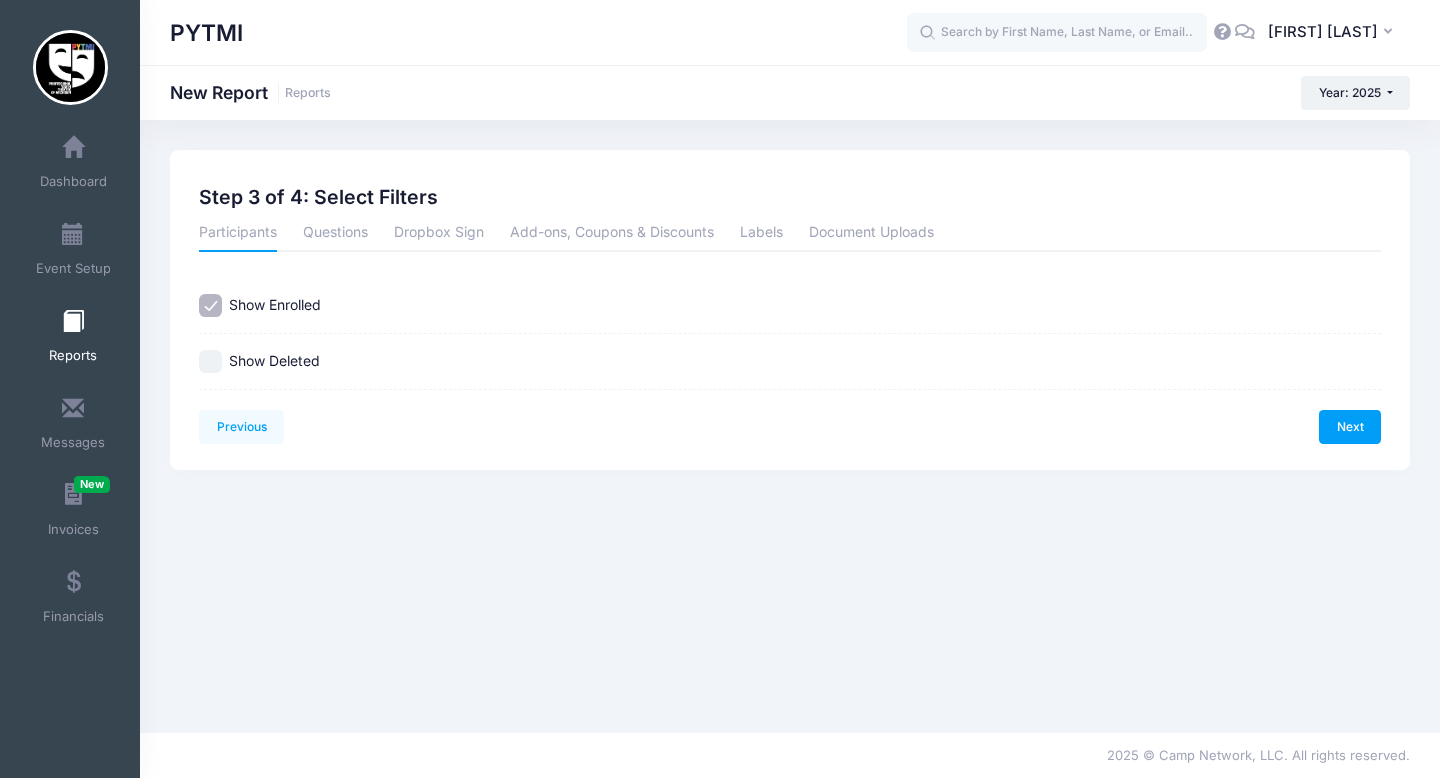 scroll, scrollTop: 0, scrollLeft: 0, axis: both 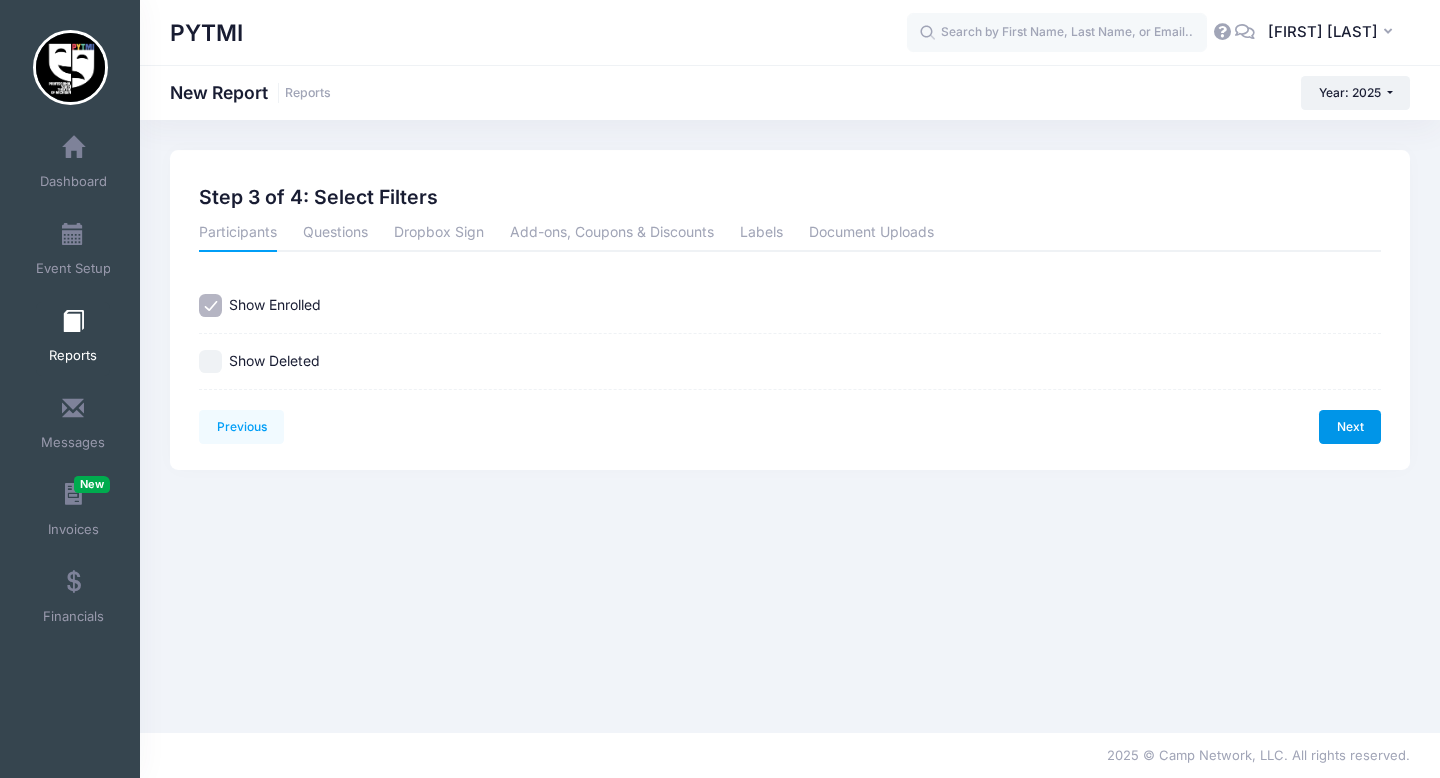 click on "Next" at bounding box center [1350, 427] 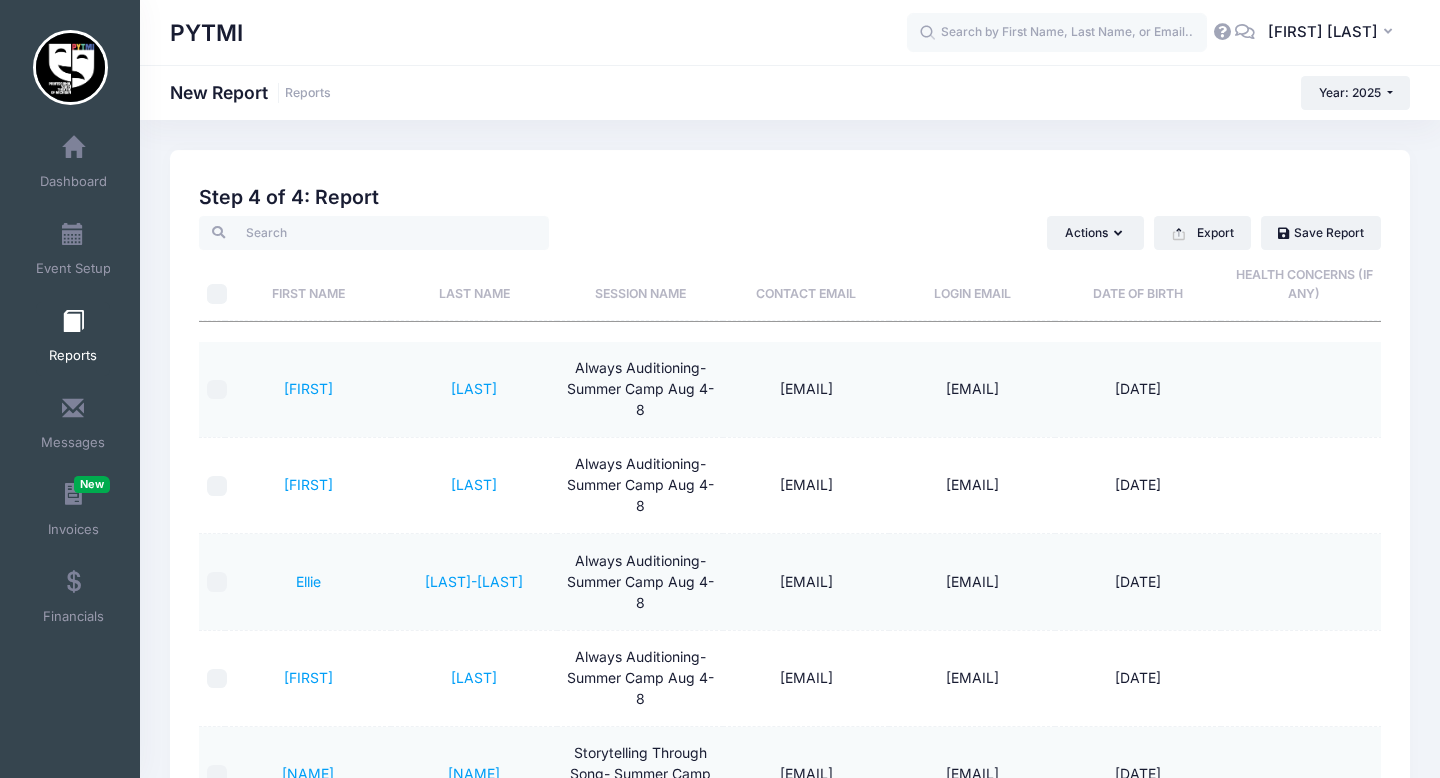 scroll, scrollTop: 234, scrollLeft: 0, axis: vertical 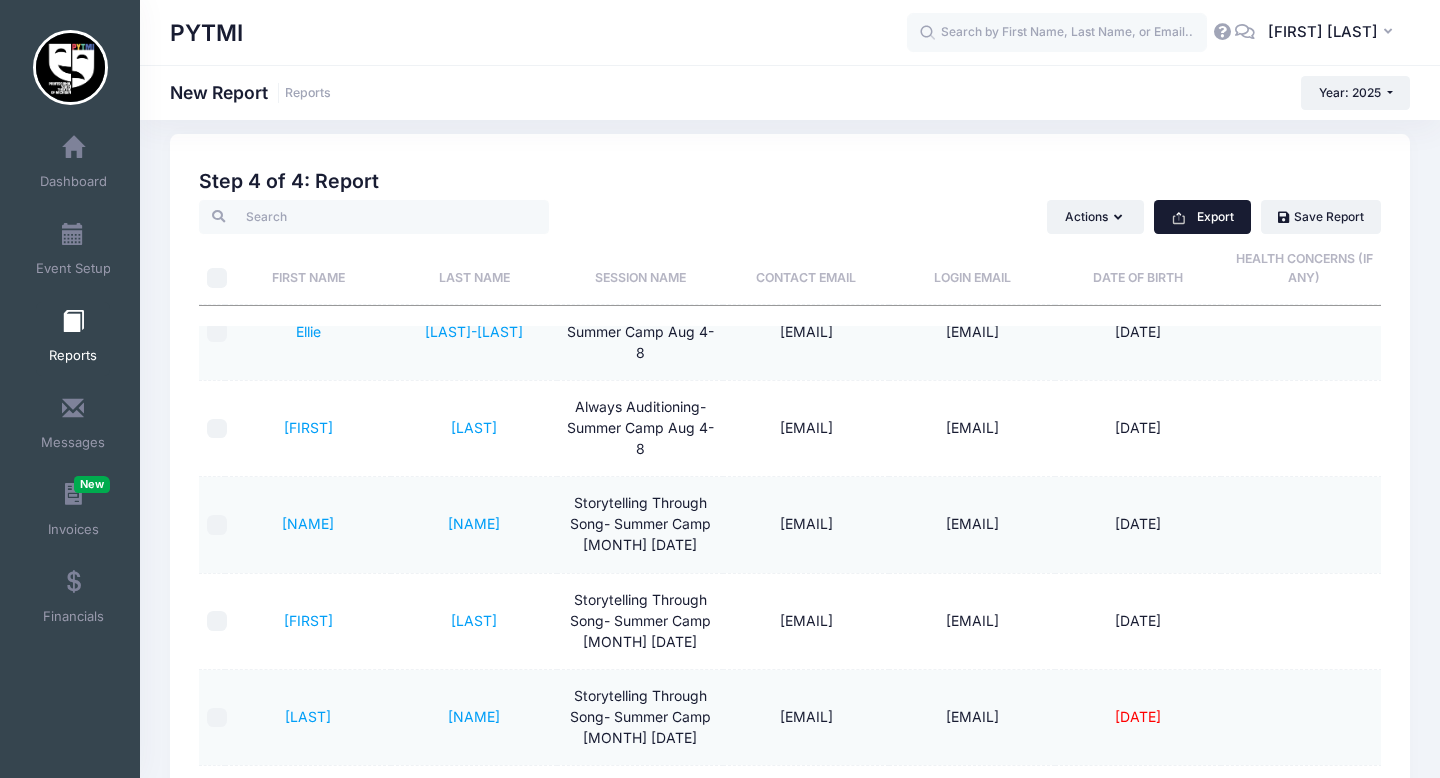 click on "Export" at bounding box center [1202, 217] 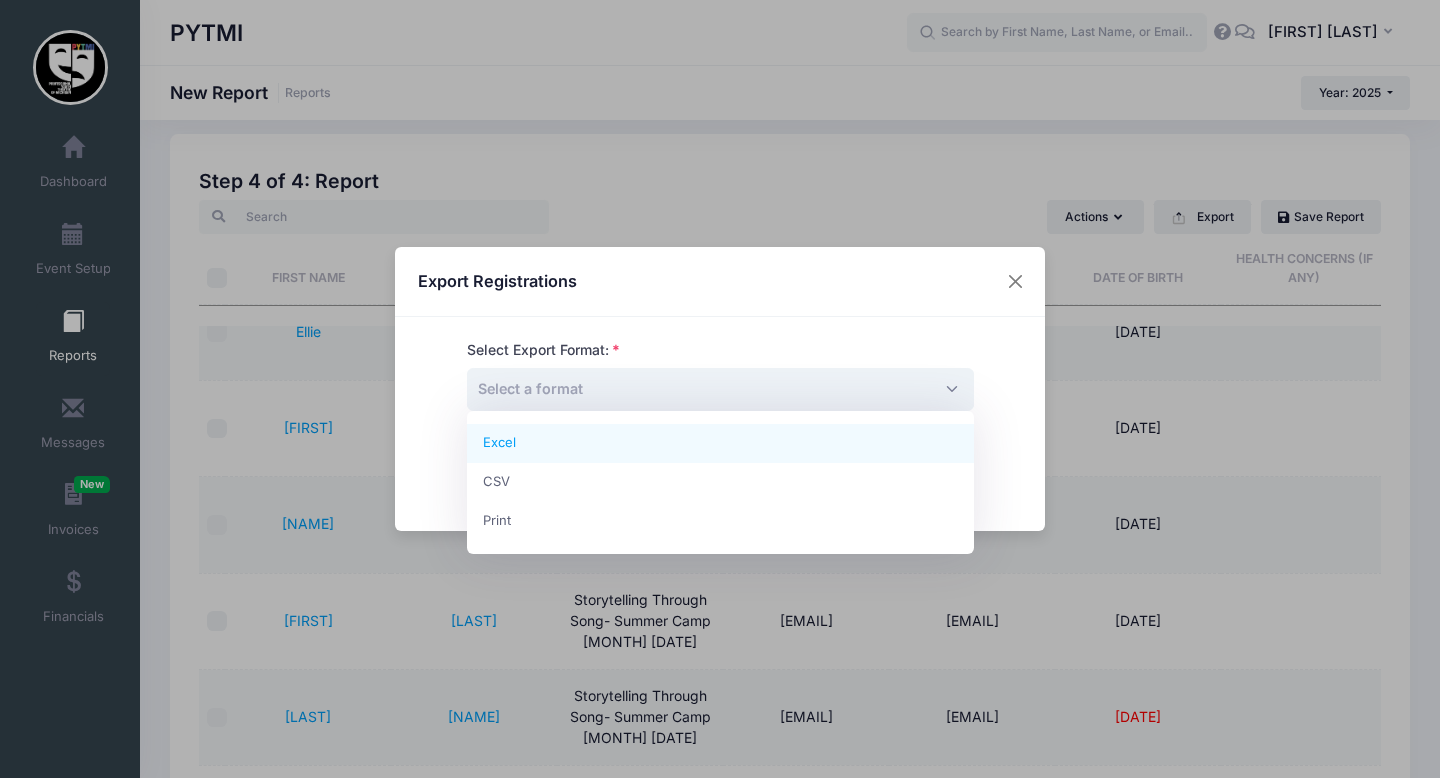 click on "Select a format" at bounding box center (720, 389) 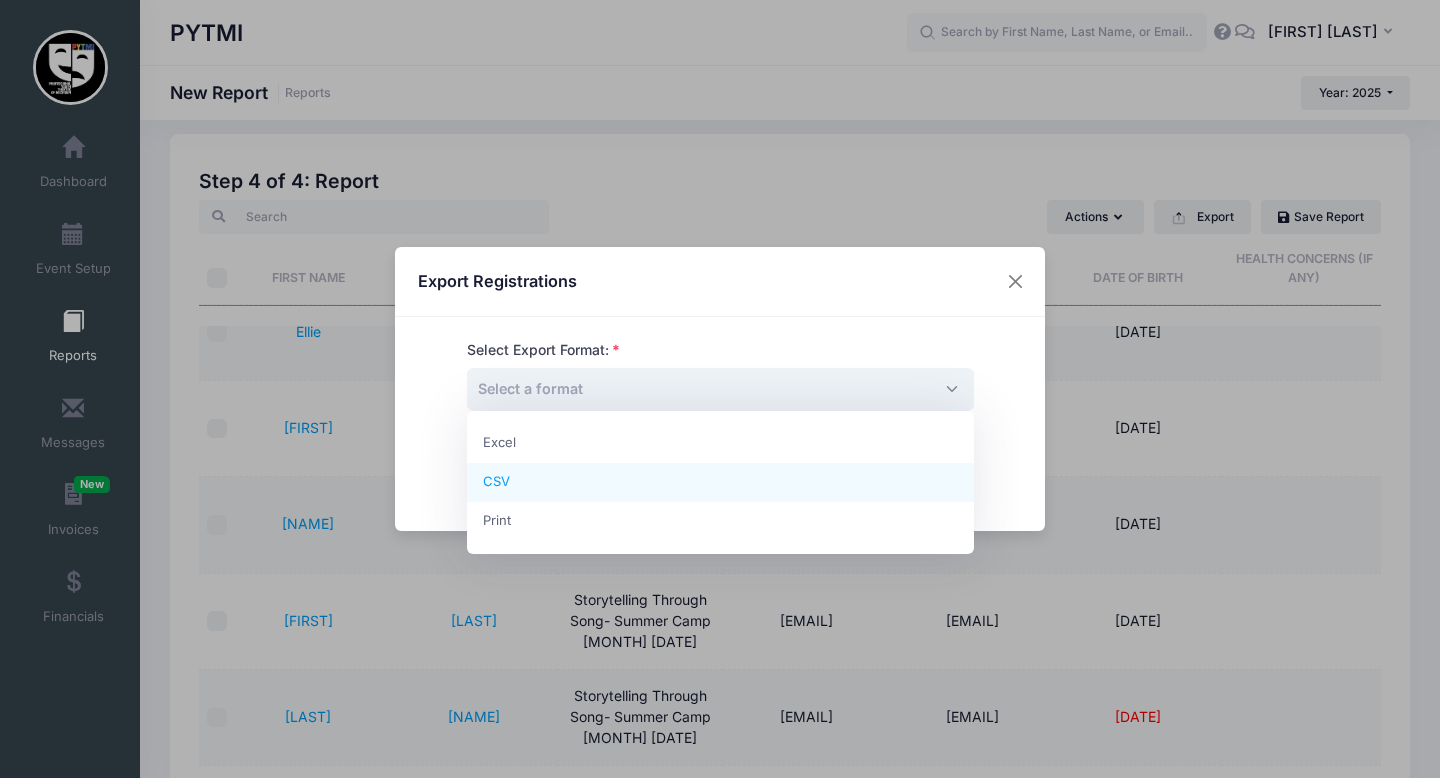 select on "csv" 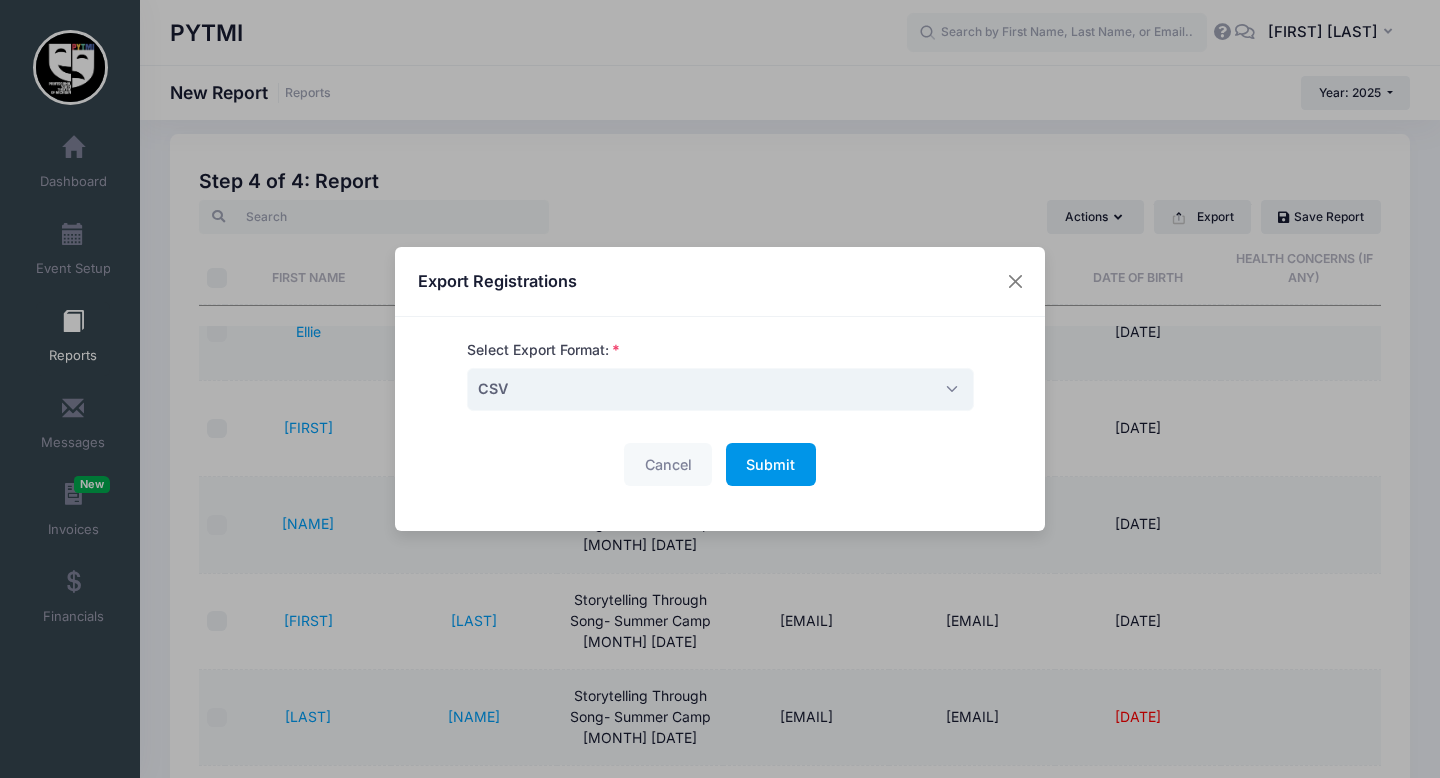 click on "Submit" at bounding box center (770, 464) 